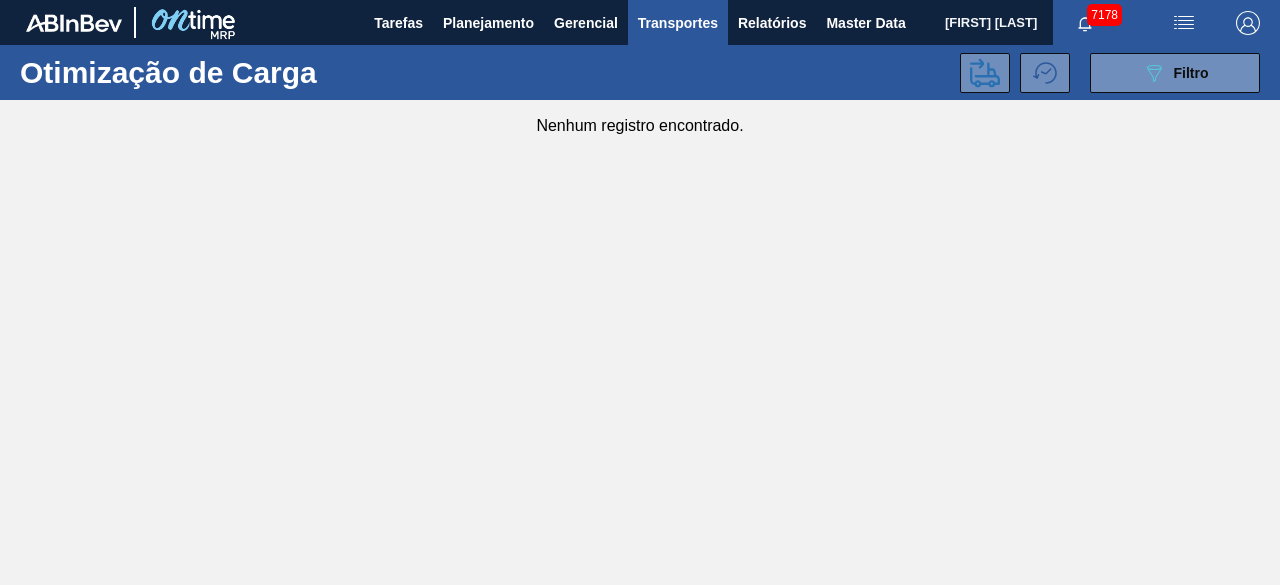 scroll, scrollTop: 0, scrollLeft: 0, axis: both 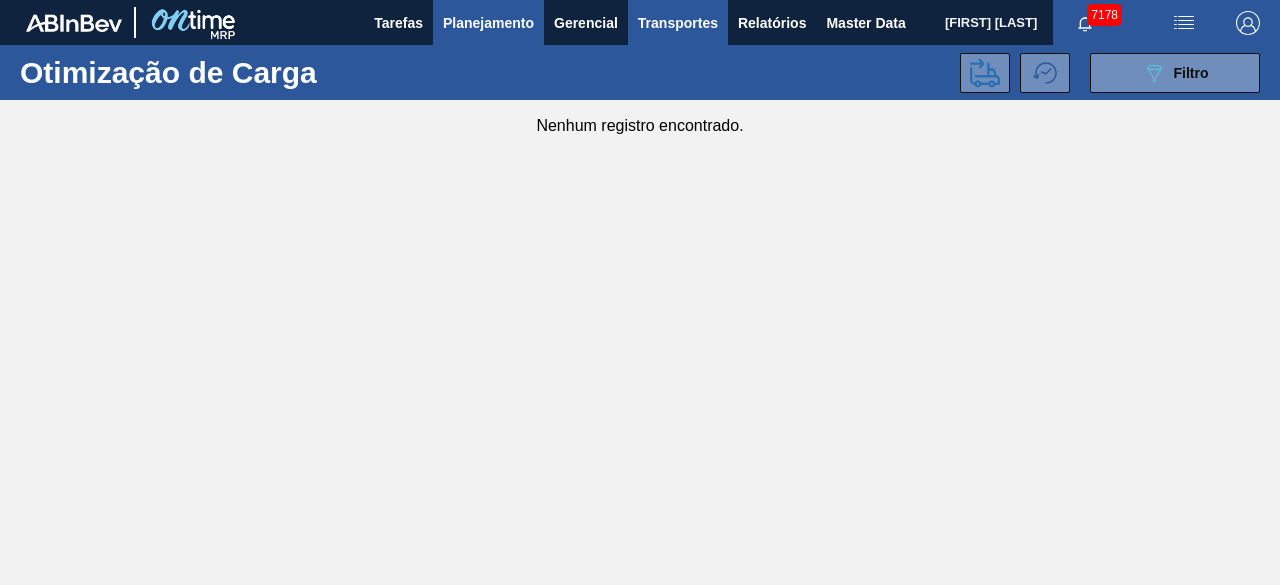 click on "Planejamento" at bounding box center [488, 23] 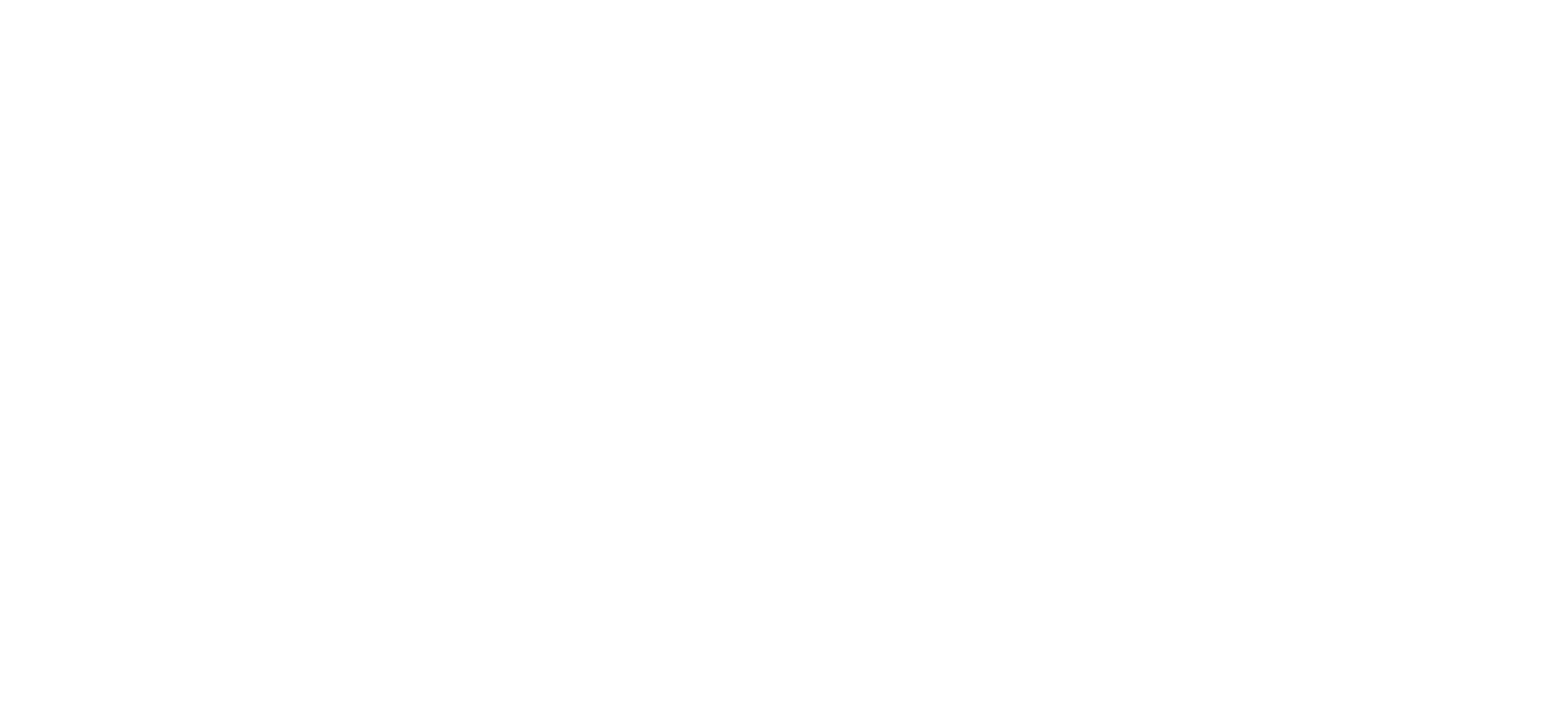 scroll, scrollTop: 0, scrollLeft: 0, axis: both 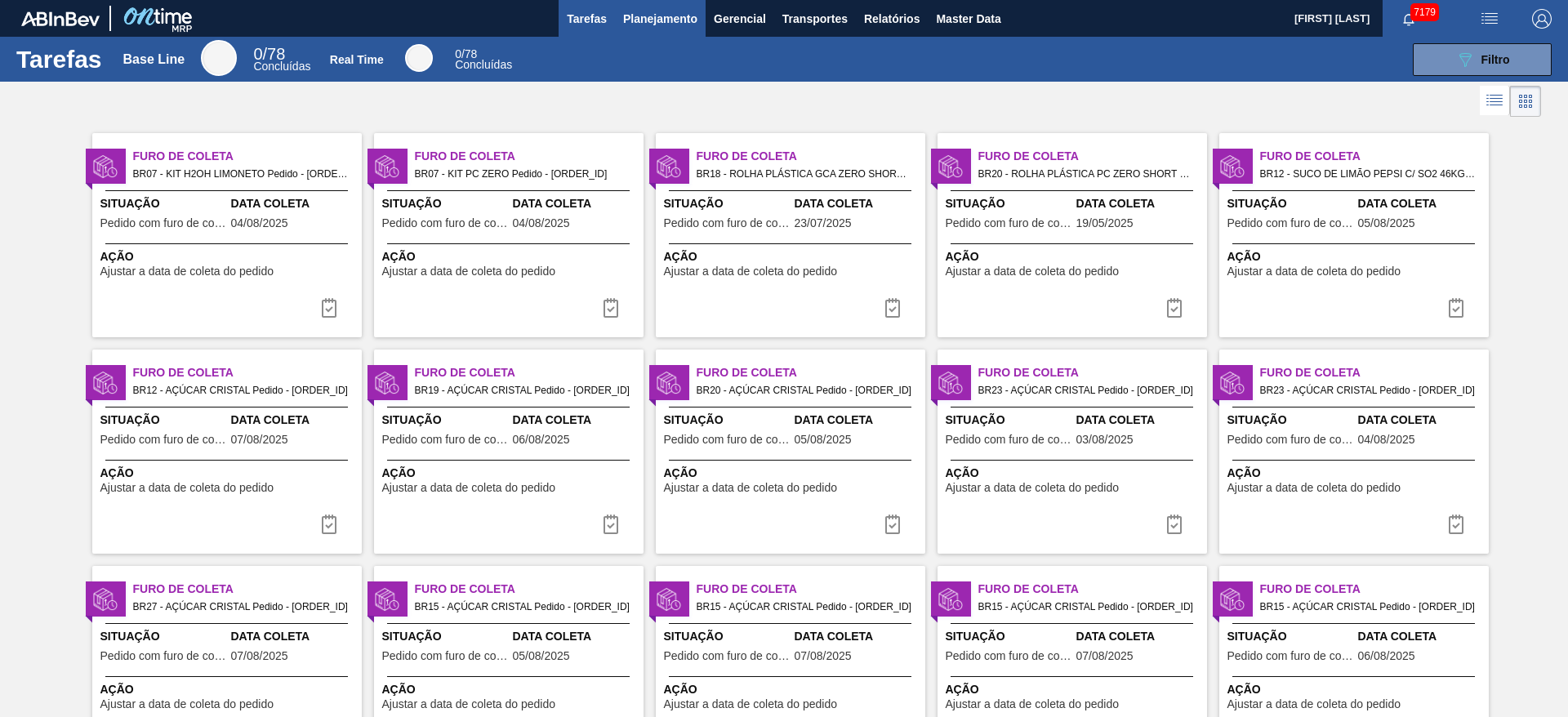 click on "Planejamento" at bounding box center [660, 19] 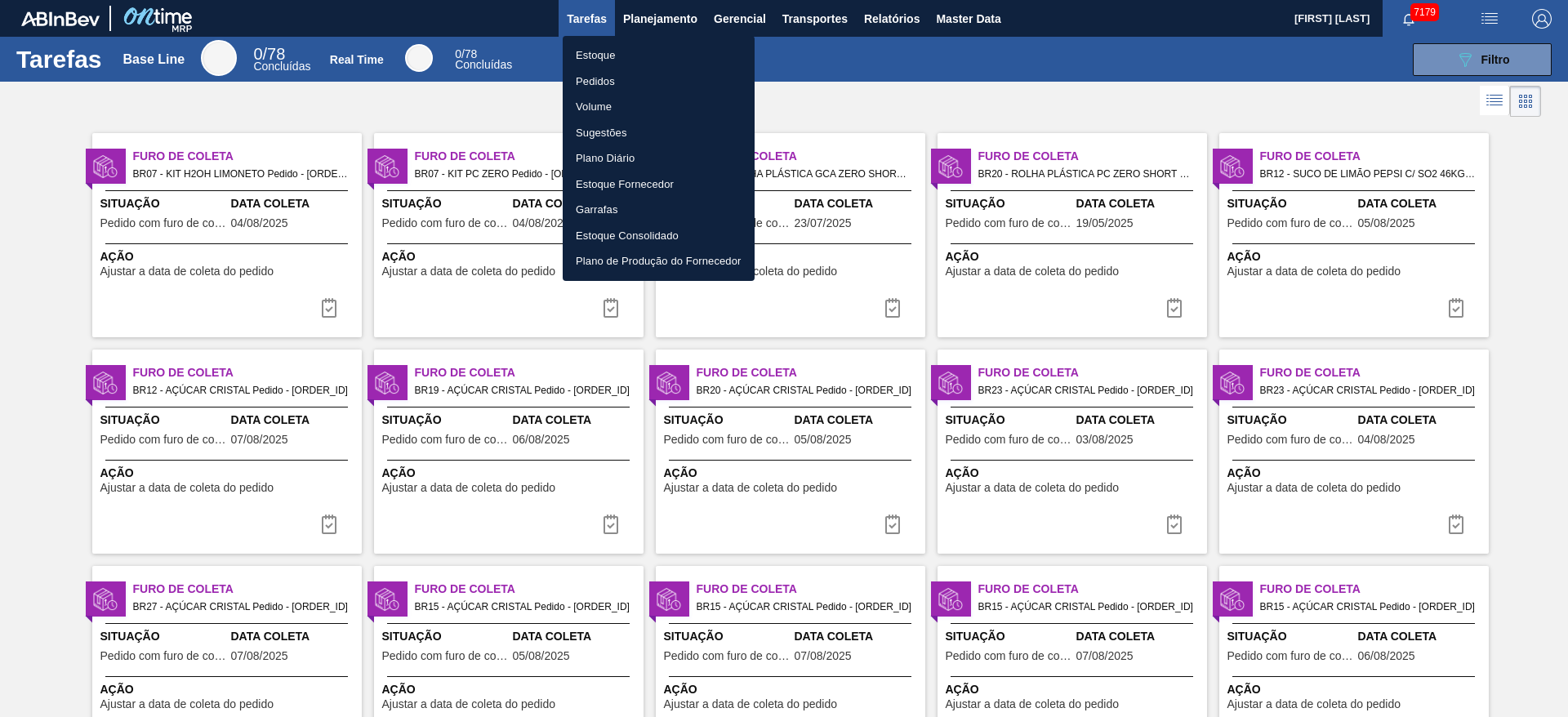 click on "Estoque" at bounding box center [658, 56] 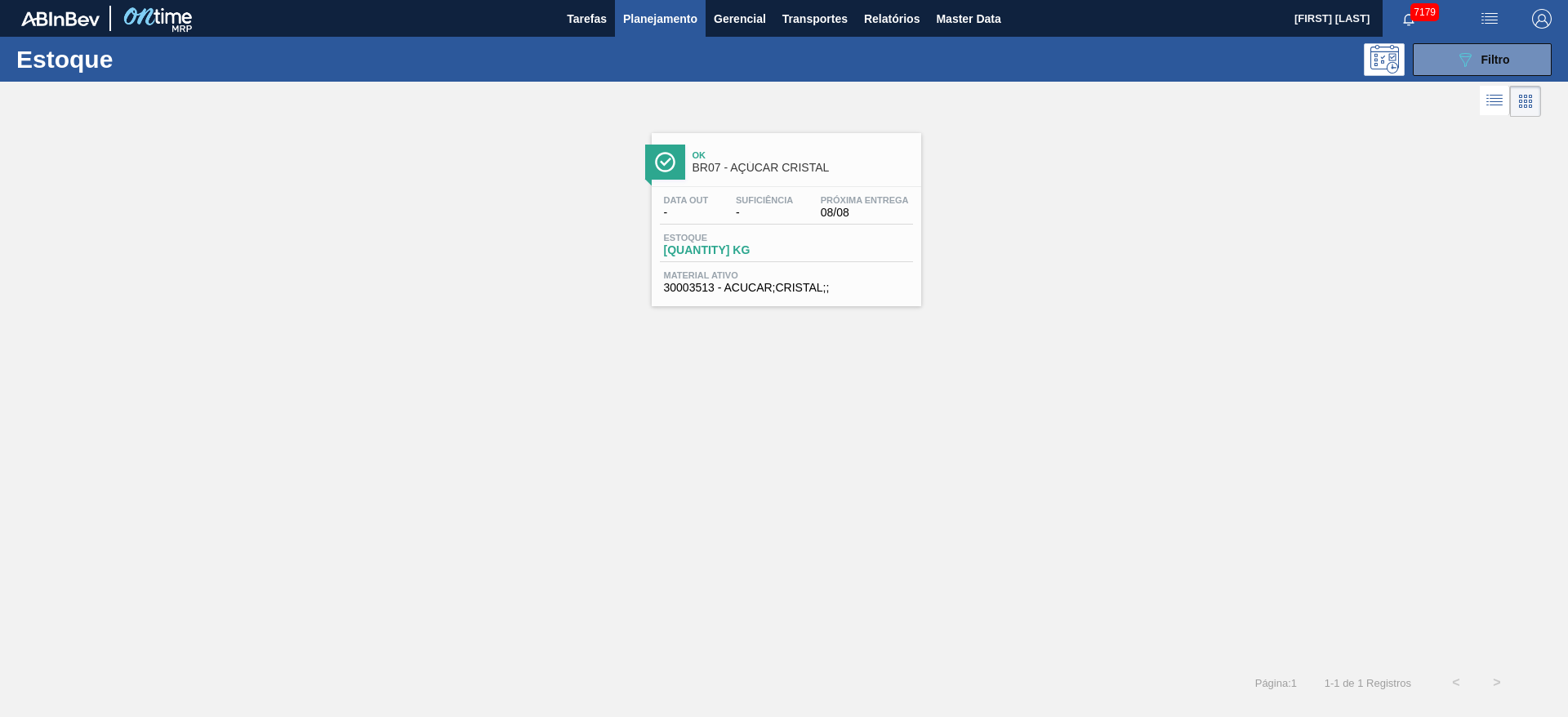 type 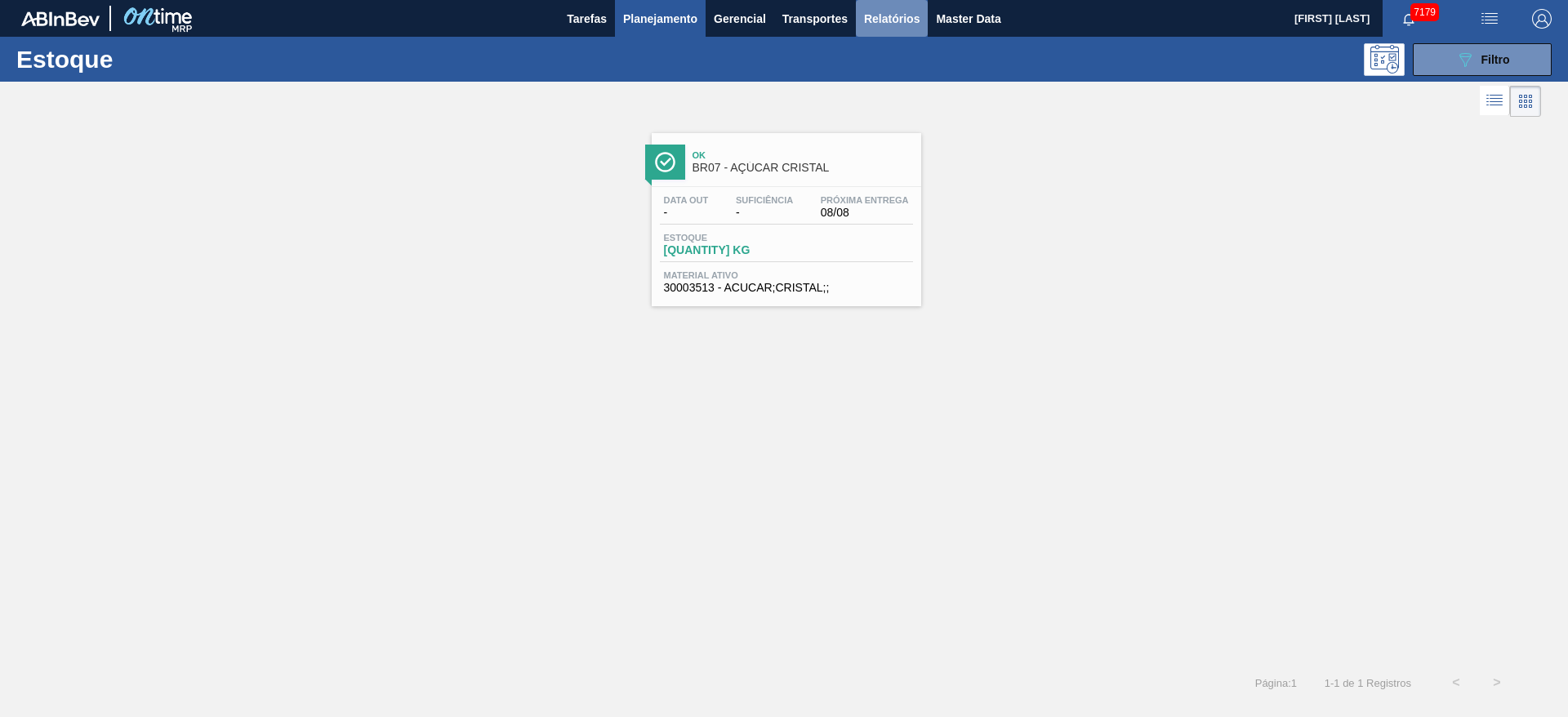 click on "Relatórios" at bounding box center (892, 19) 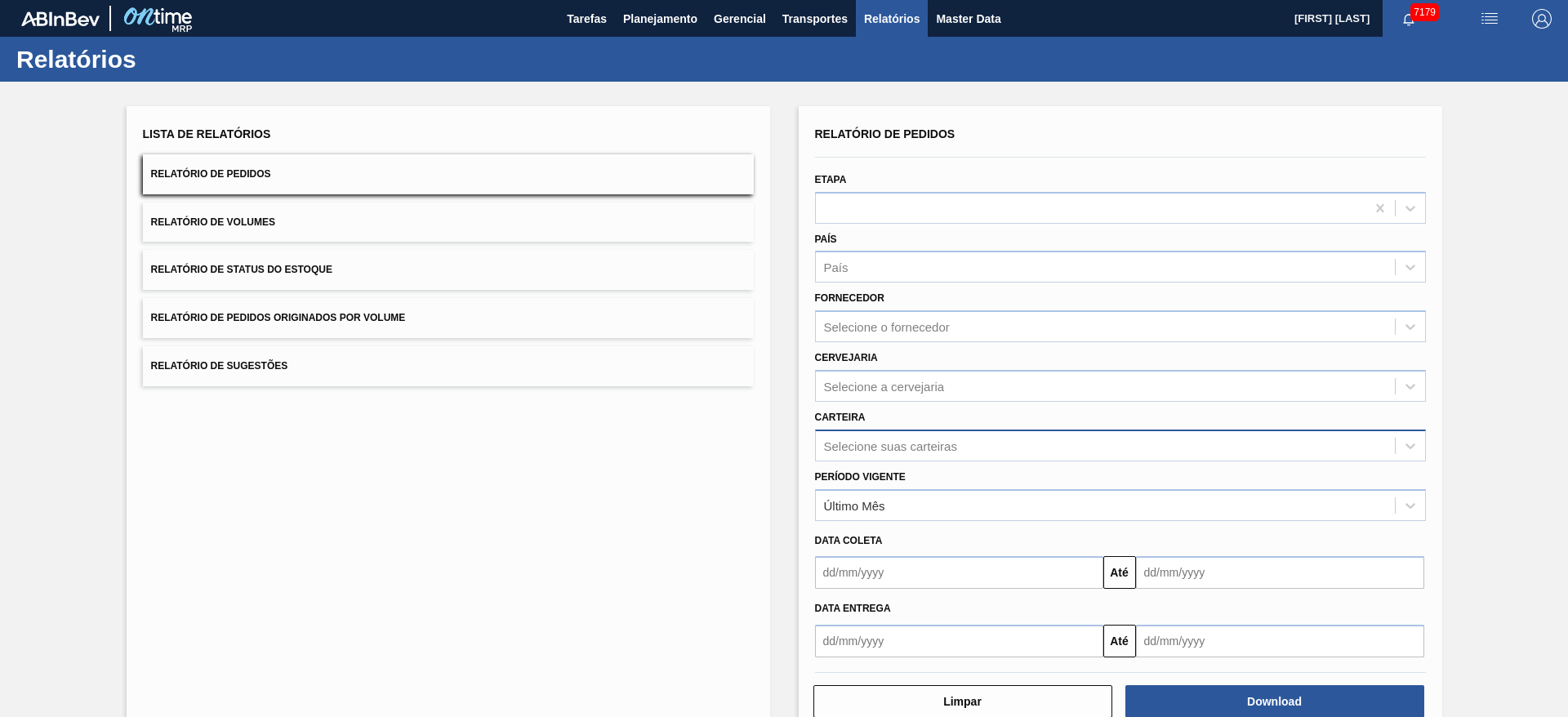 click on "Selecione suas carteiras" at bounding box center [890, 445] 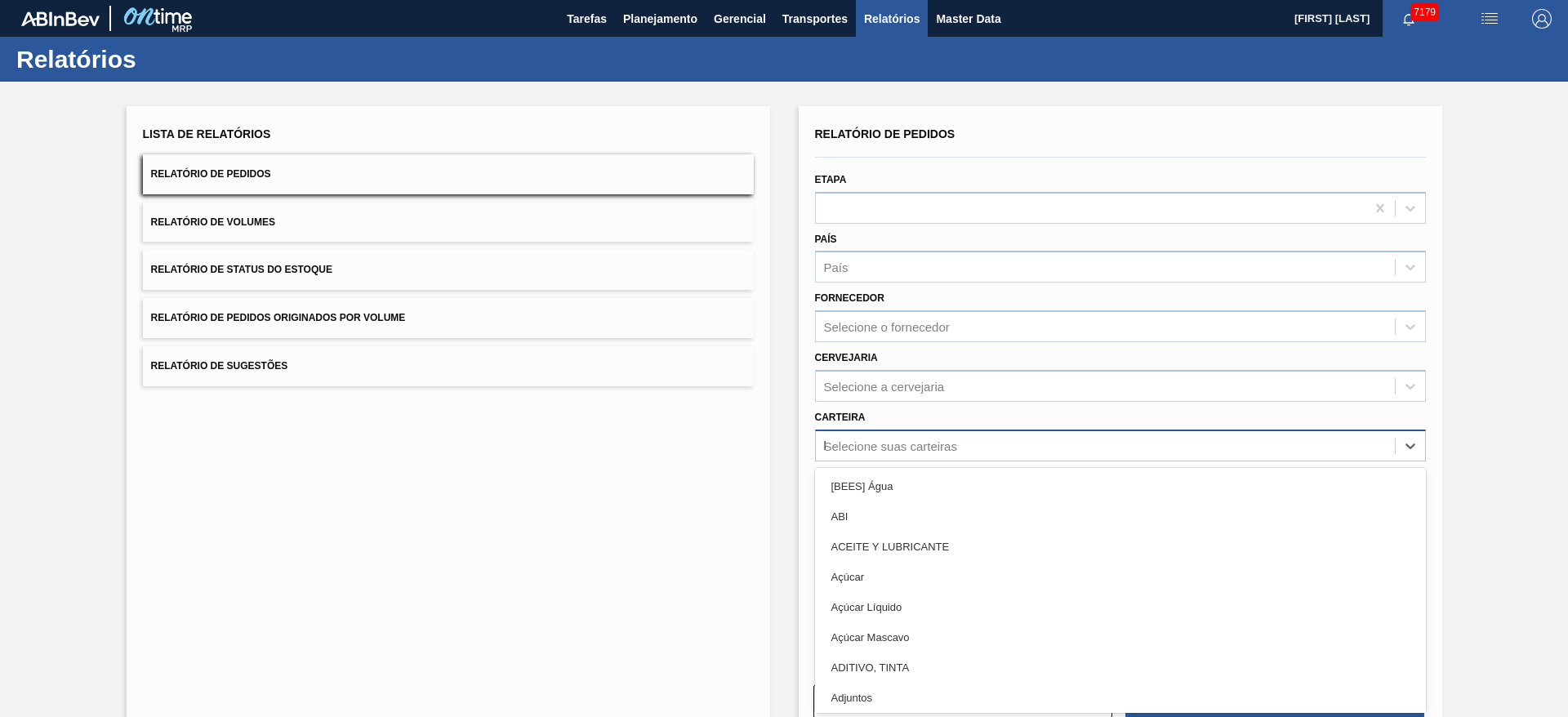 type on "kit" 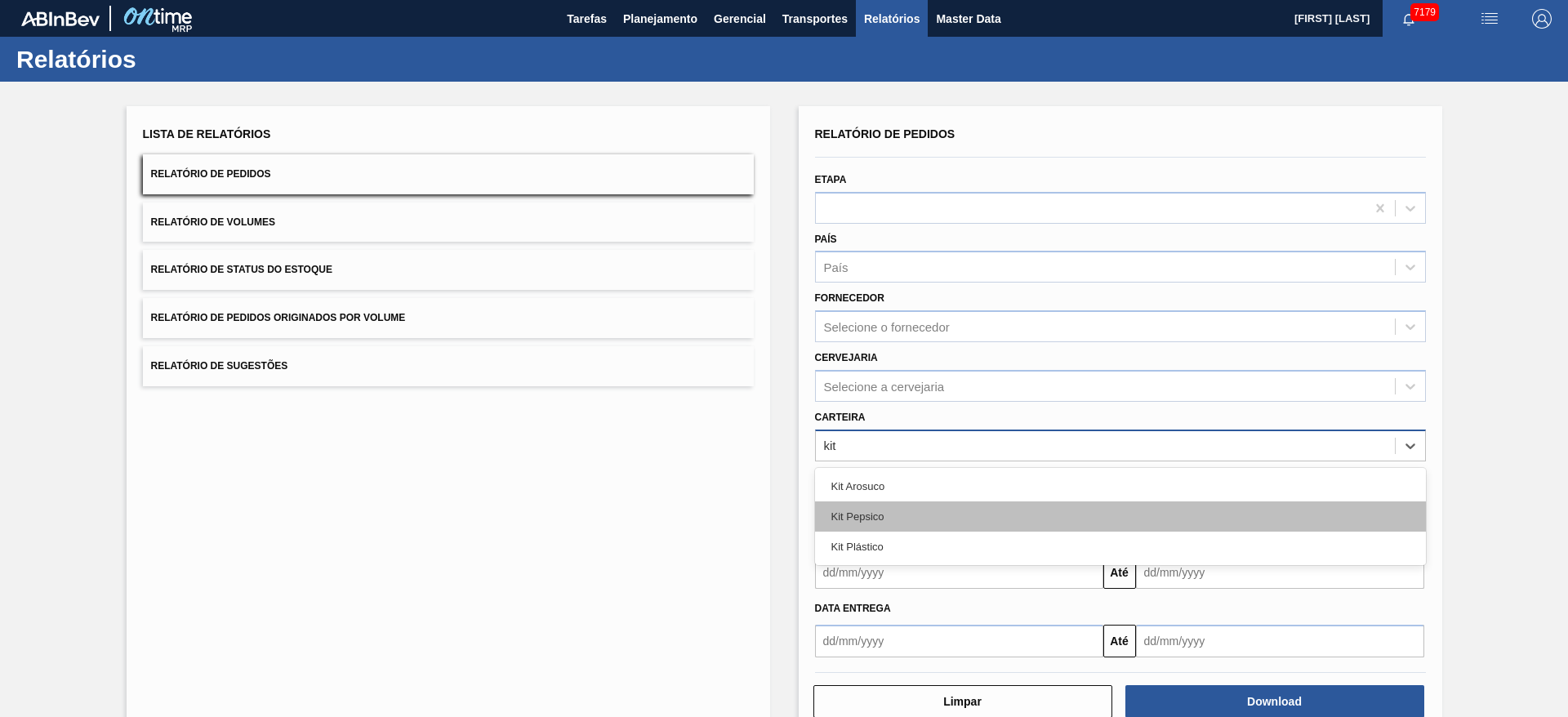 click on "Kit Pepsico" at bounding box center [1120, 516] 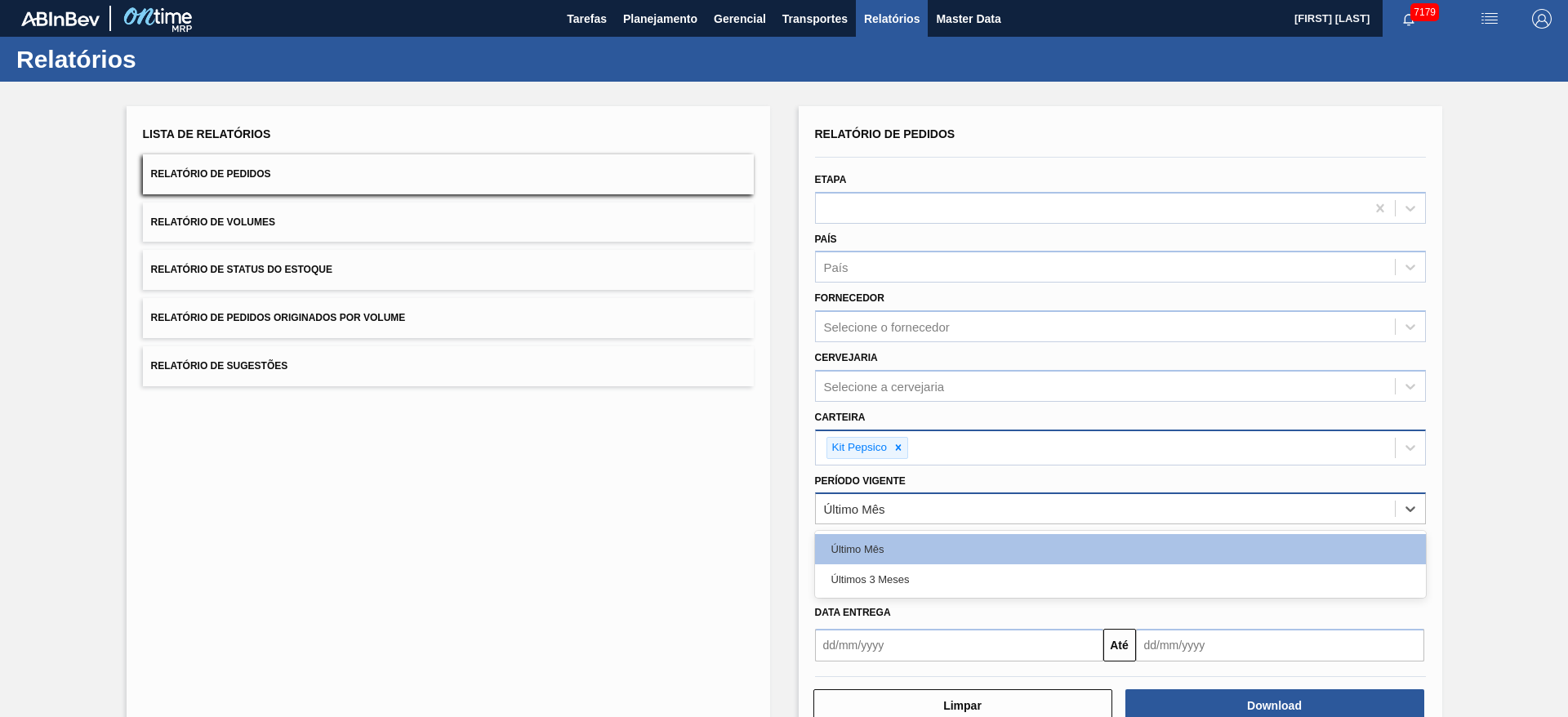 click on "Último Mês" at bounding box center (1120, 508) 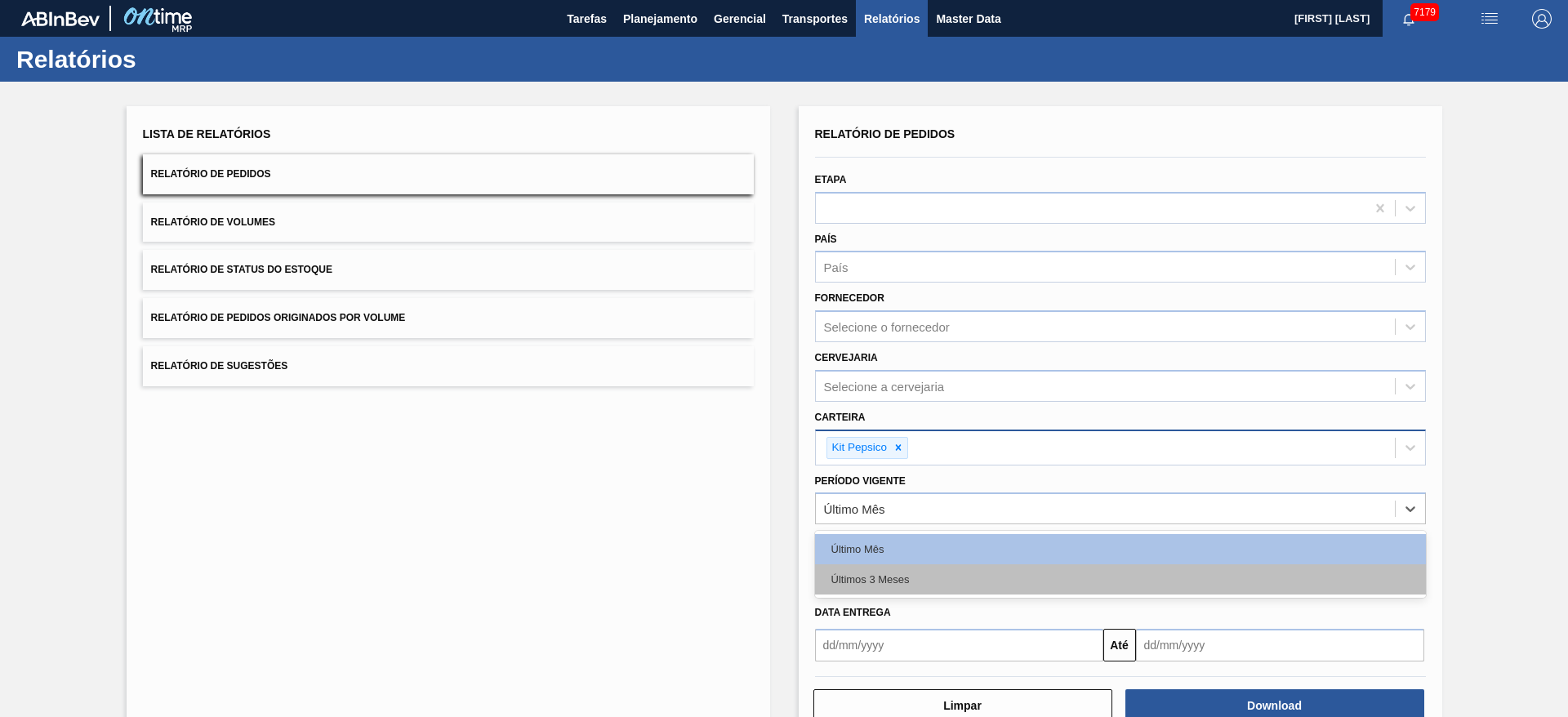 click on "Últimos 3 Meses" at bounding box center (1120, 579) 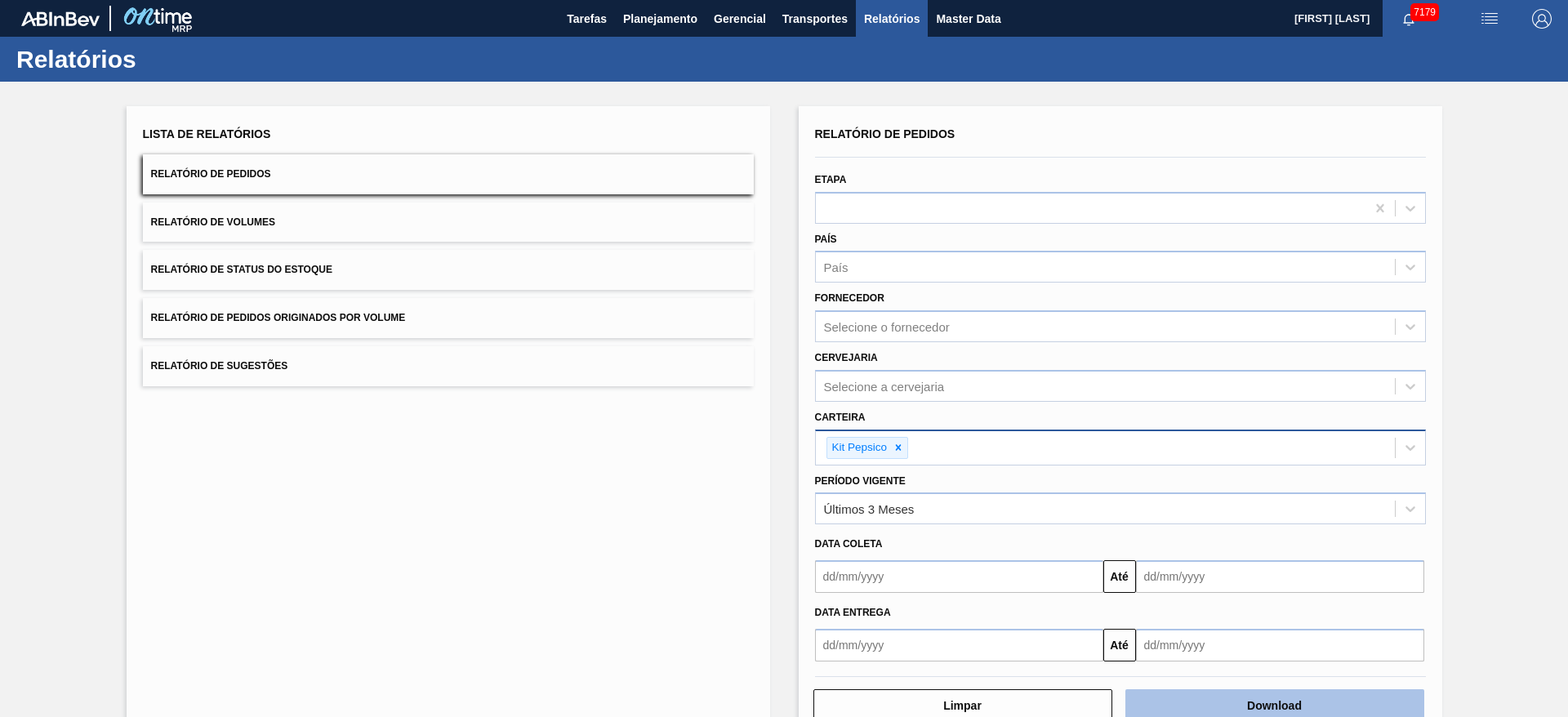 click on "Download" at bounding box center [1275, 706] 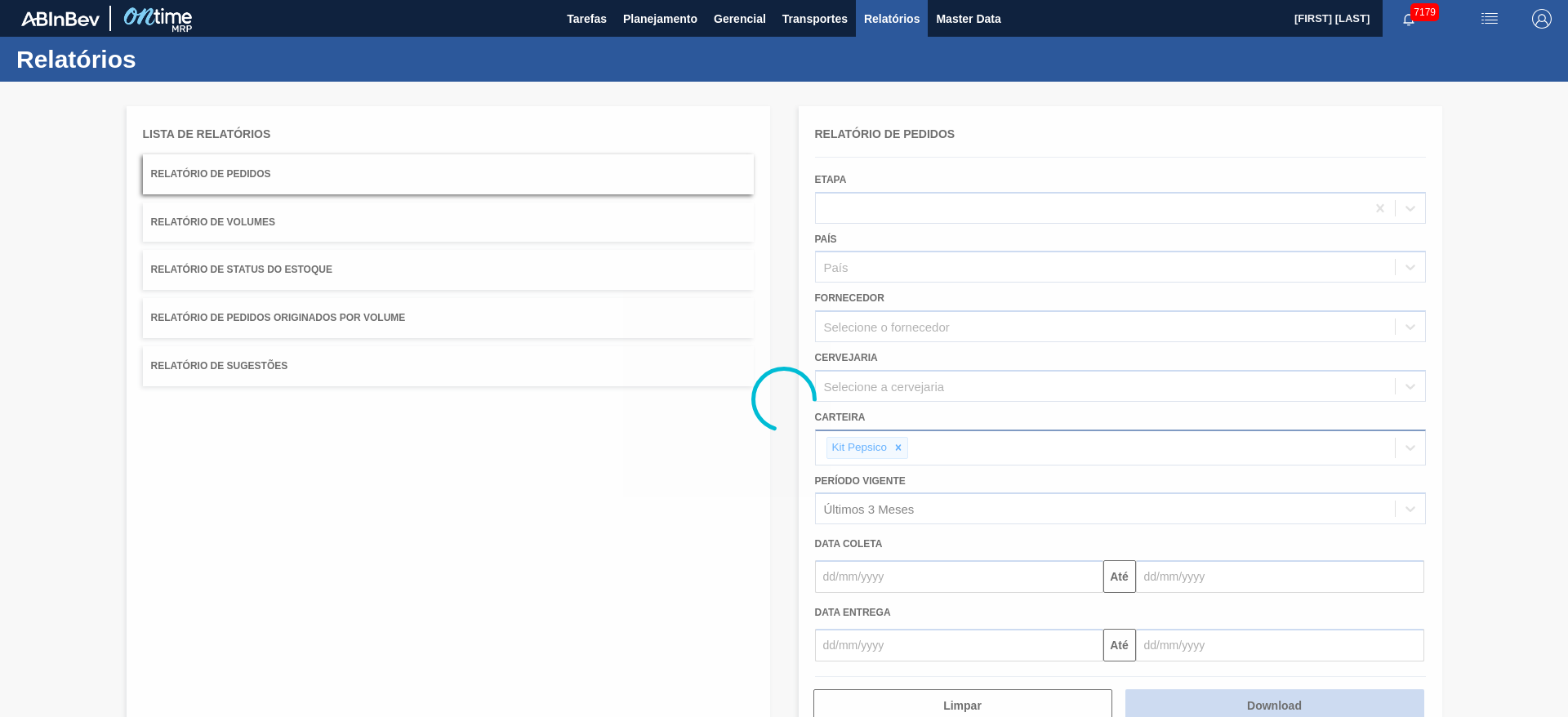 type 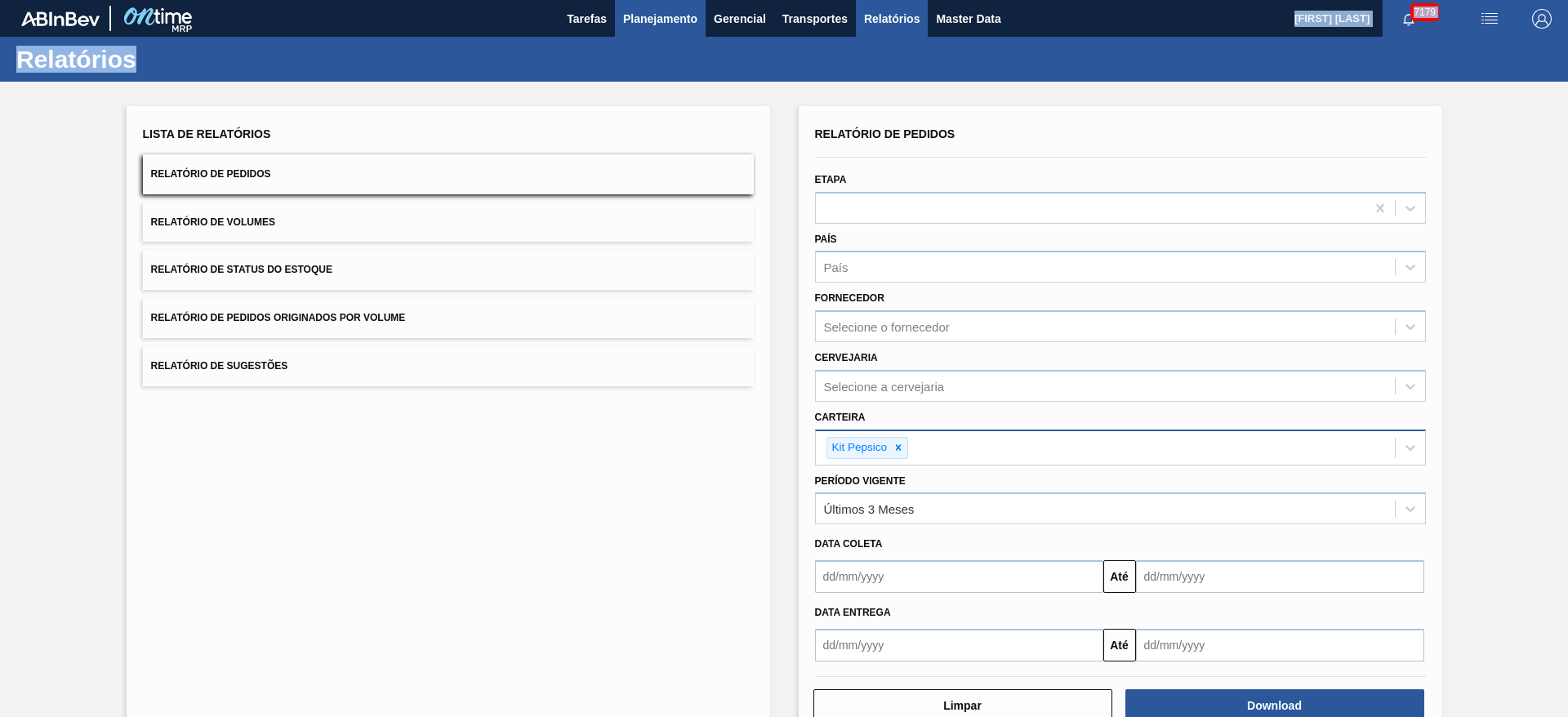 click on "Tarefas Planejamento Gerencial Transportes Relatórios Master Data José Albérico 7179 Marcar todas como lido Relatórios Lista de Relatórios Relatório de Pedidos Relatório de Volumes Relatório de Status do Estoque Relatório de Pedidos Originados por Volume Relatório de Sugestões Relatório de Pedidos Etapa País País Fornecedor Selecione o fornecedor Cervejaria Selecione a cervejaria Carteira Kit Pepsico Período Vigente Últimos 3 Meses Data coleta Até Data entrega Até Limpar Download" at bounding box center [784, 358] 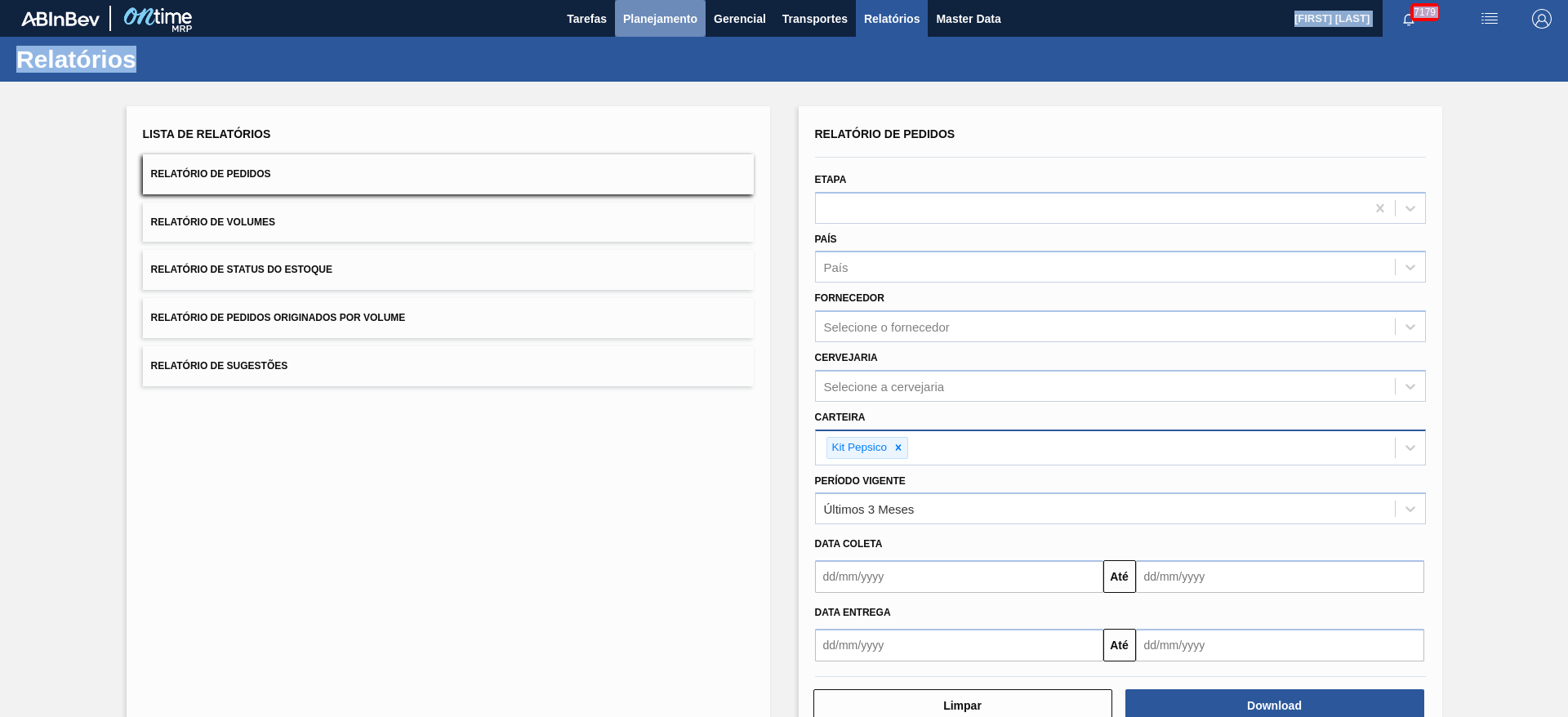 click on "Planejamento" at bounding box center [660, 18] 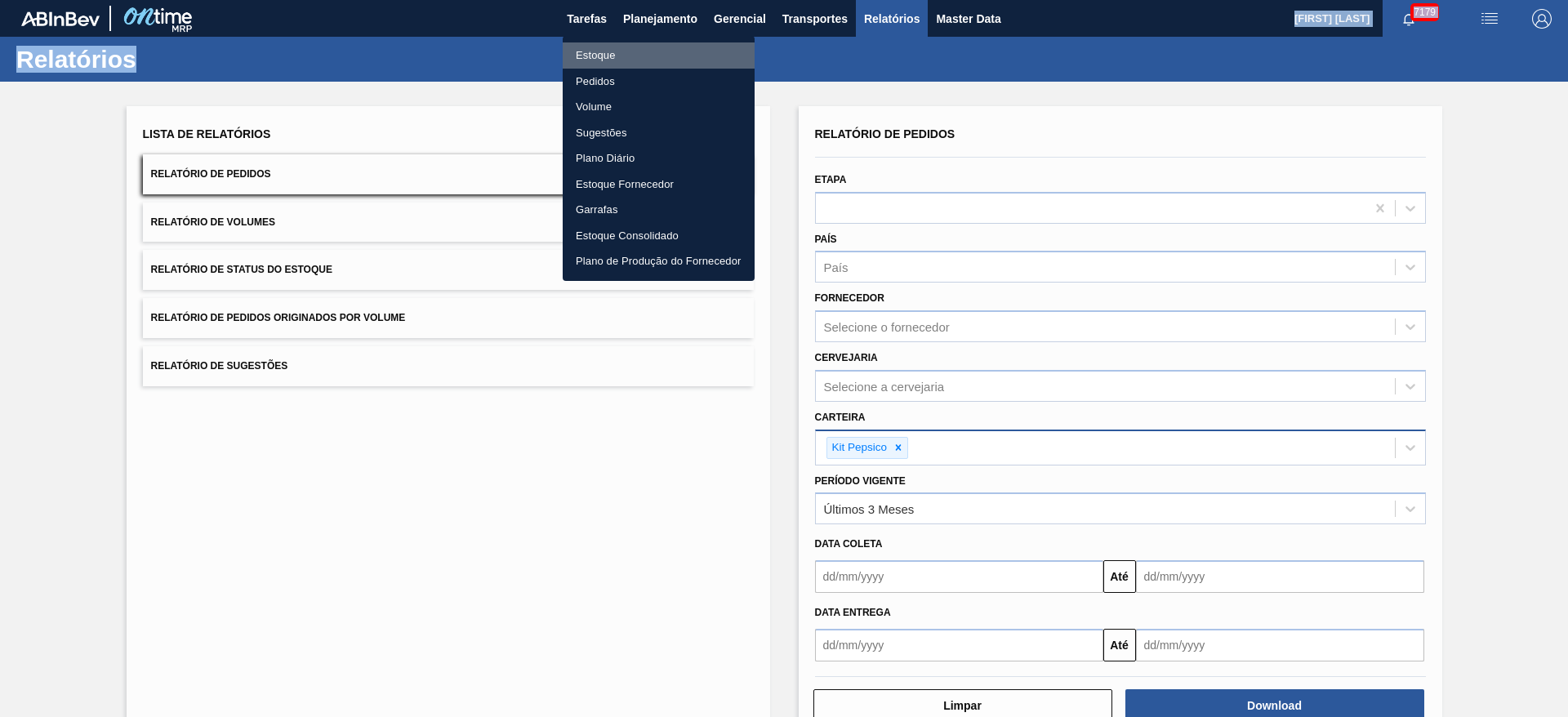 click on "Estoque" at bounding box center (658, 56) 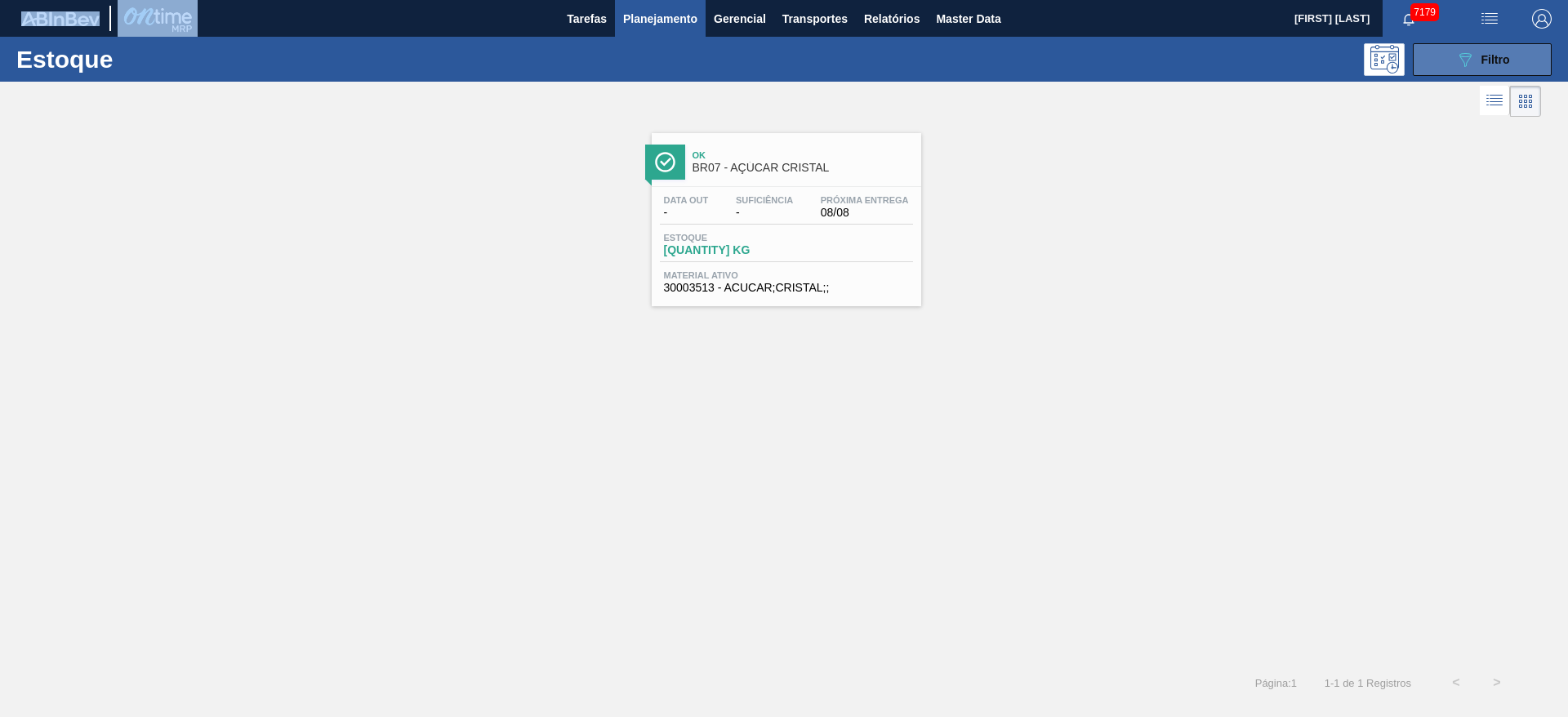 click on "089F7B8B-B2A5-4AFE-B5C0-19BA573D28AC Filtro" at bounding box center [1482, 60] 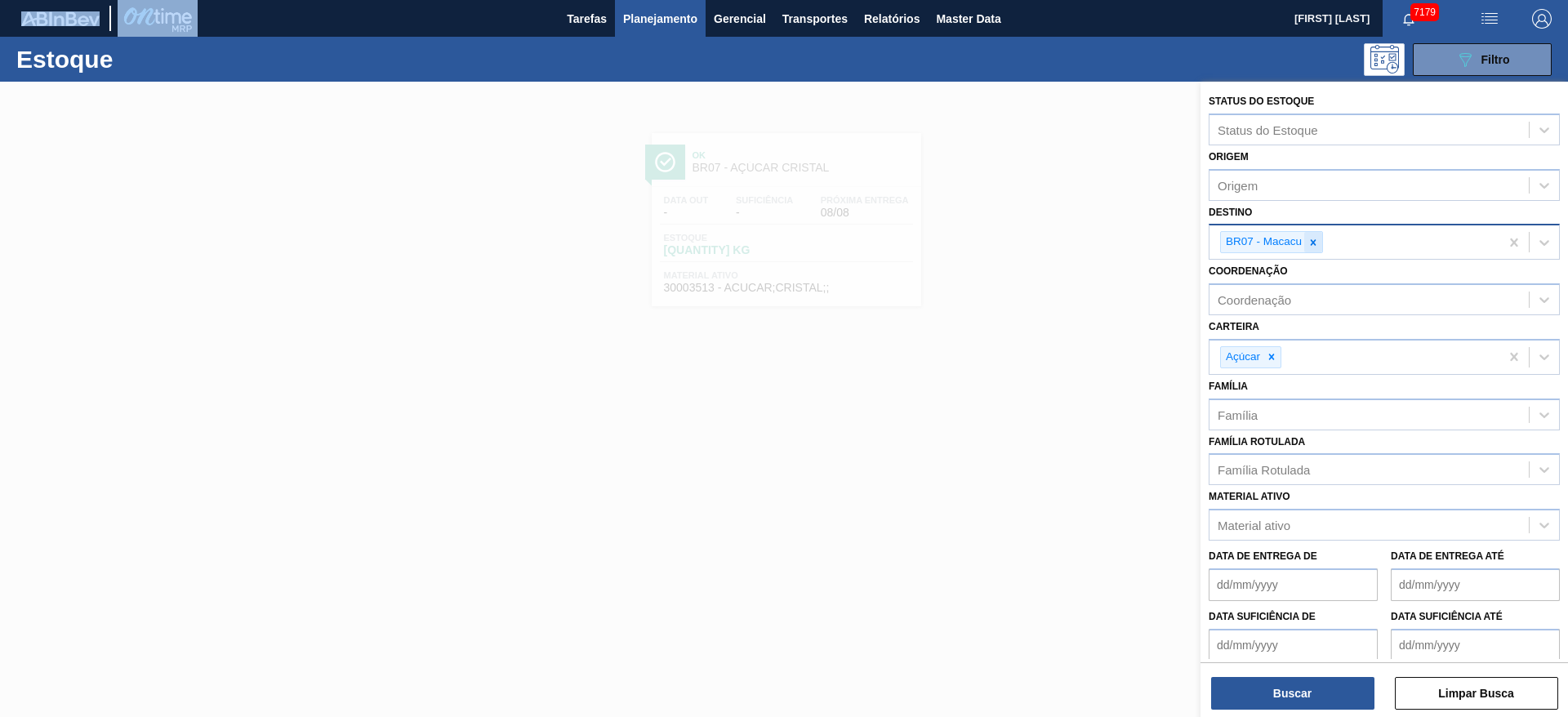 type 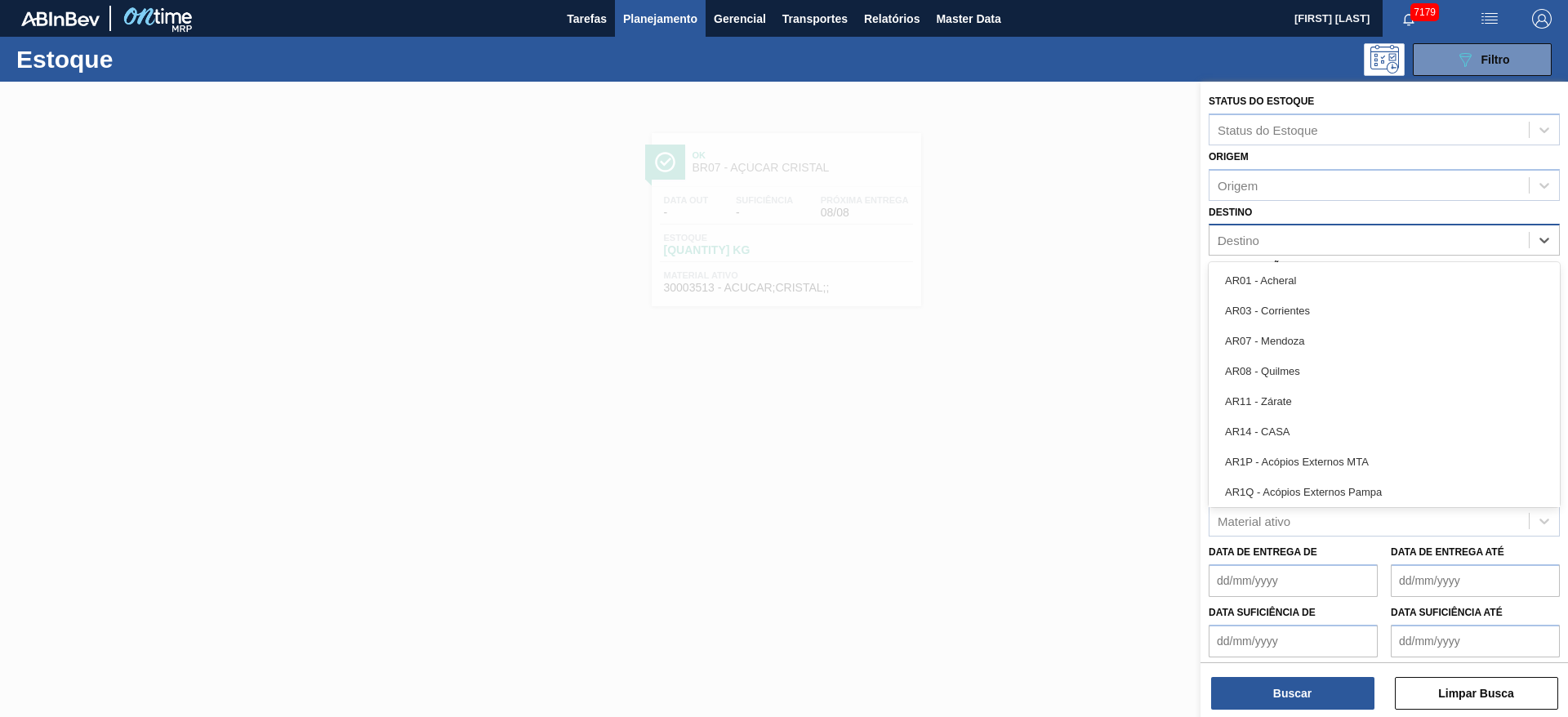 type on "23" 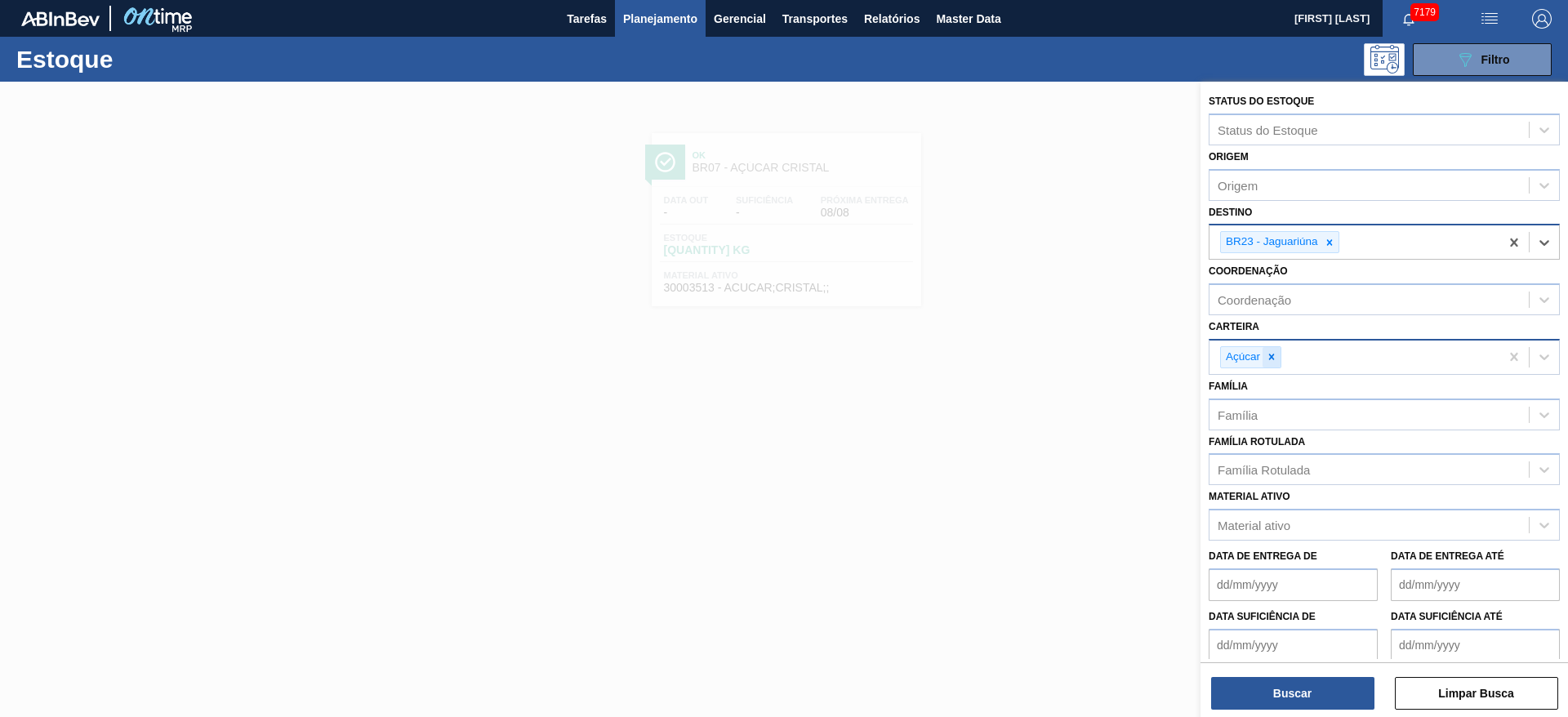 click 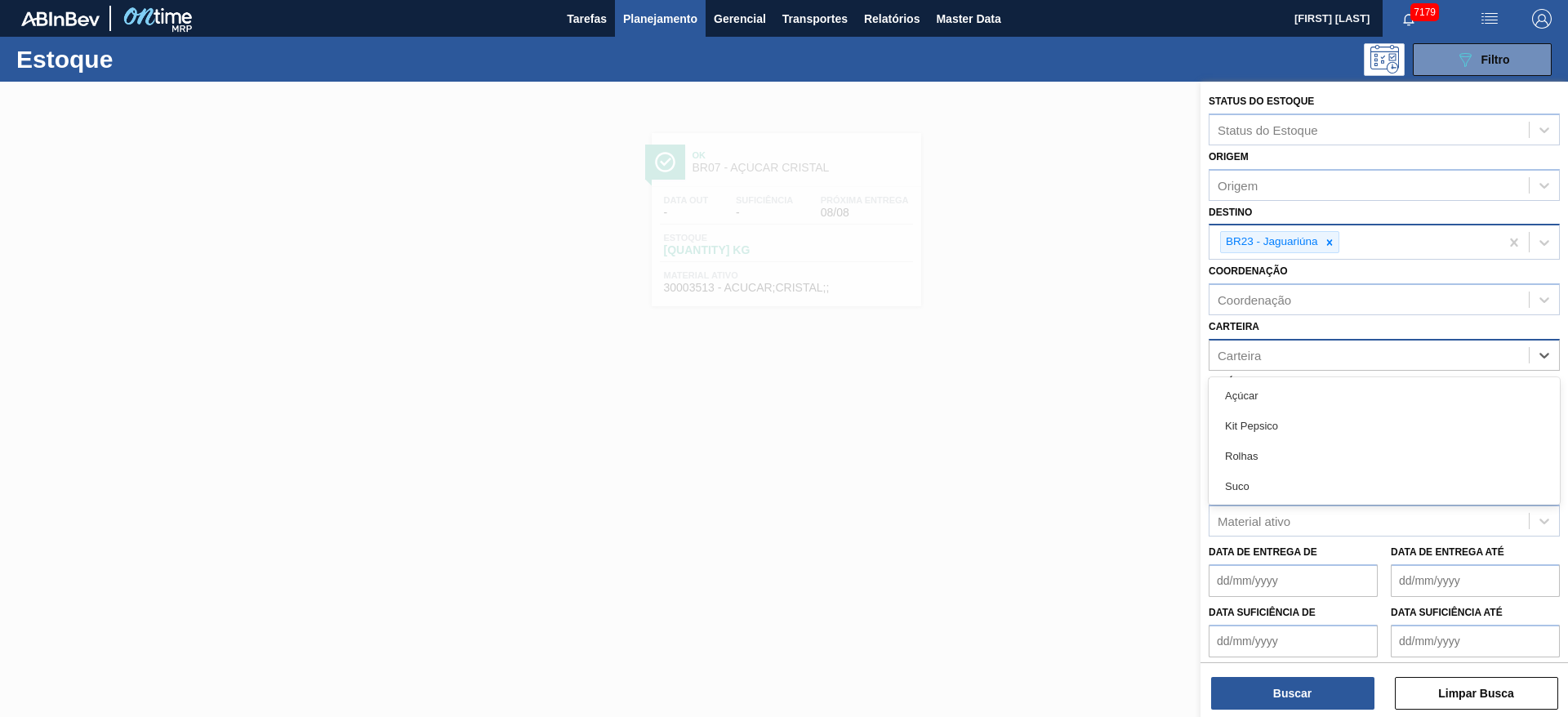 click on "Carteira" at bounding box center [1369, 354] 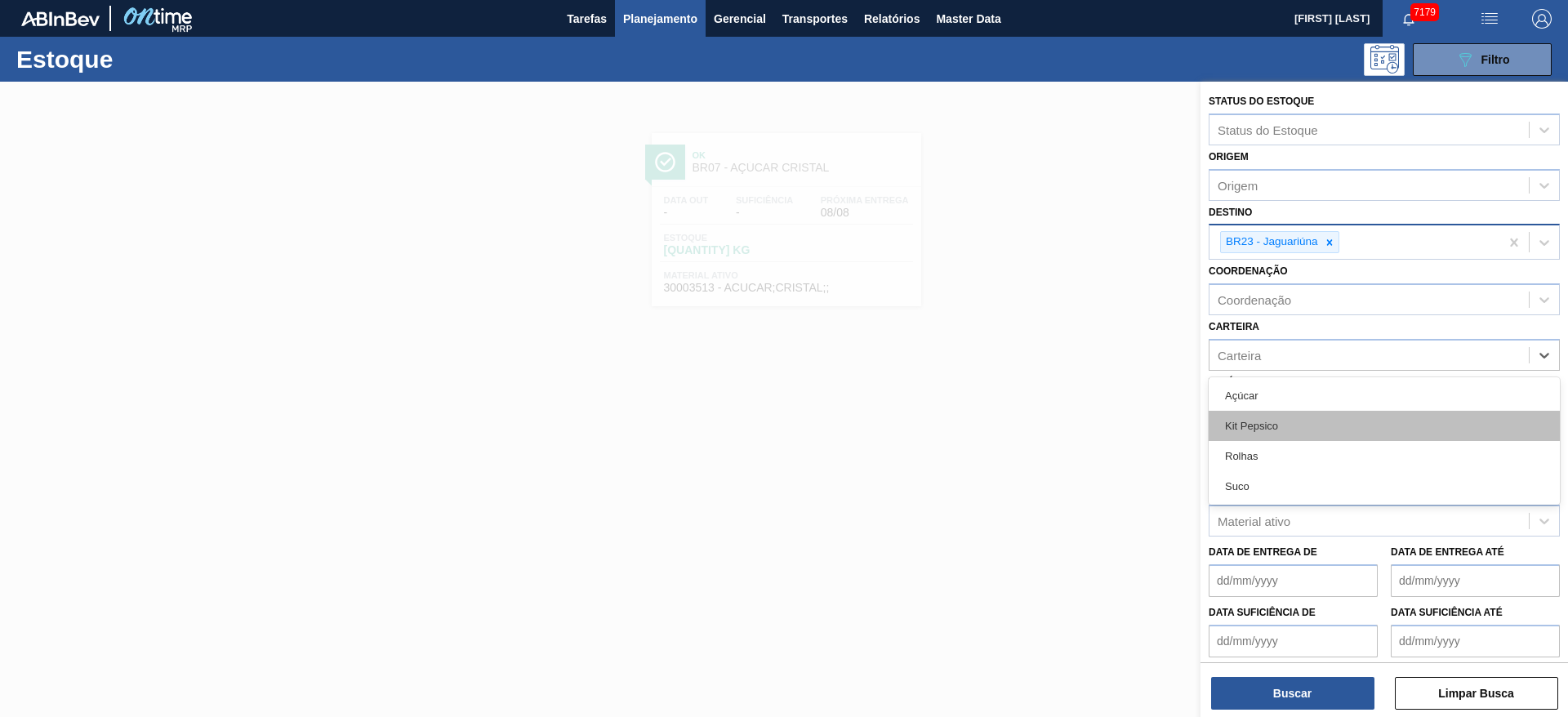 click on "Kit Pepsico" at bounding box center [1384, 425] 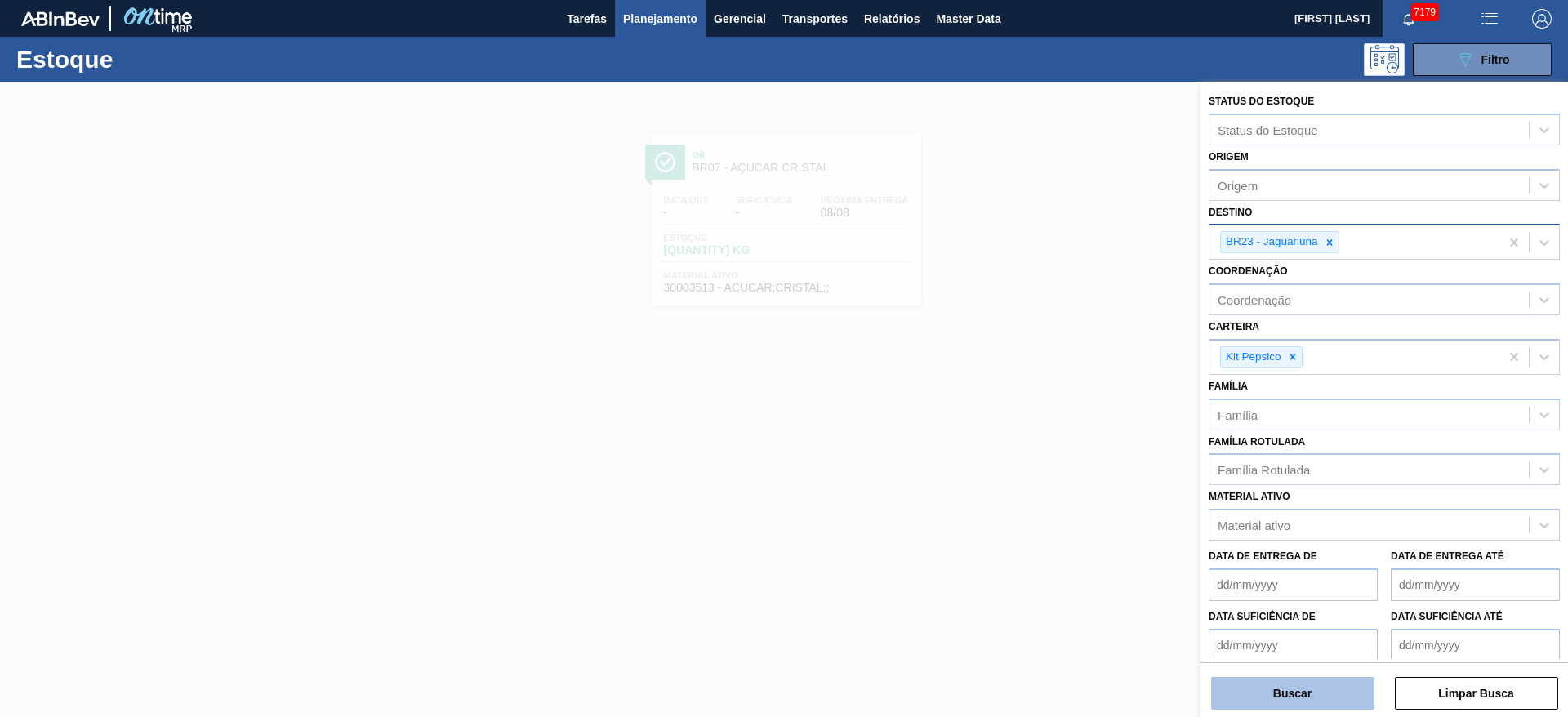 click on "Buscar" at bounding box center [1293, 693] 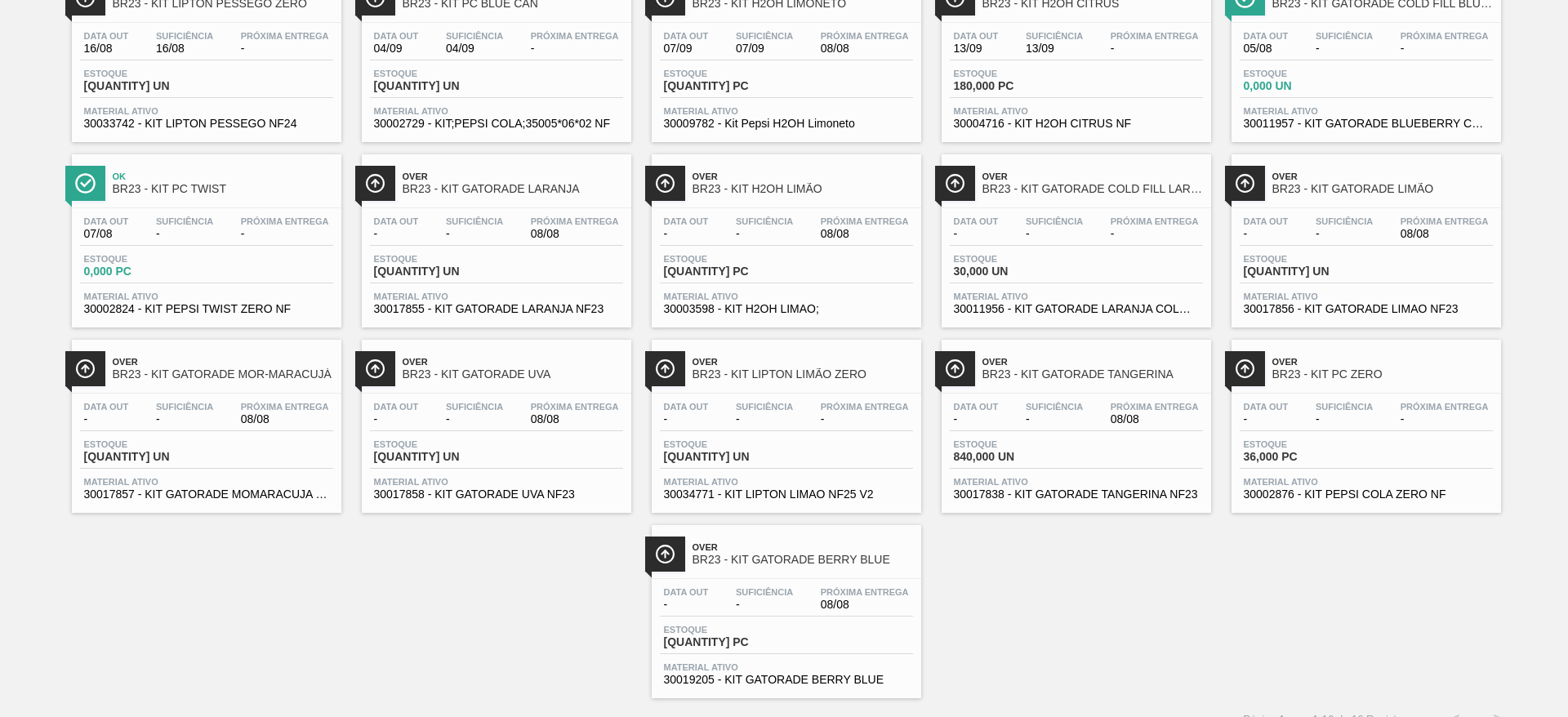 scroll, scrollTop: 42, scrollLeft: 0, axis: vertical 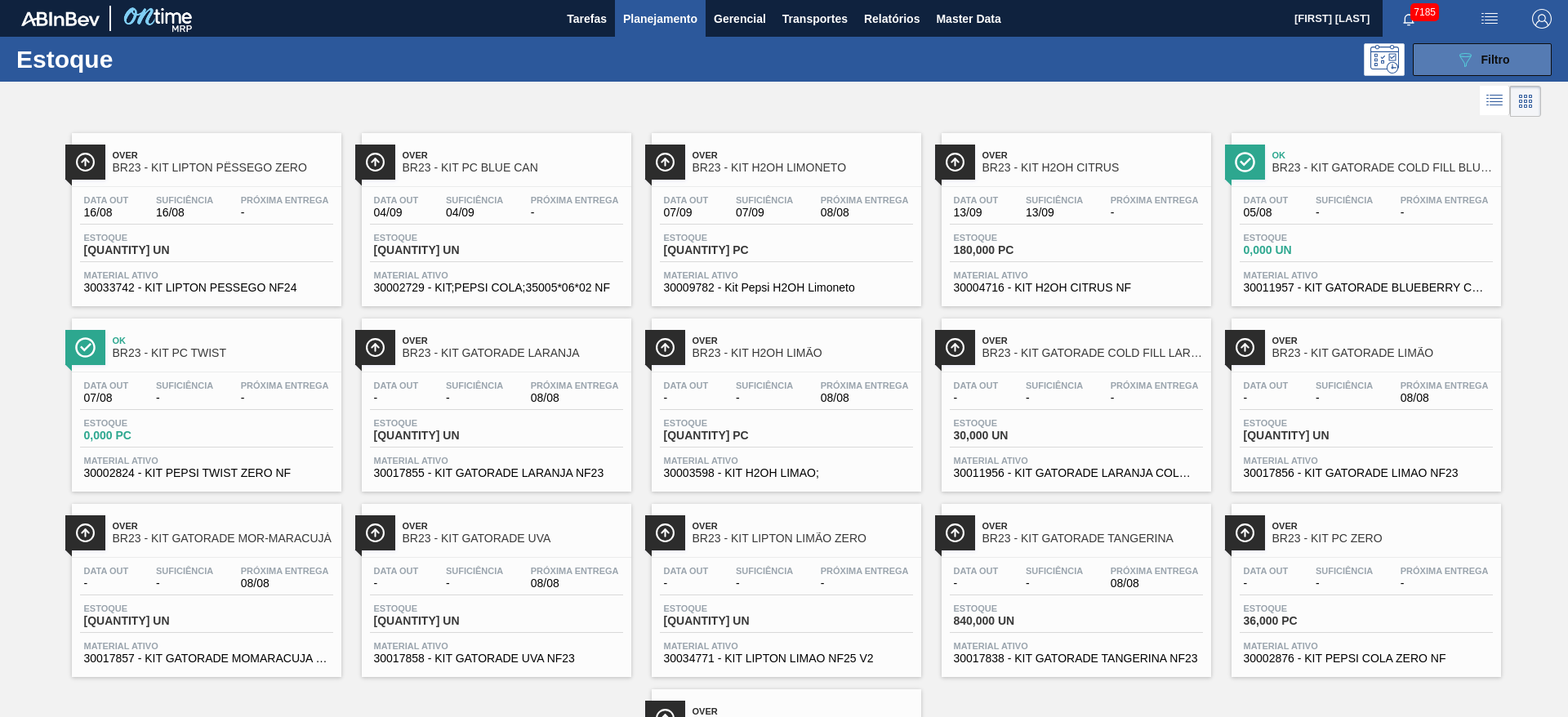 click on "089F7B8B-B2A5-4AFE-B5C0-19BA573D28AC Filtro" at bounding box center (1482, 60) 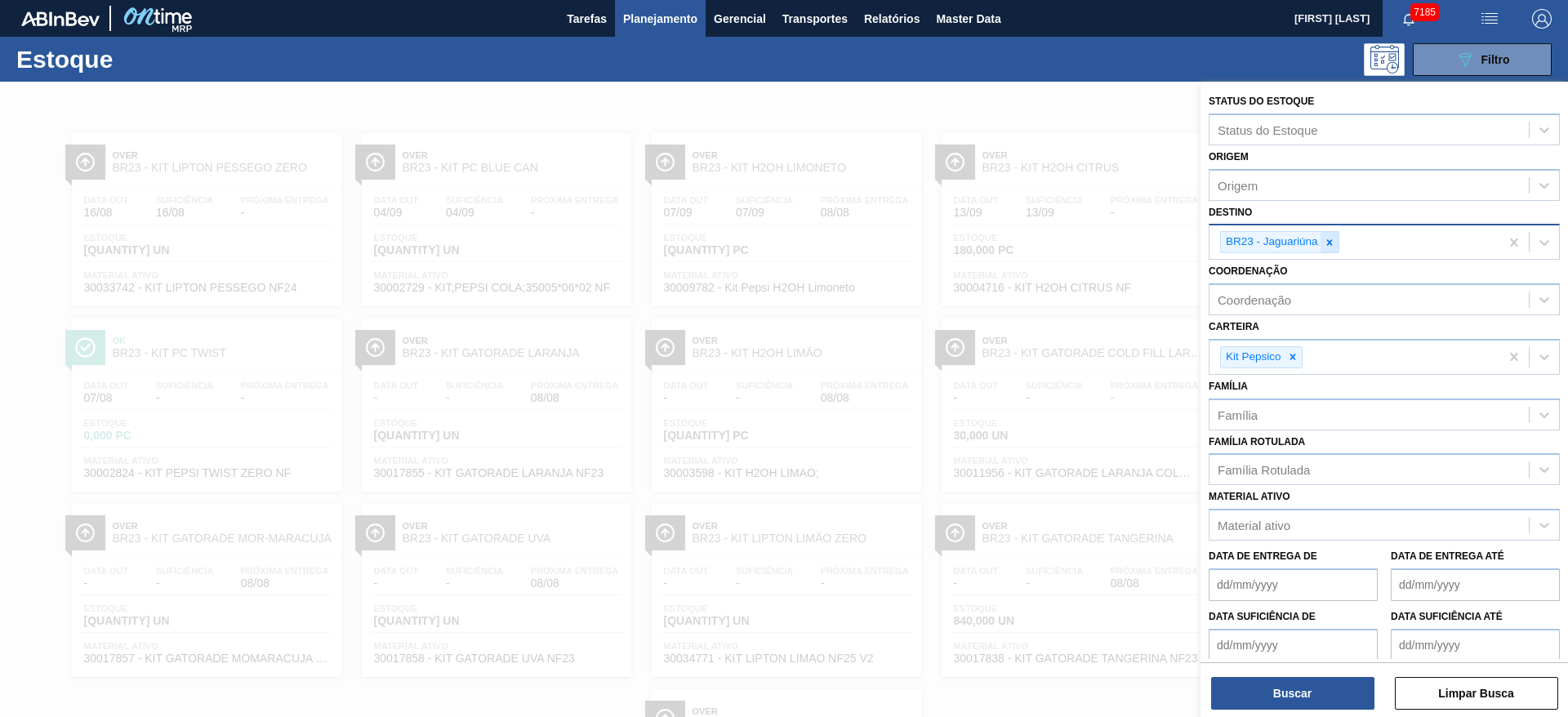click 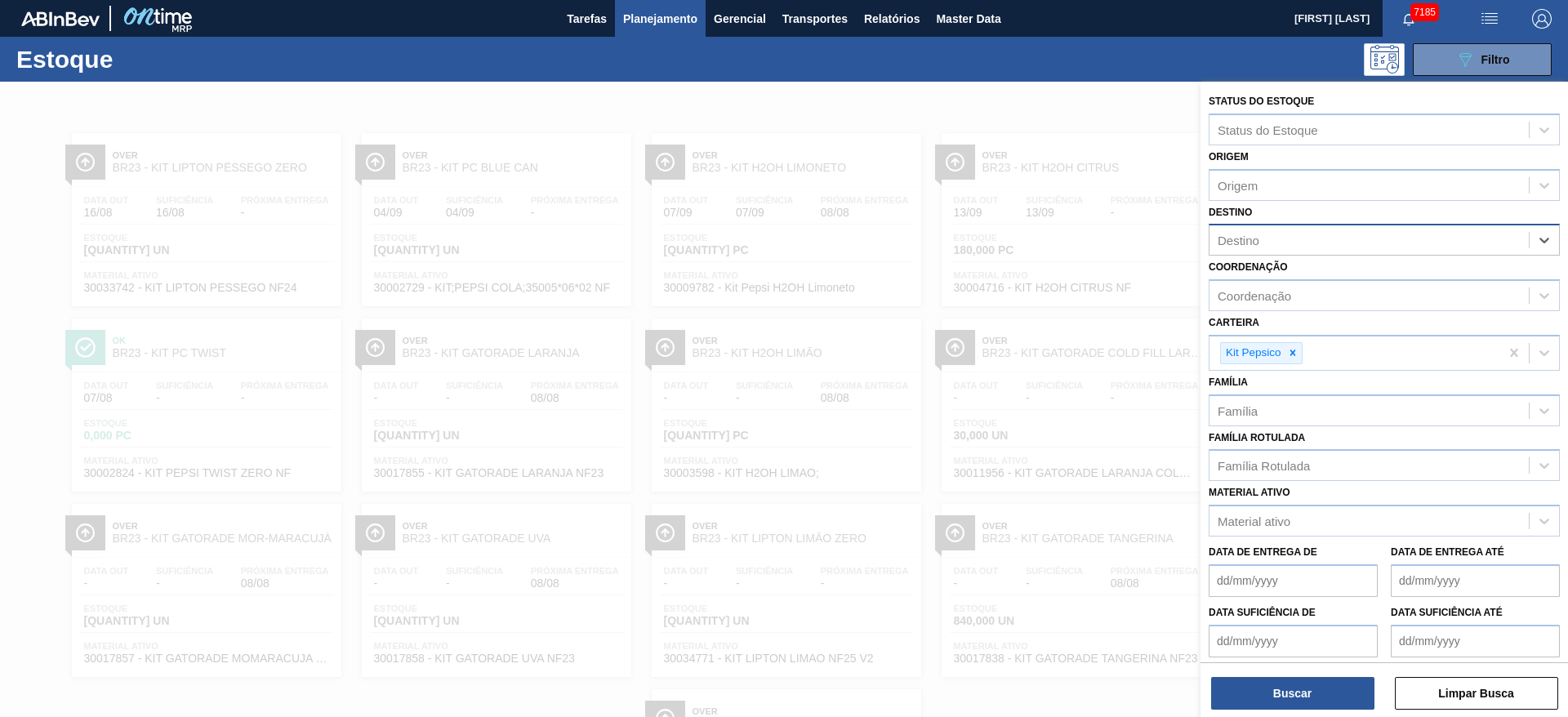 type on "2" 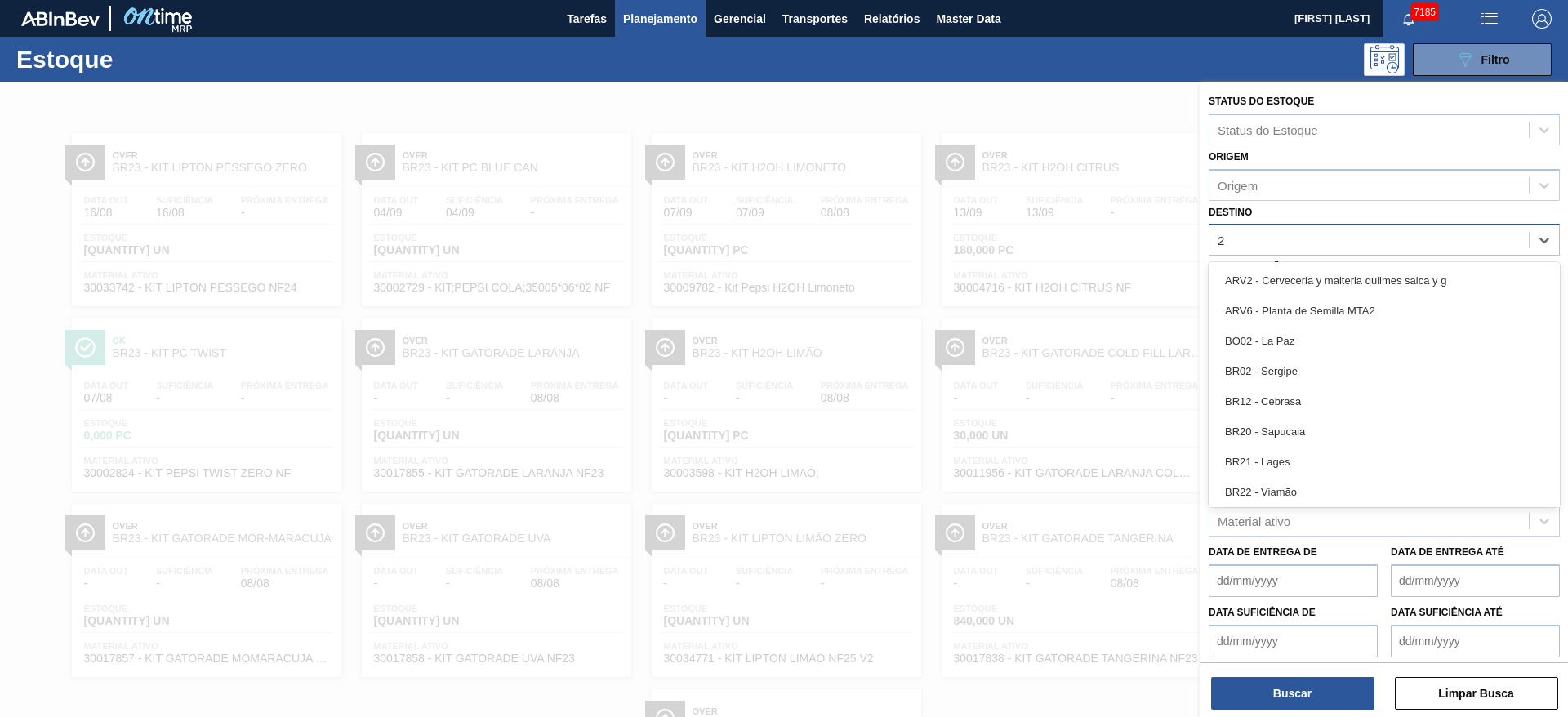 click on "BR21 - Lages" at bounding box center (1384, 461) 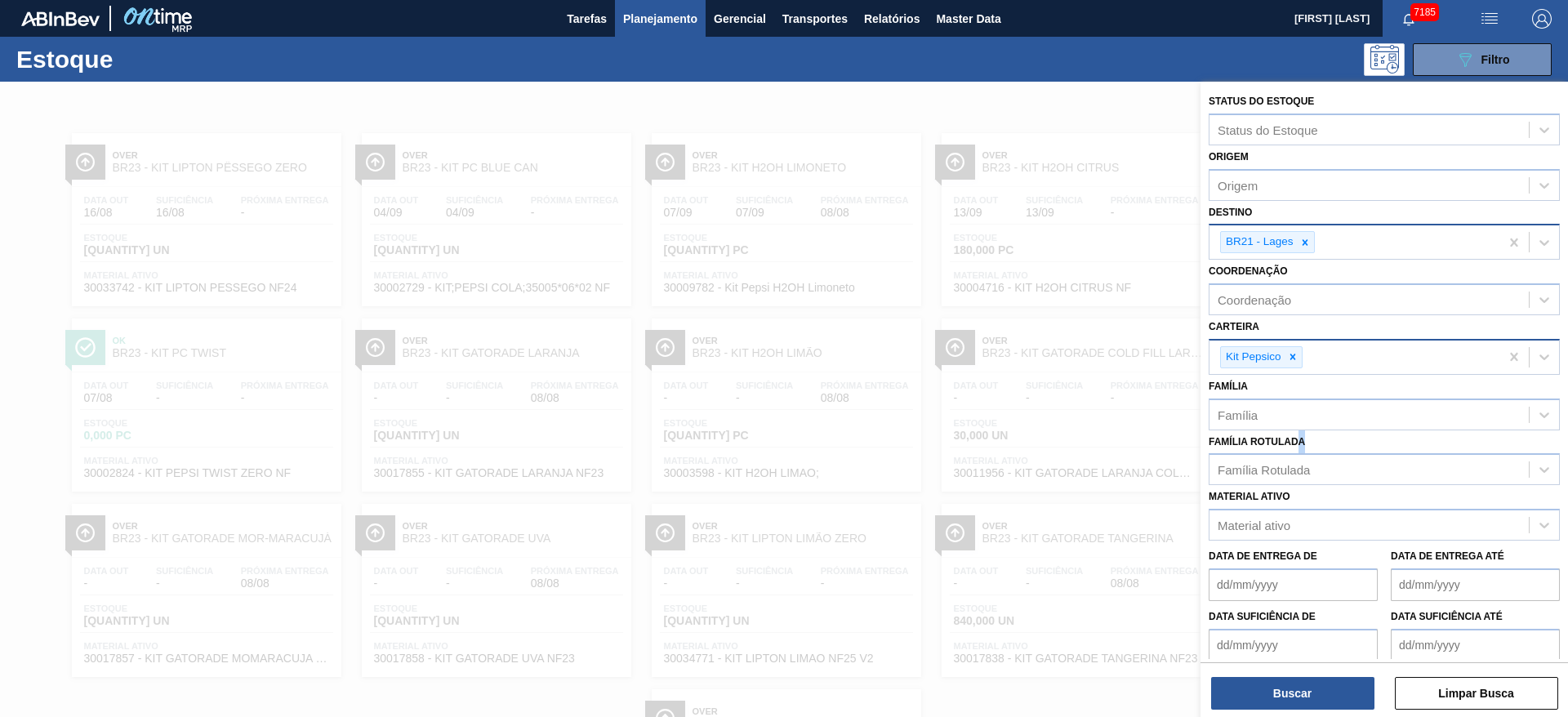 drag, startPoint x: 1310, startPoint y: 449, endPoint x: 1276, endPoint y: 355, distance: 99.95999 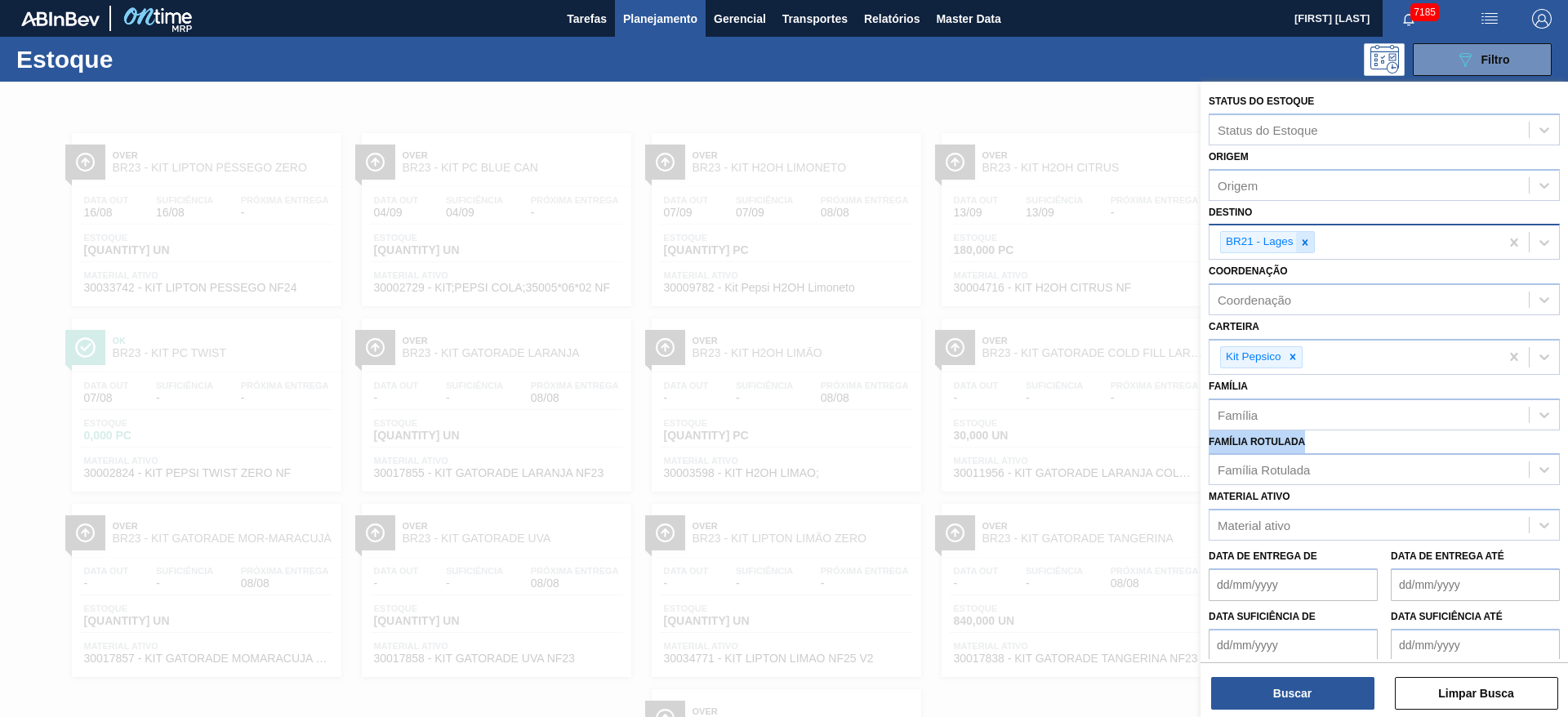click 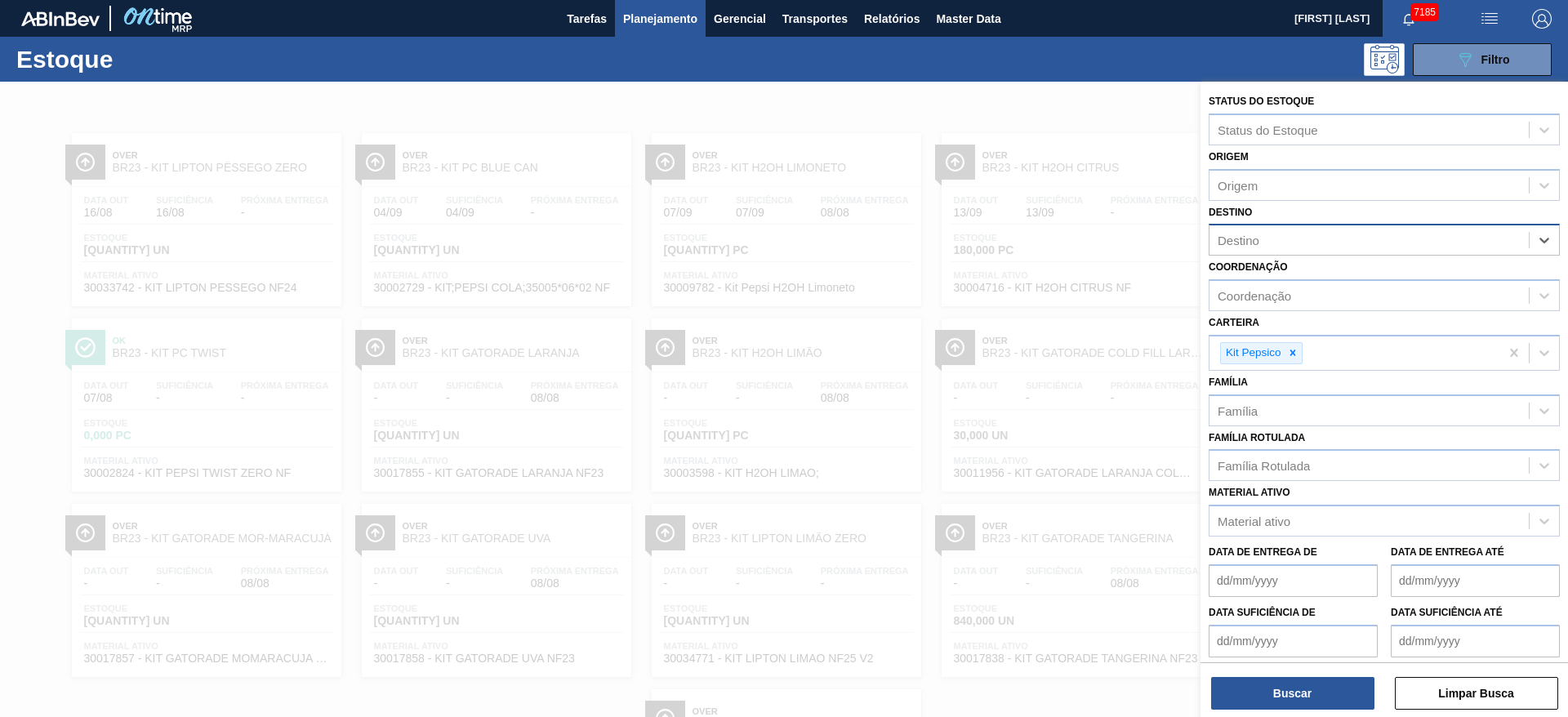 type on "2" 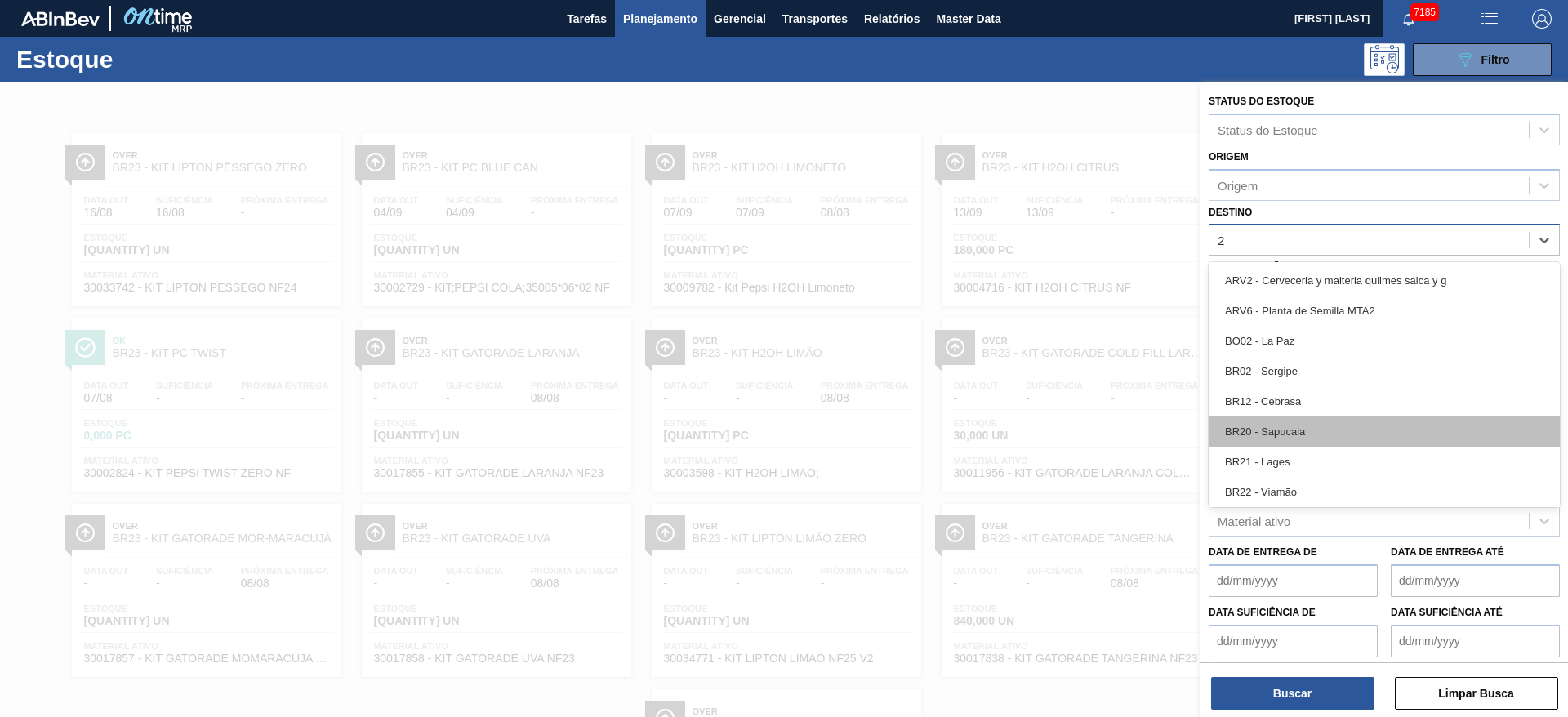 click on "BR20 - Sapucaia" at bounding box center [1384, 431] 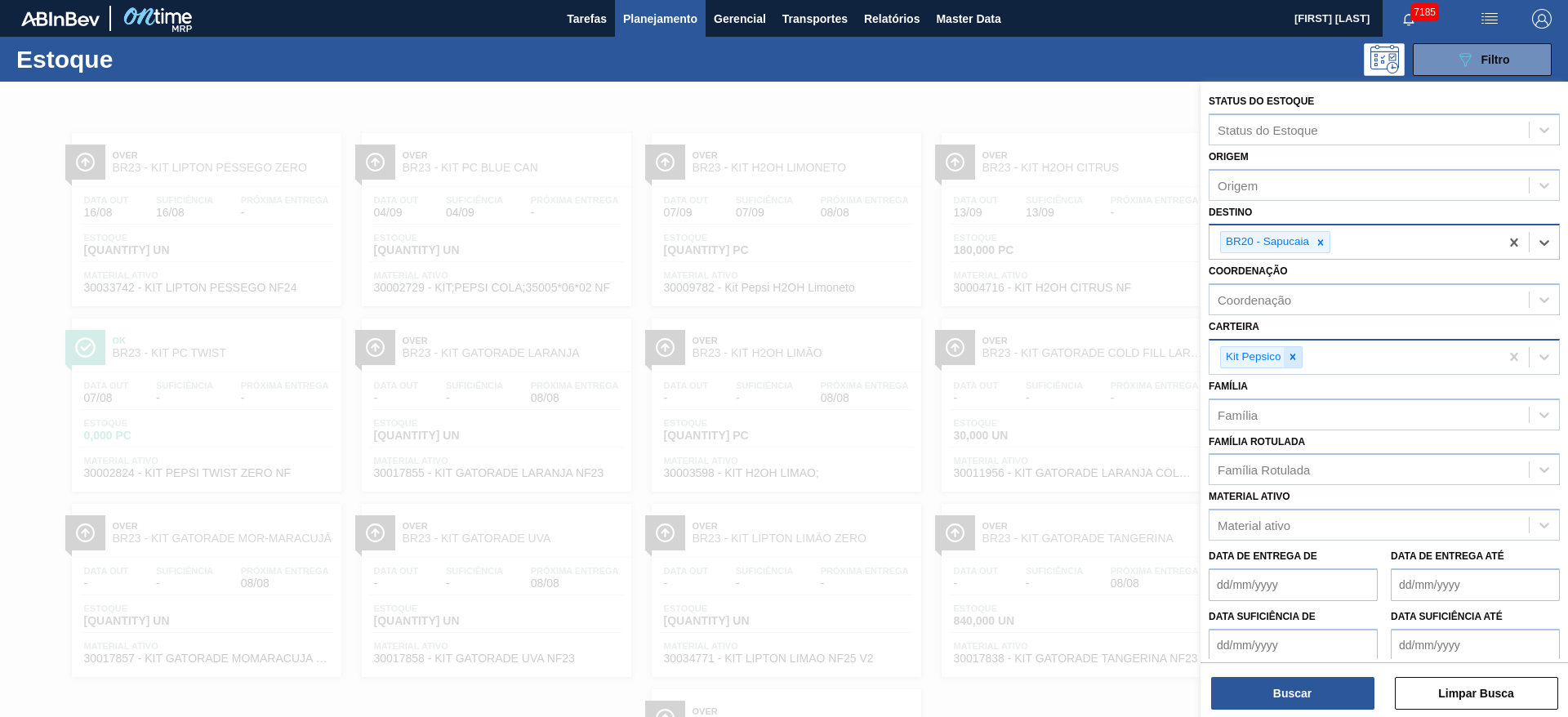 click 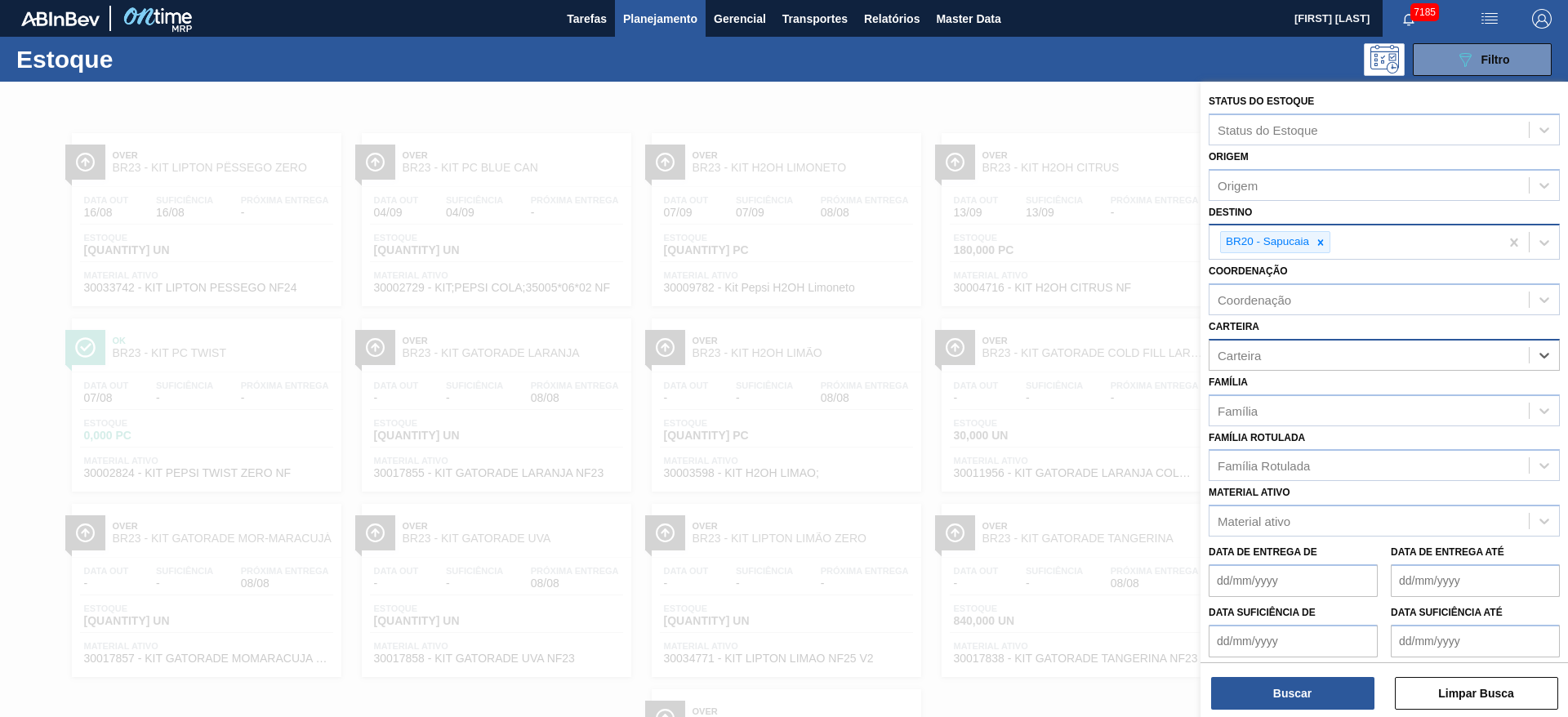 click on "Carteira" at bounding box center [1369, 354] 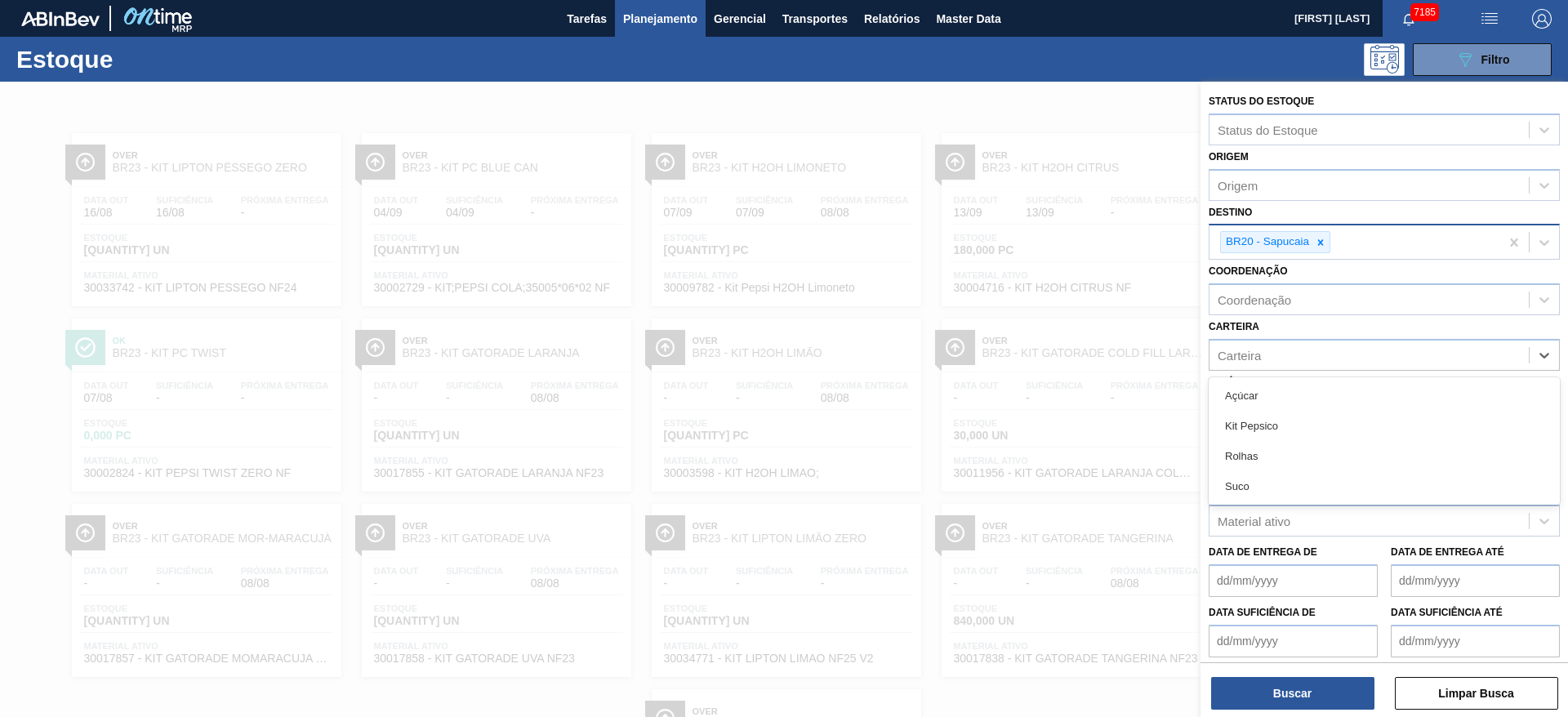 click on "Kit Pepsico" at bounding box center (1384, 425) 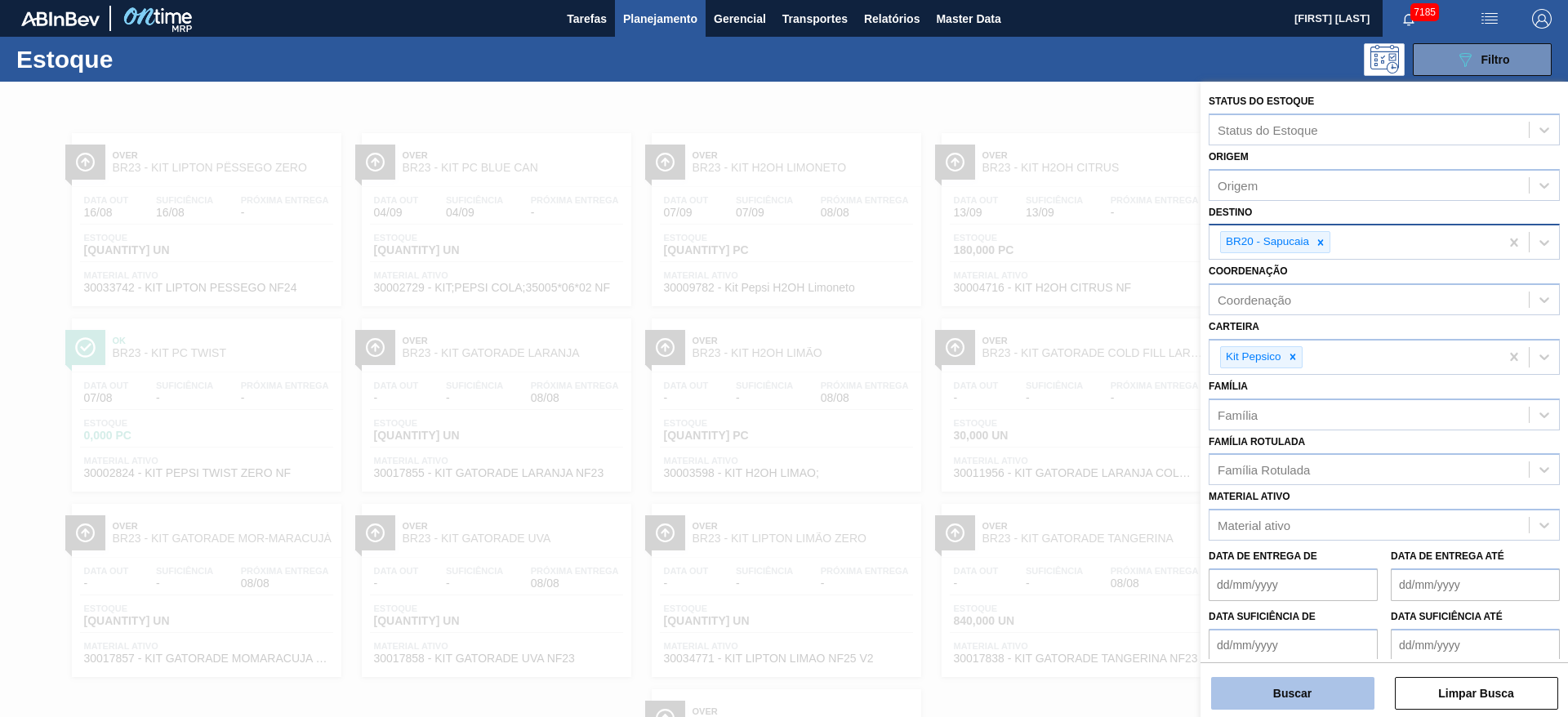 click on "Buscar" at bounding box center [1293, 693] 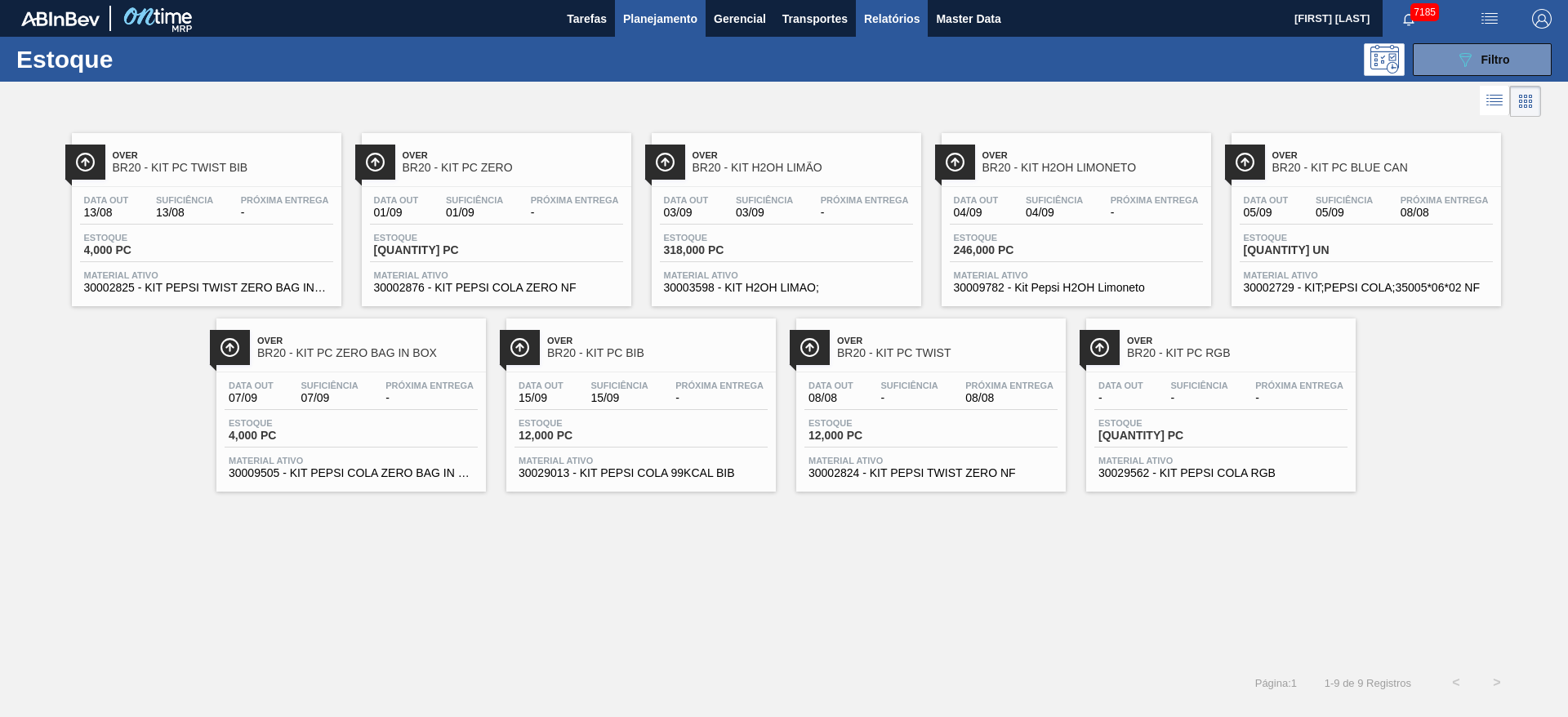 drag, startPoint x: 906, startPoint y: 4, endPoint x: 900, endPoint y: 12, distance: 10 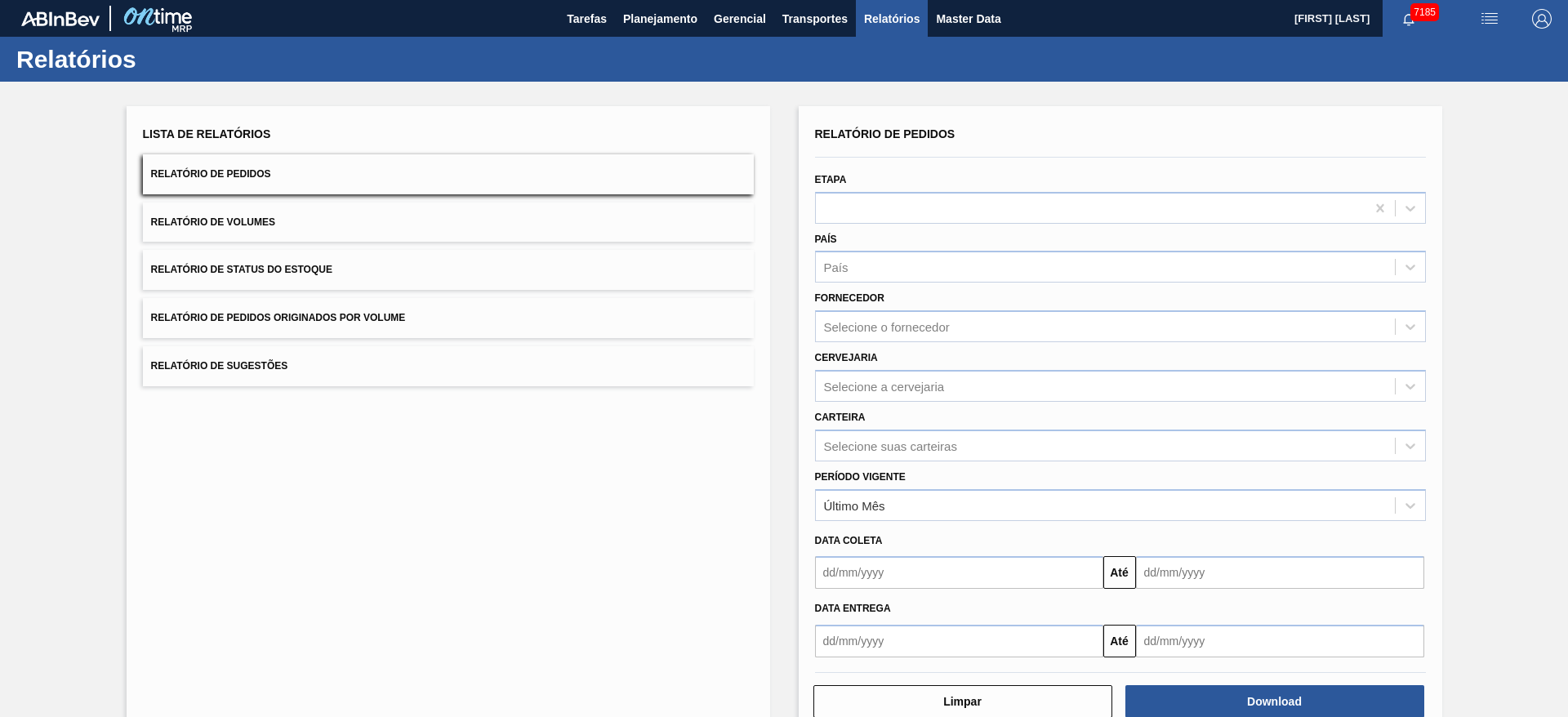 click on "Etapa" at bounding box center [1120, 196] 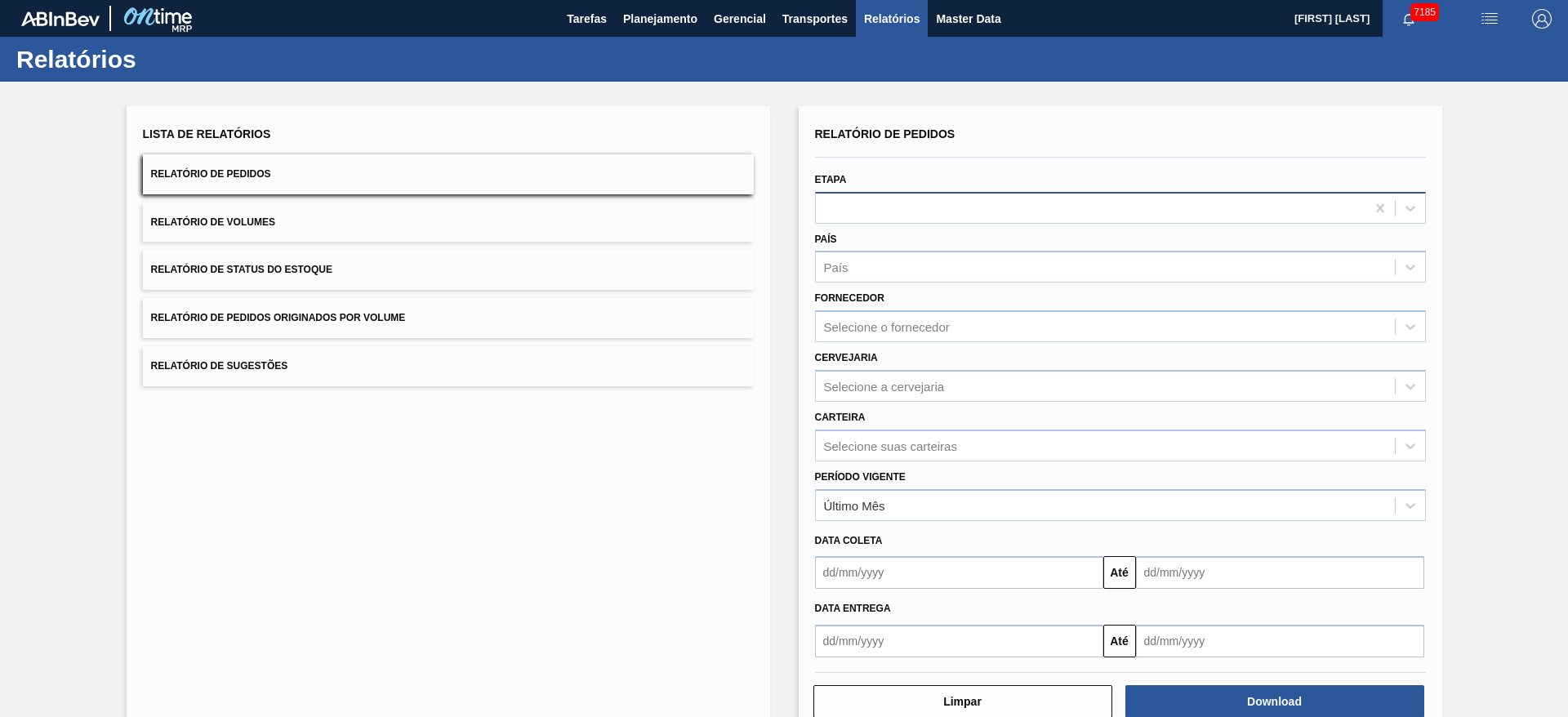 click at bounding box center [1120, 207] 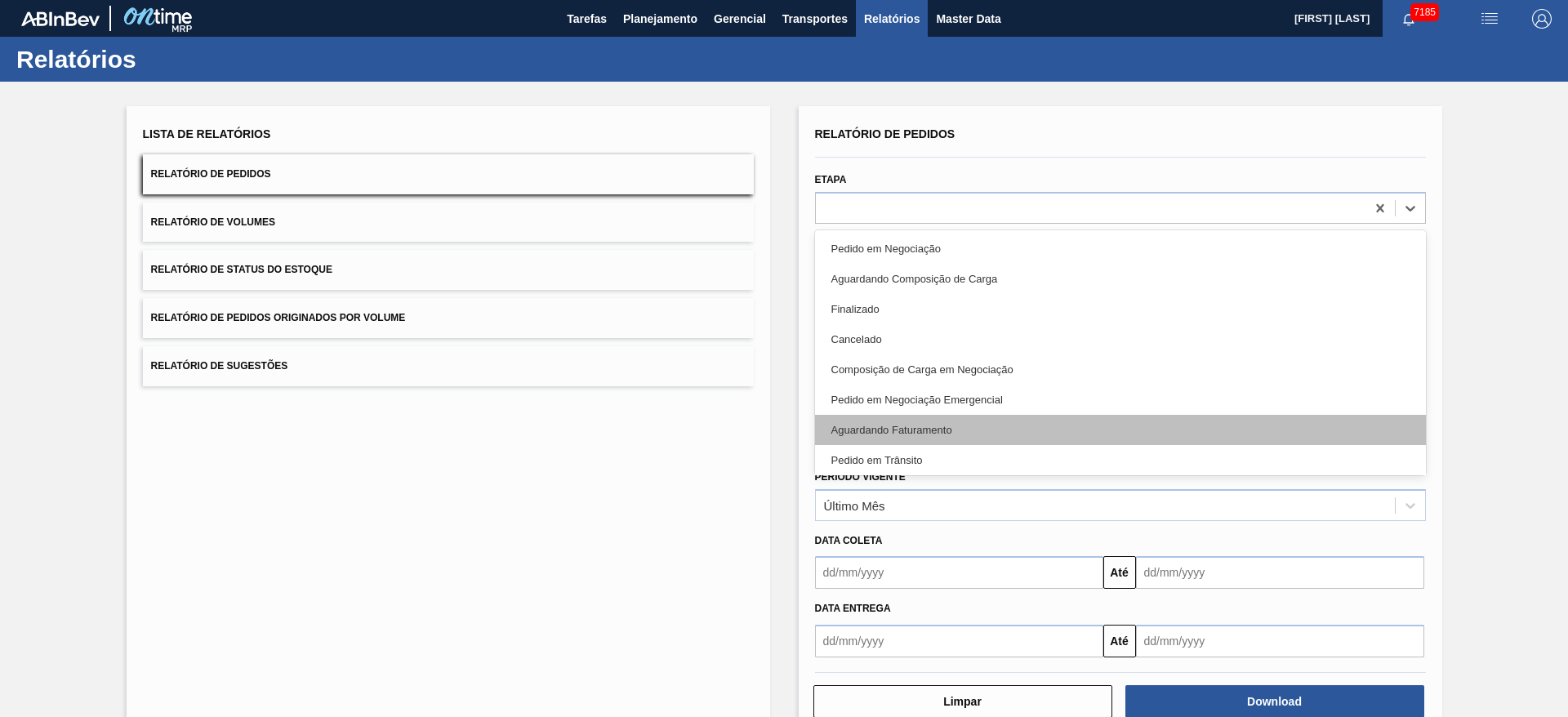 click on "Aguardando Faturamento" at bounding box center (1120, 430) 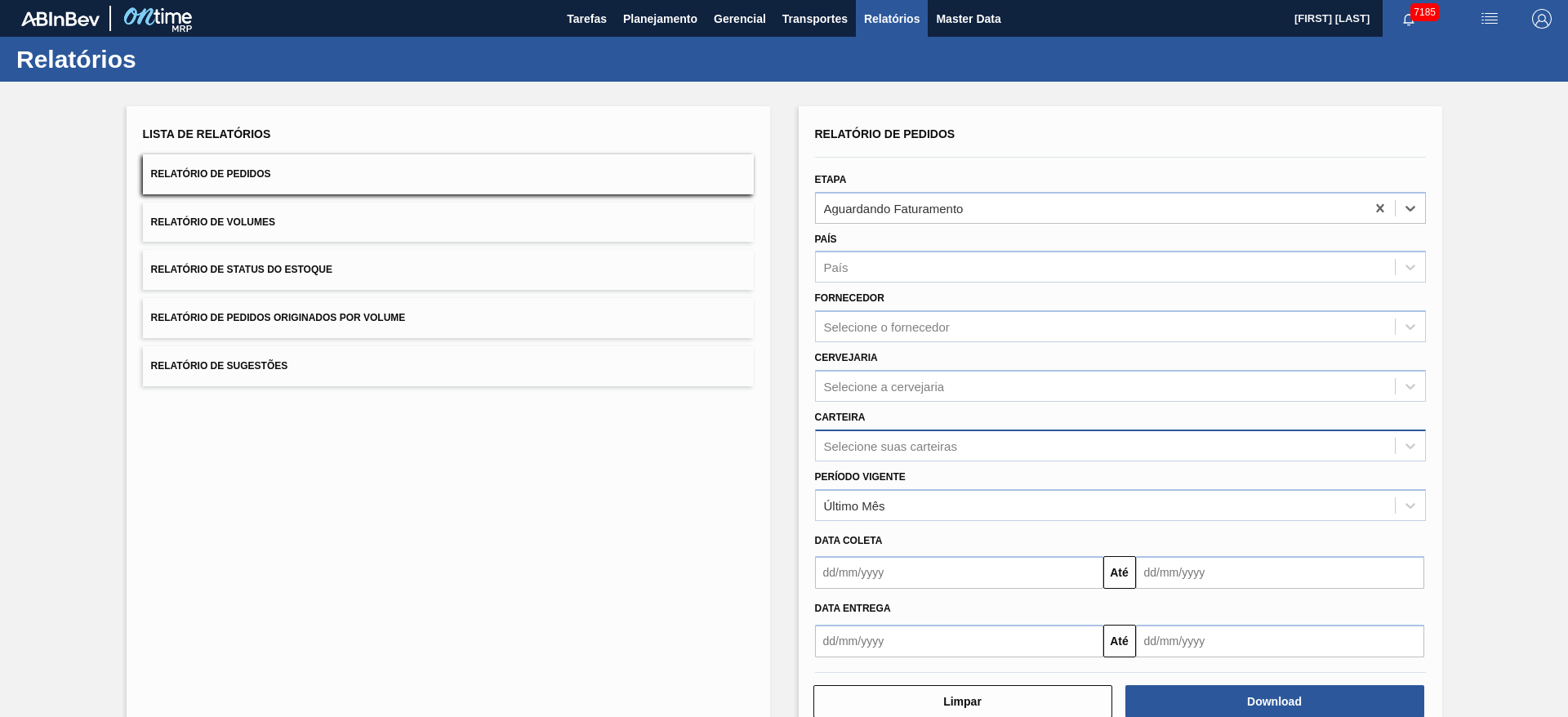 click on "Selecione suas carteiras" at bounding box center [1105, 445] 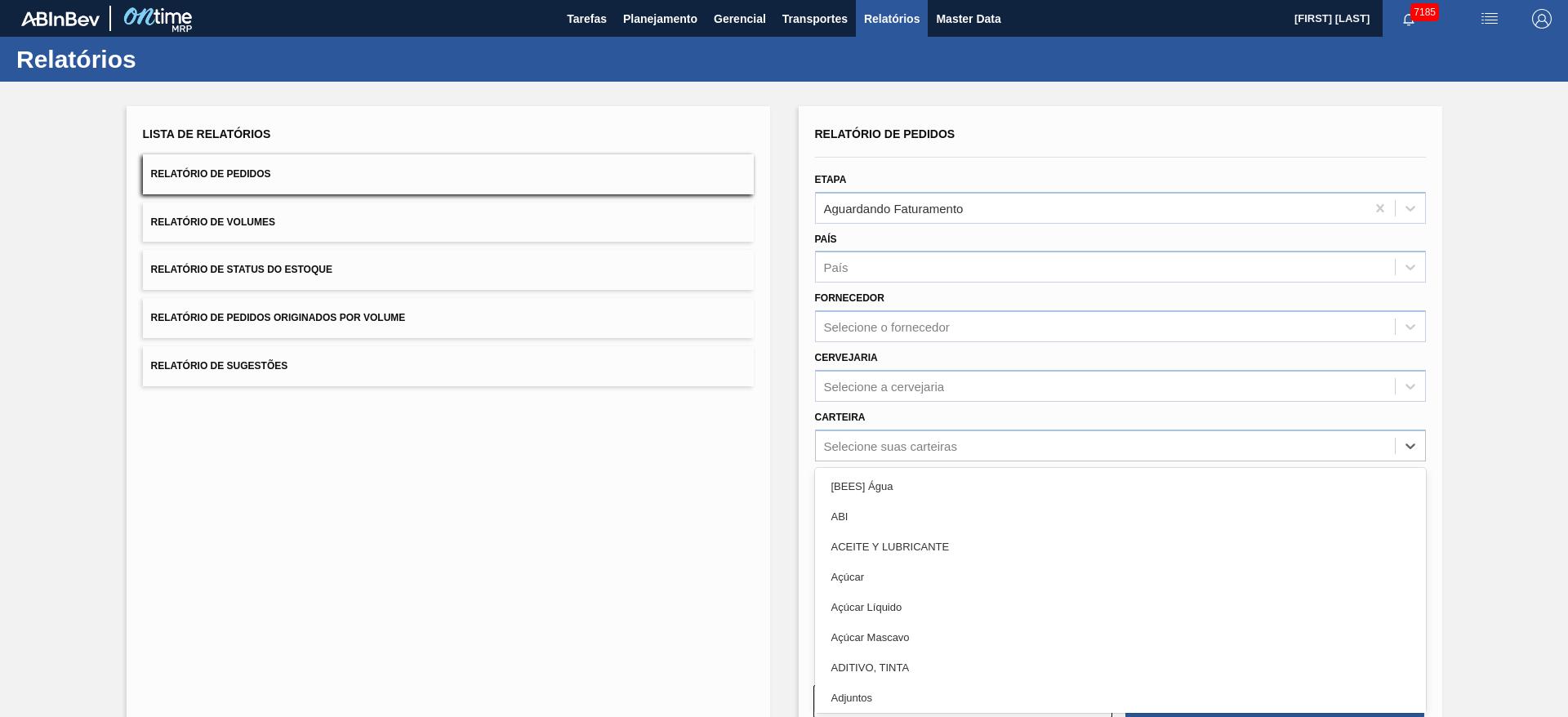 click on "Açúcar" at bounding box center [1120, 577] 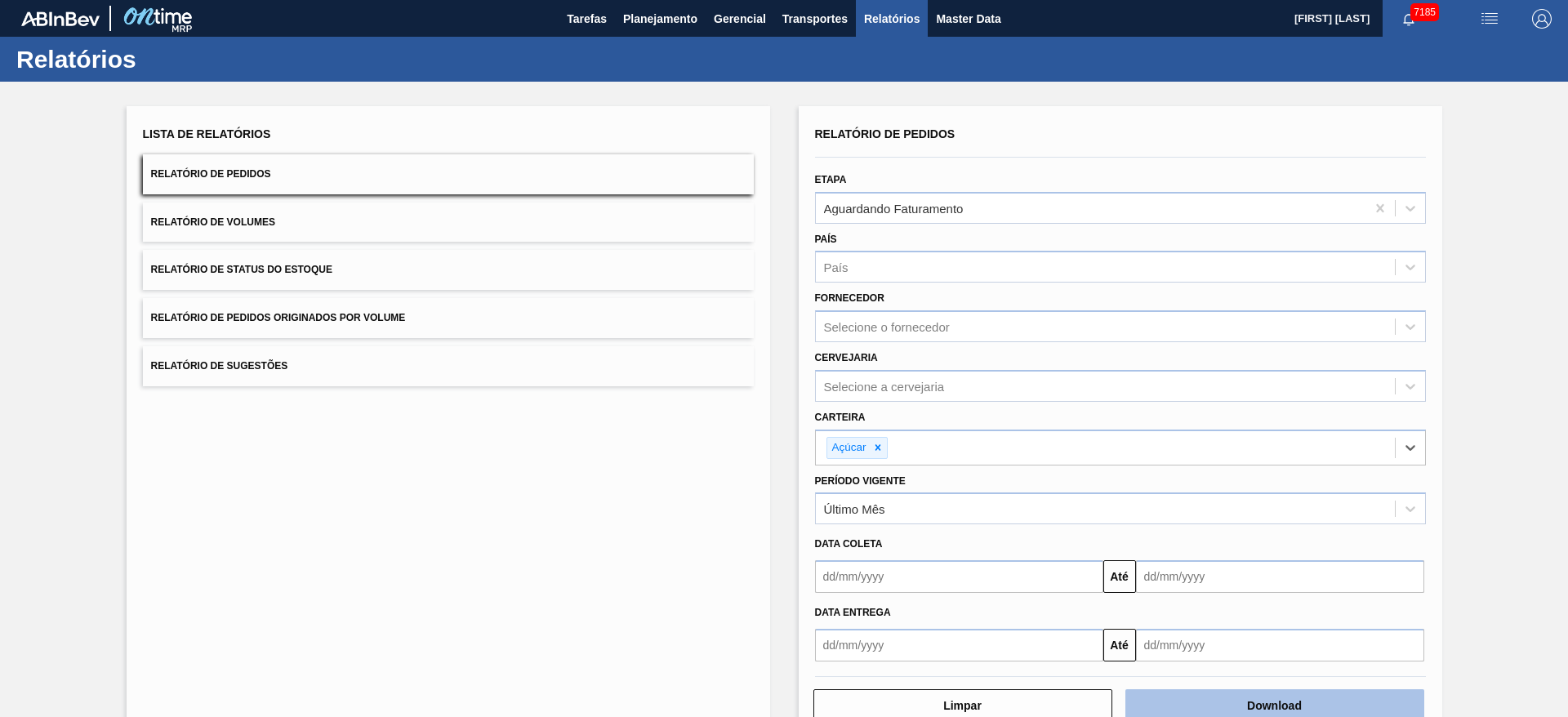 click on "Download" at bounding box center [1275, 706] 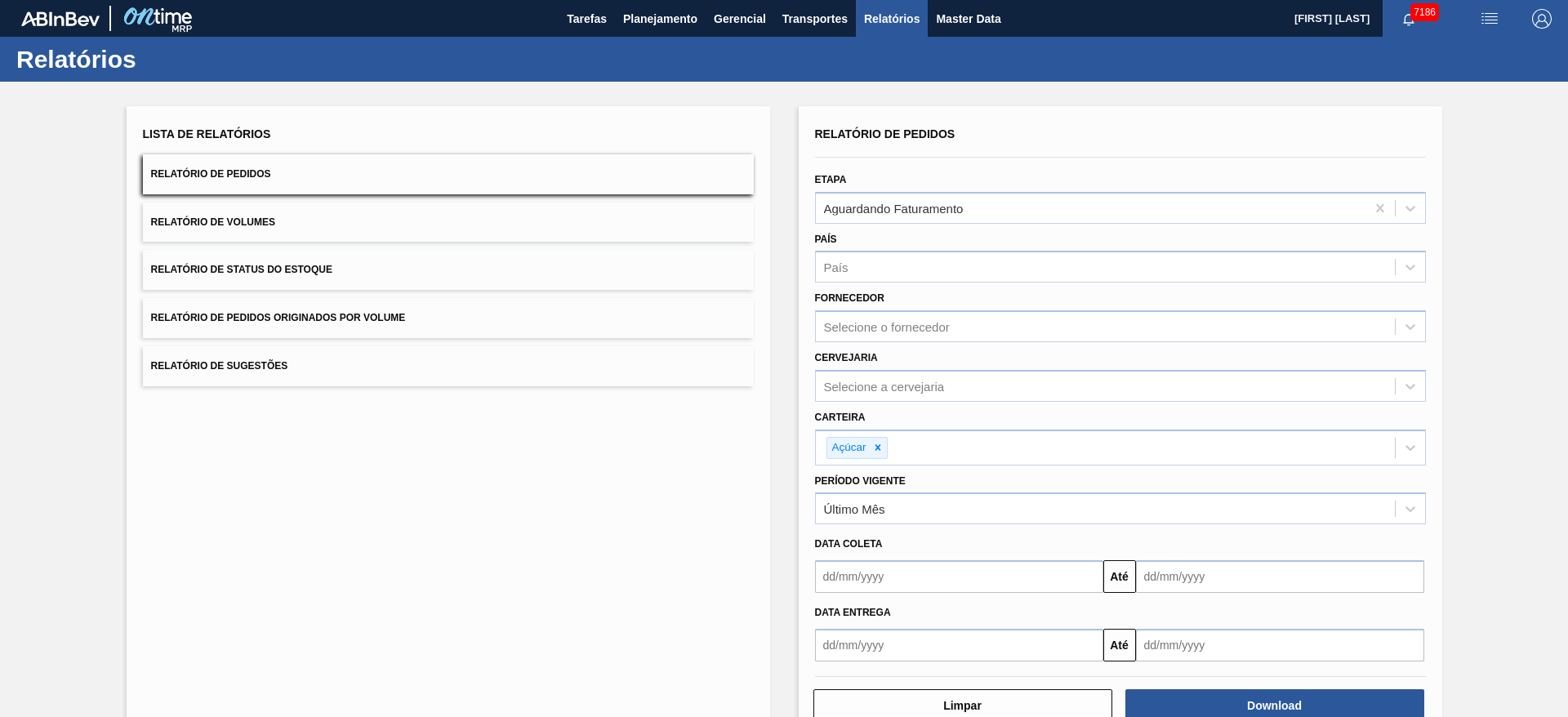 type 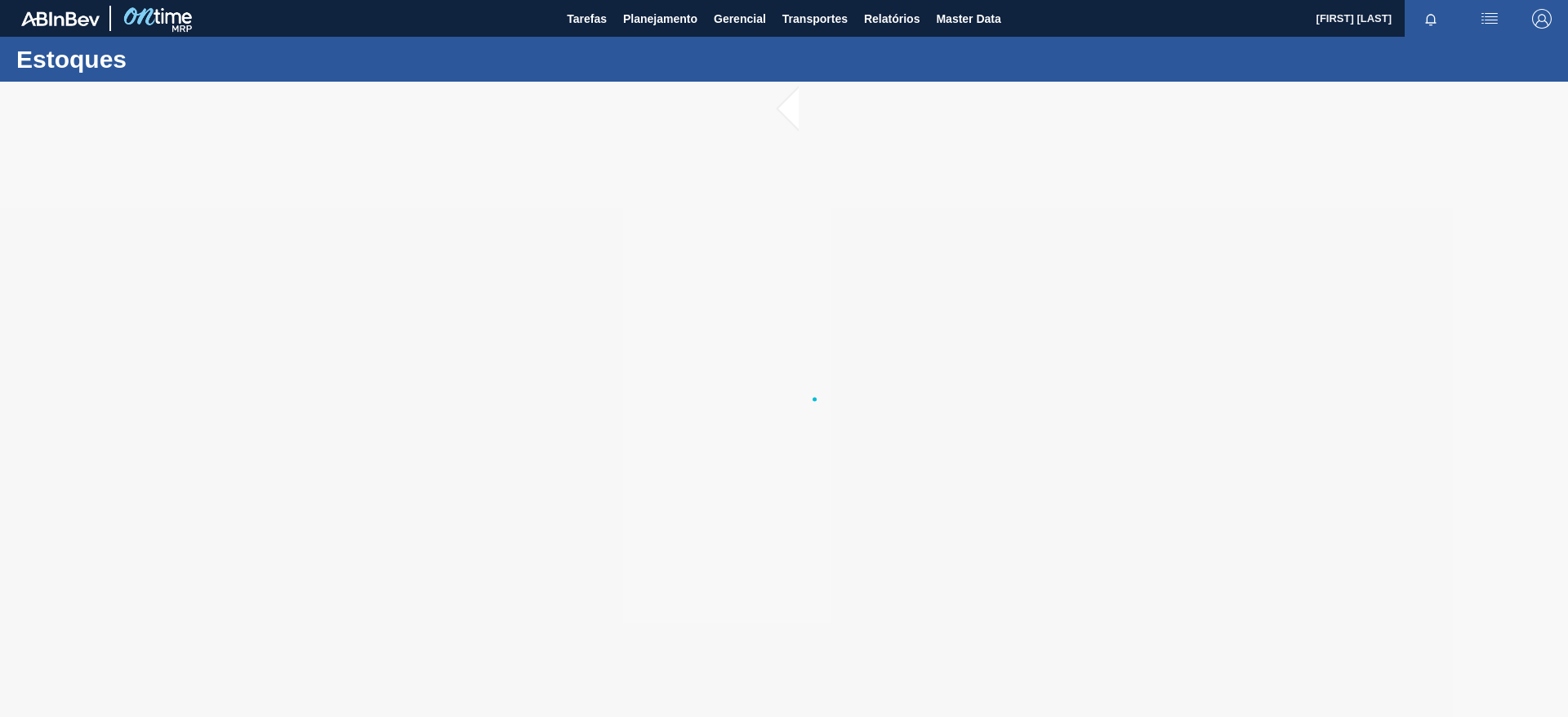 scroll, scrollTop: 0, scrollLeft: 0, axis: both 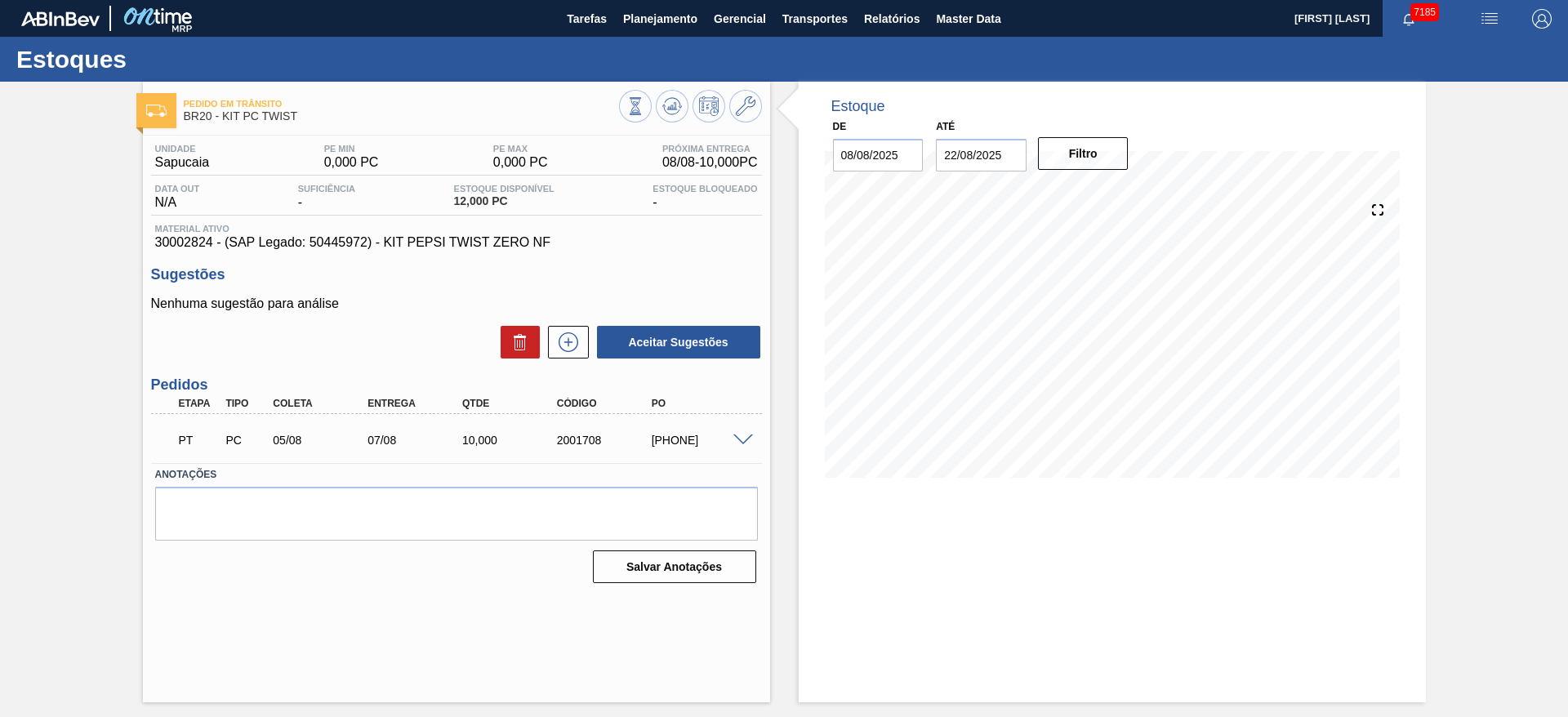 click on "30002824 - (SAP Legado: 50445972) - KIT PEPSI TWIST ZERO NF" at bounding box center [457, 243] 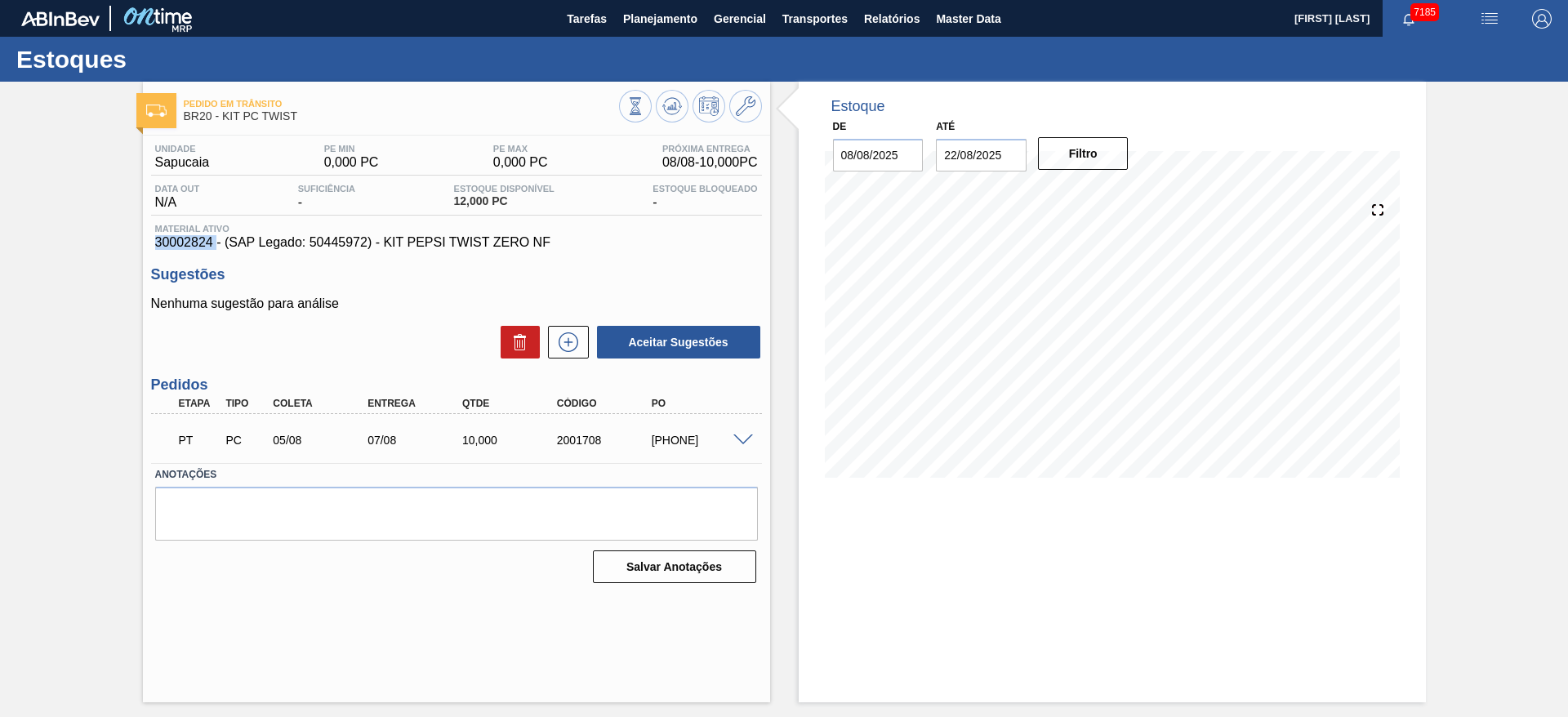 click on "30002824 - (SAP Legado: 50445972) - KIT PEPSI TWIST ZERO NF" at bounding box center [457, 243] 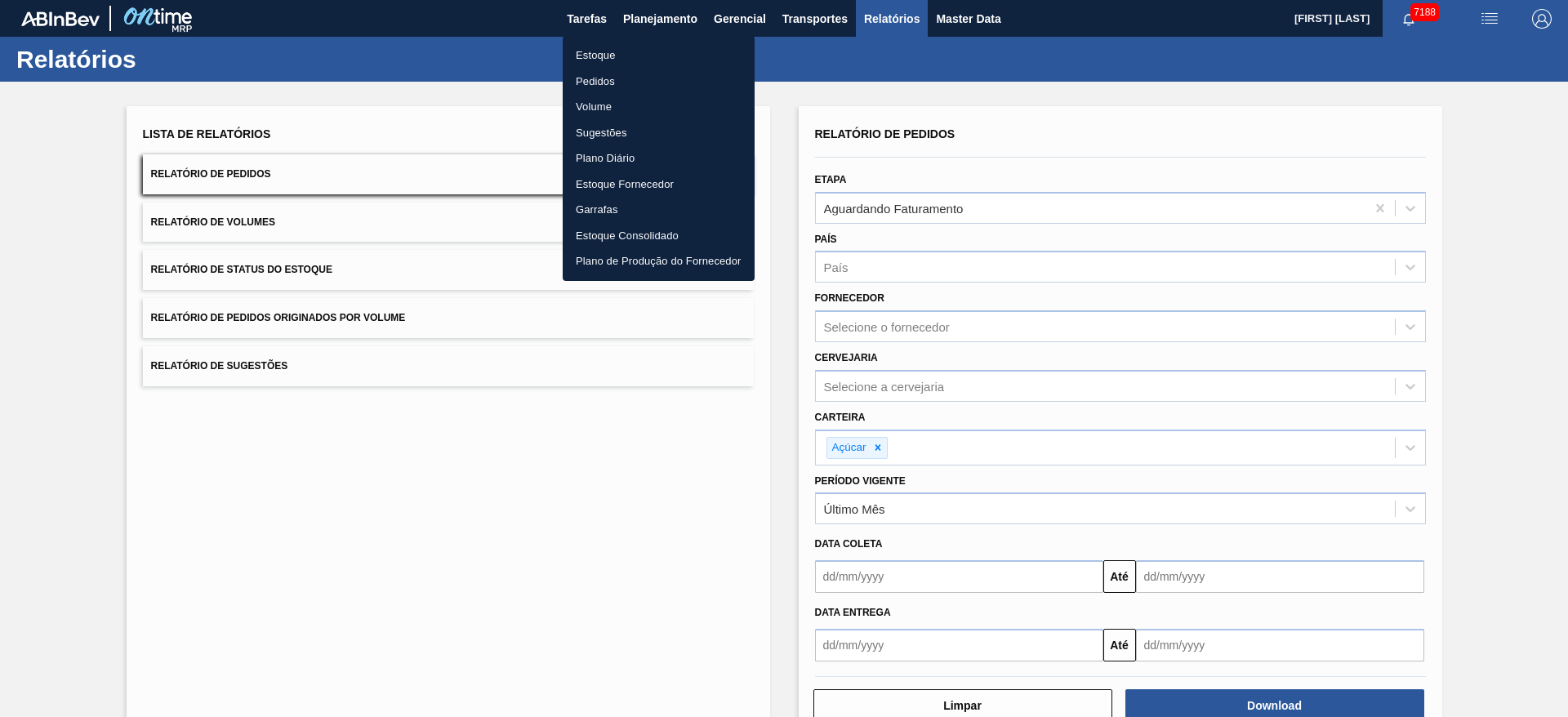 scroll, scrollTop: 0, scrollLeft: 0, axis: both 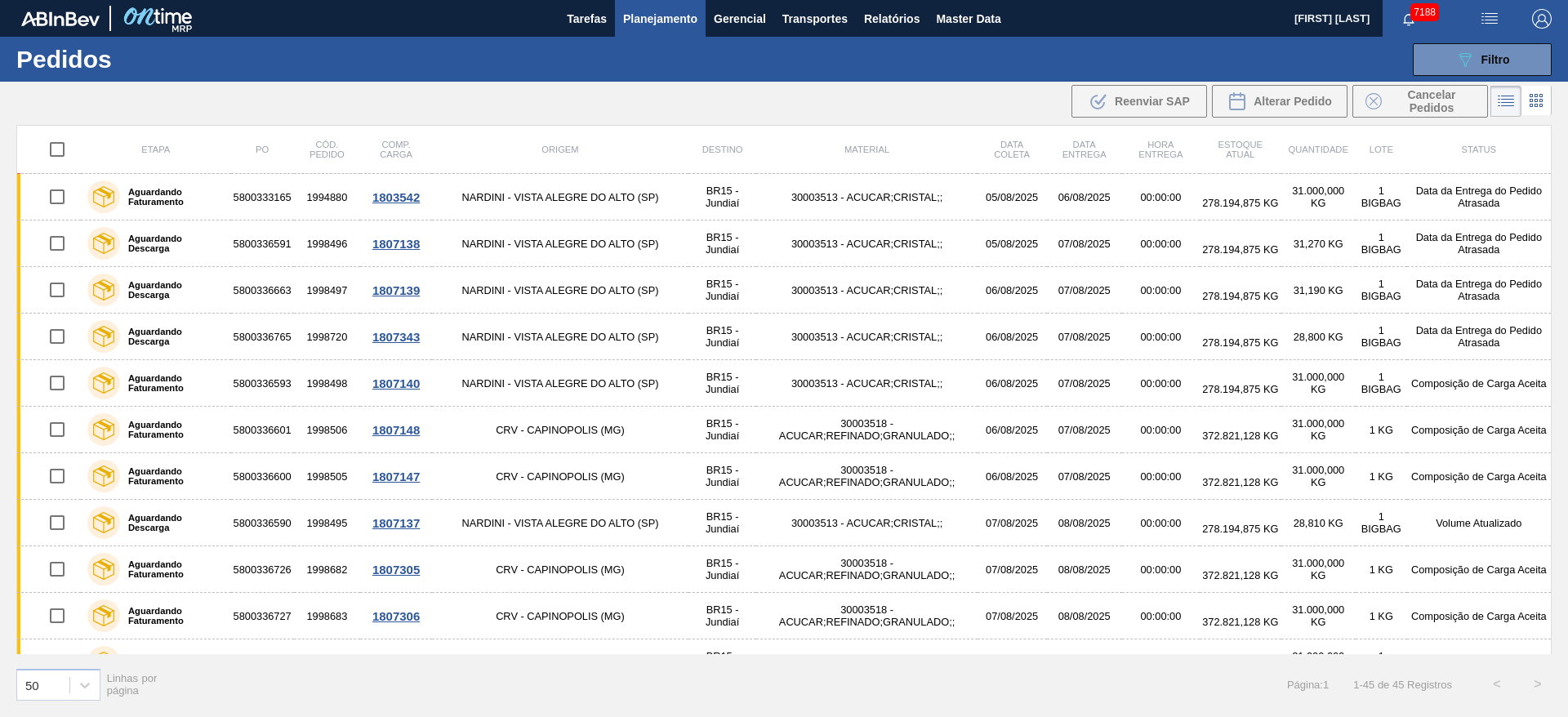 click on "Planejamento" at bounding box center [660, 18] 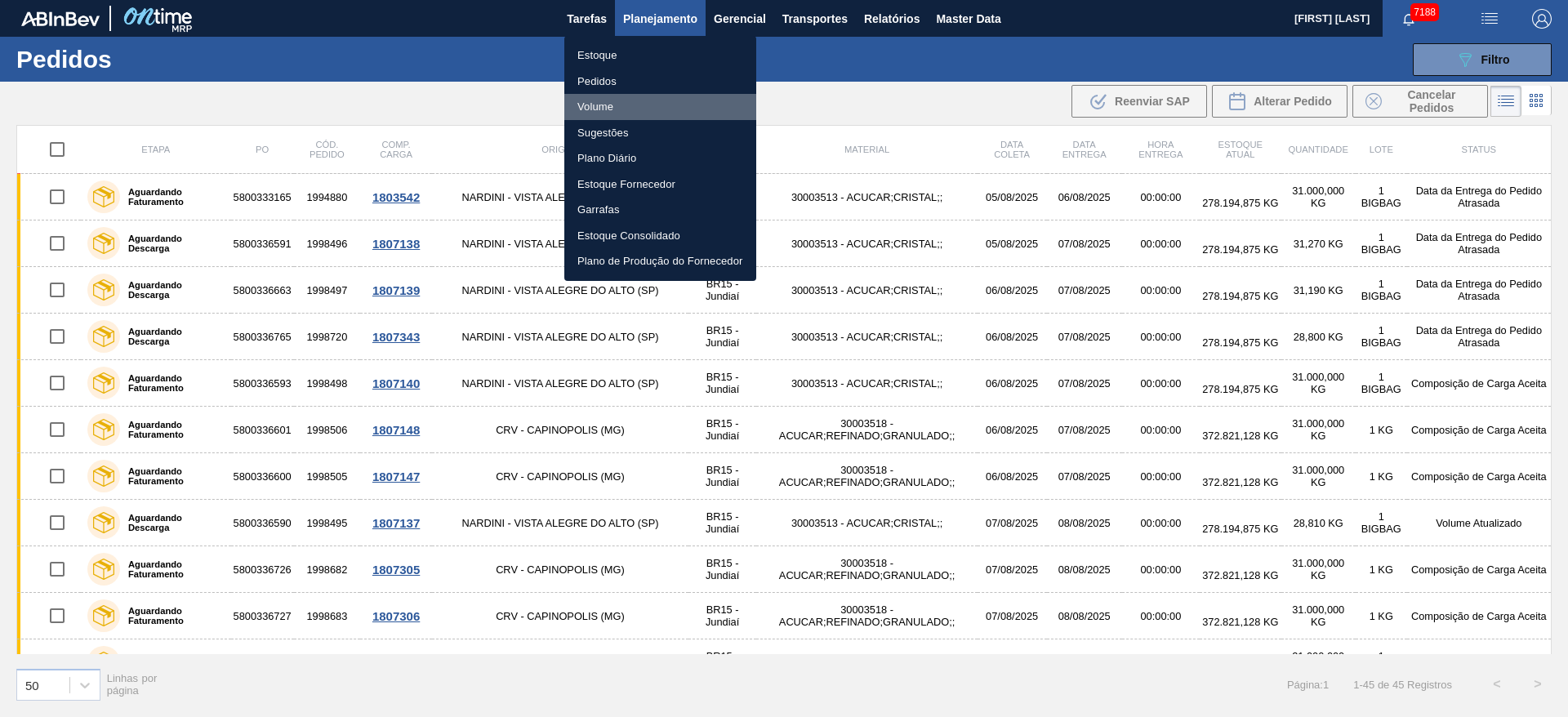 click on "Volume" at bounding box center [660, 107] 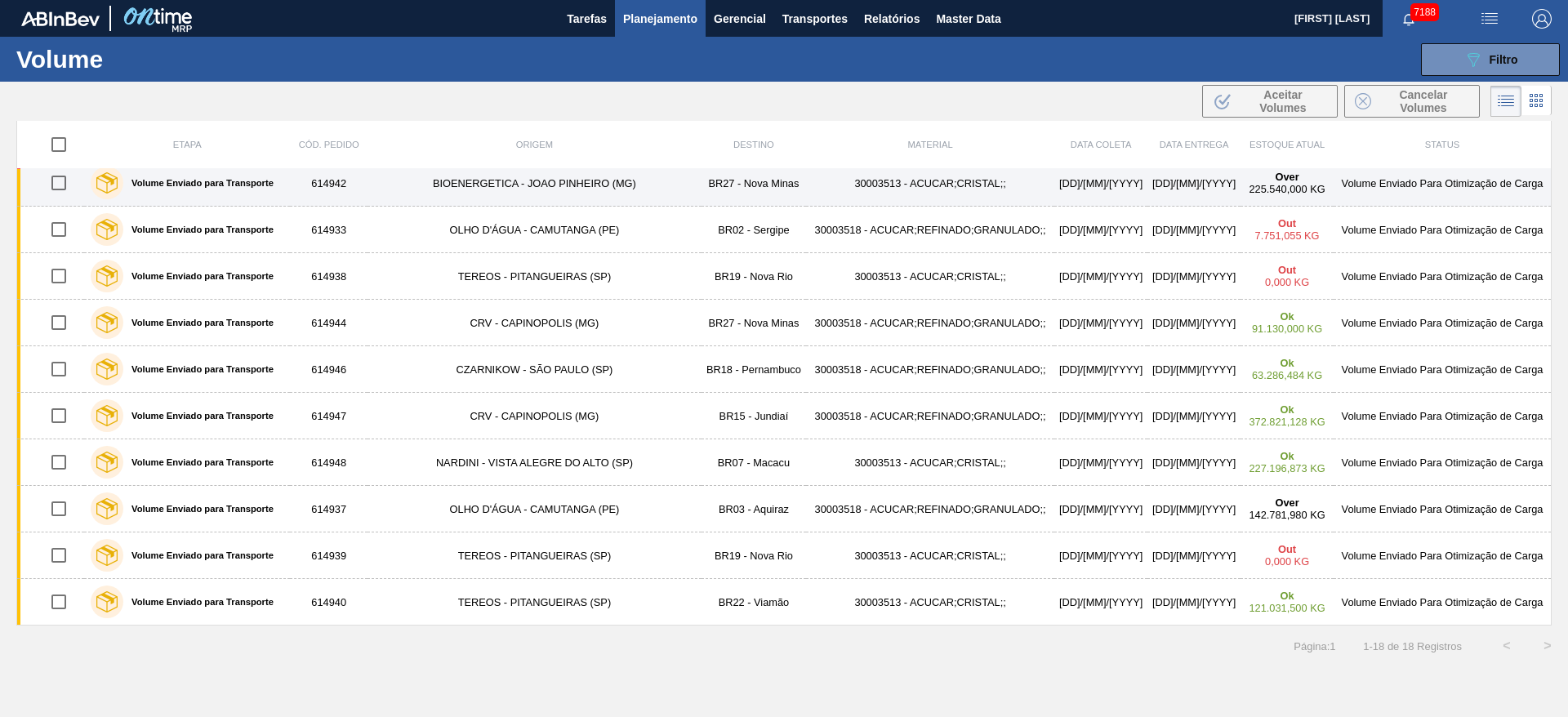 scroll, scrollTop: 0, scrollLeft: 0, axis: both 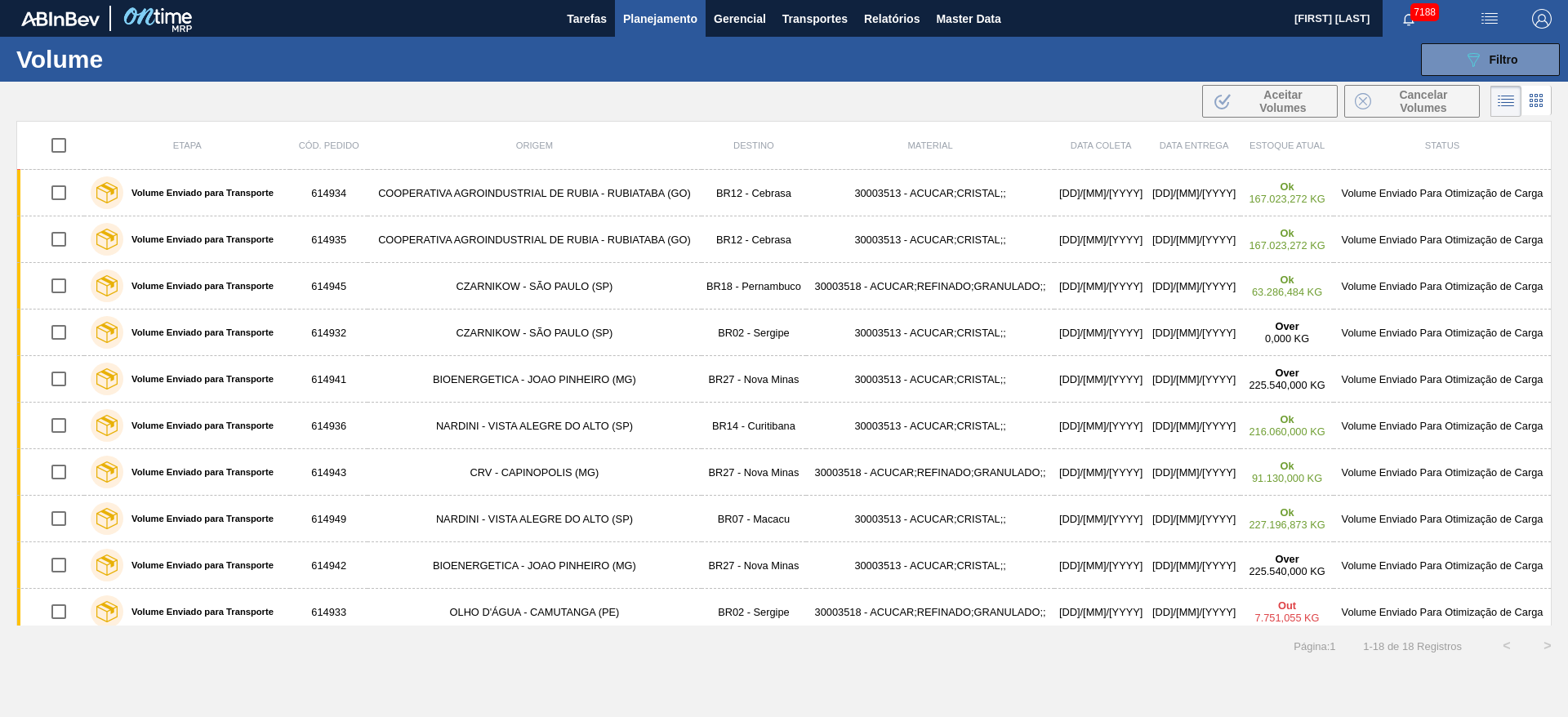 click on "Planejamento" at bounding box center (660, 19) 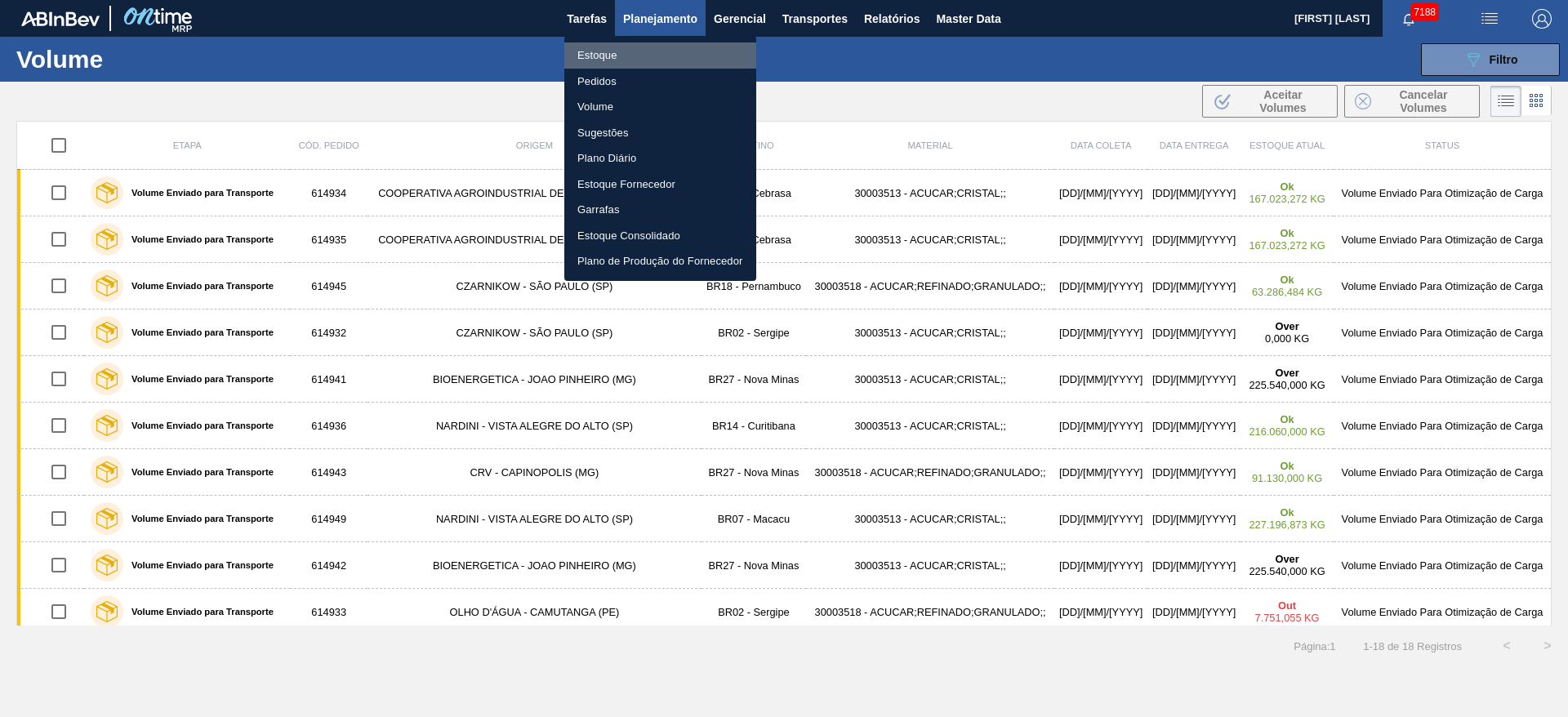 click on "Estoque" at bounding box center [660, 56] 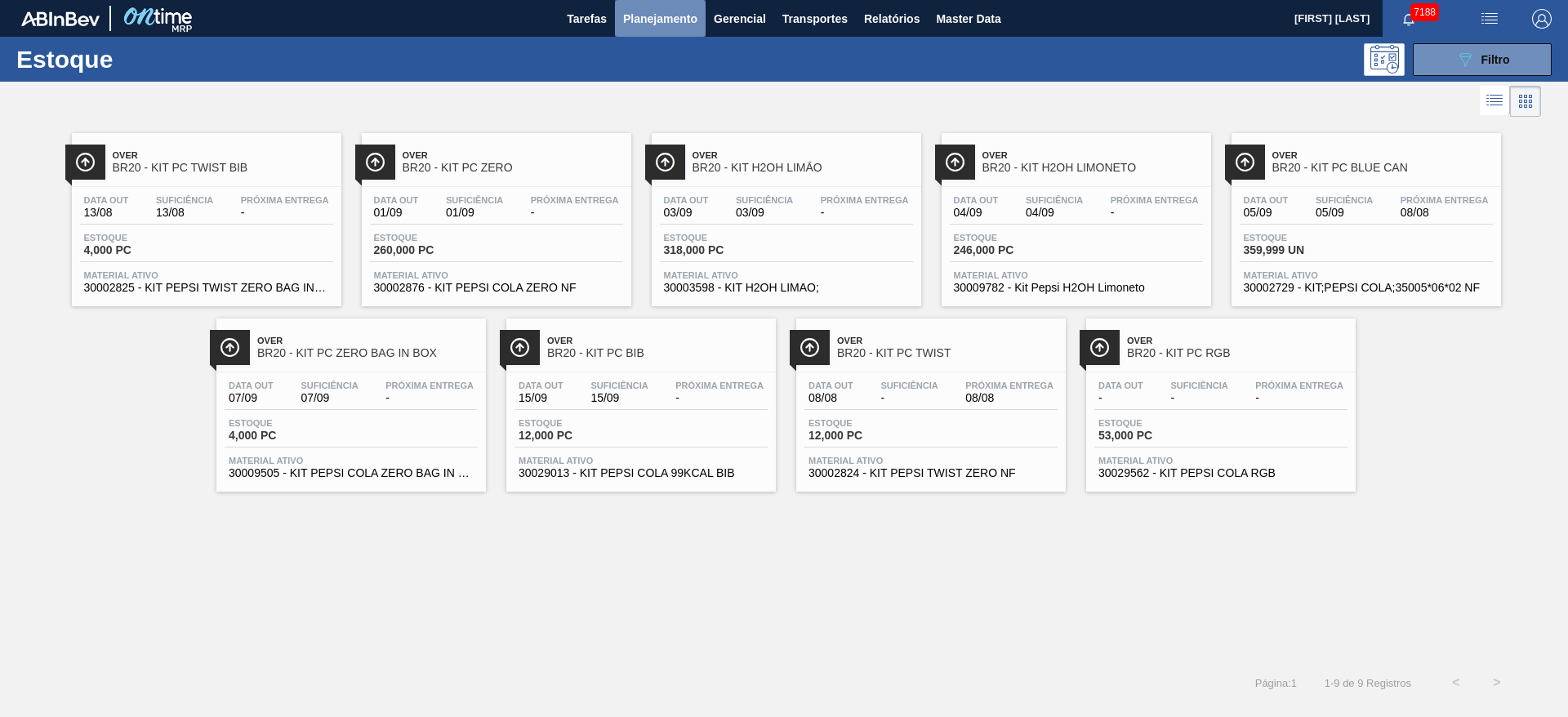 click on "Planejamento" at bounding box center [660, 18] 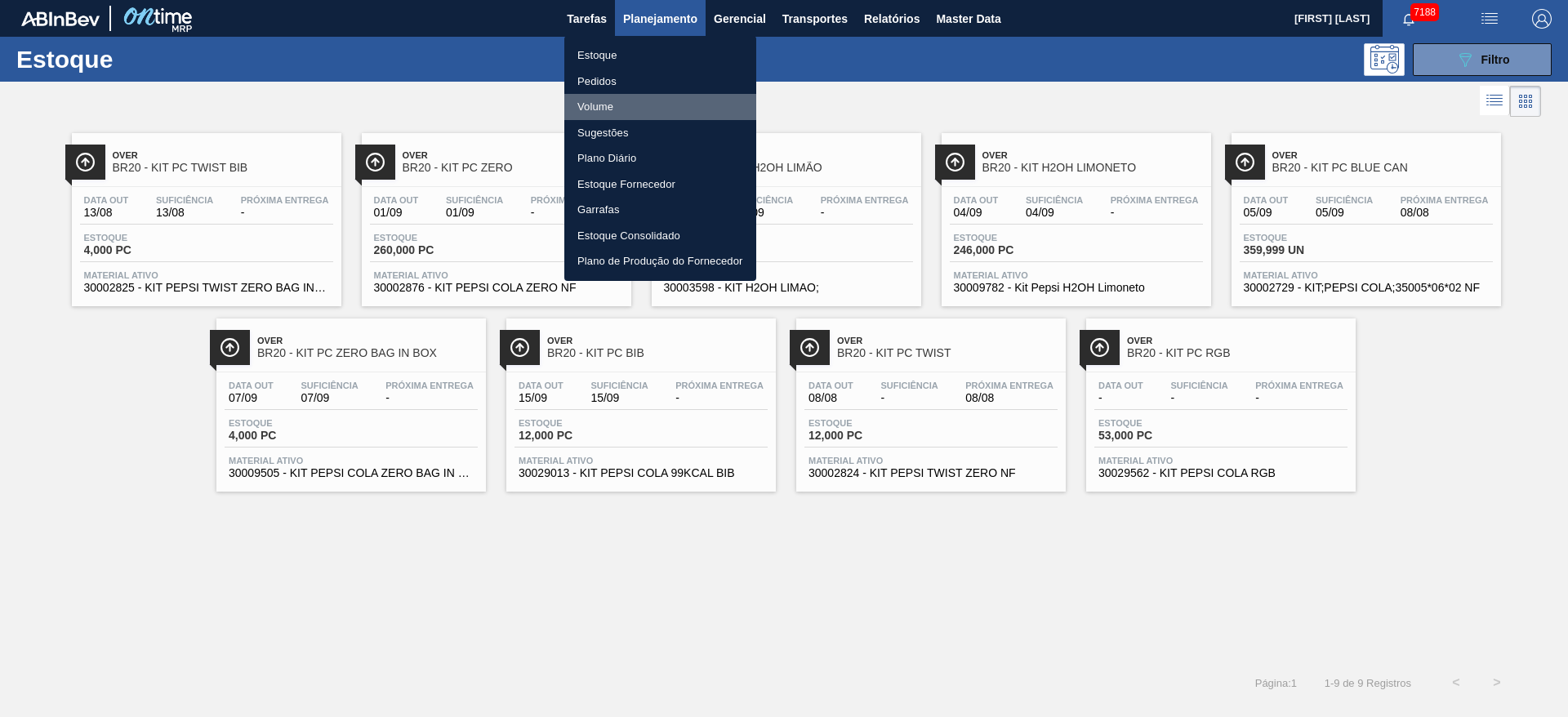 click on "Volume" at bounding box center (660, 107) 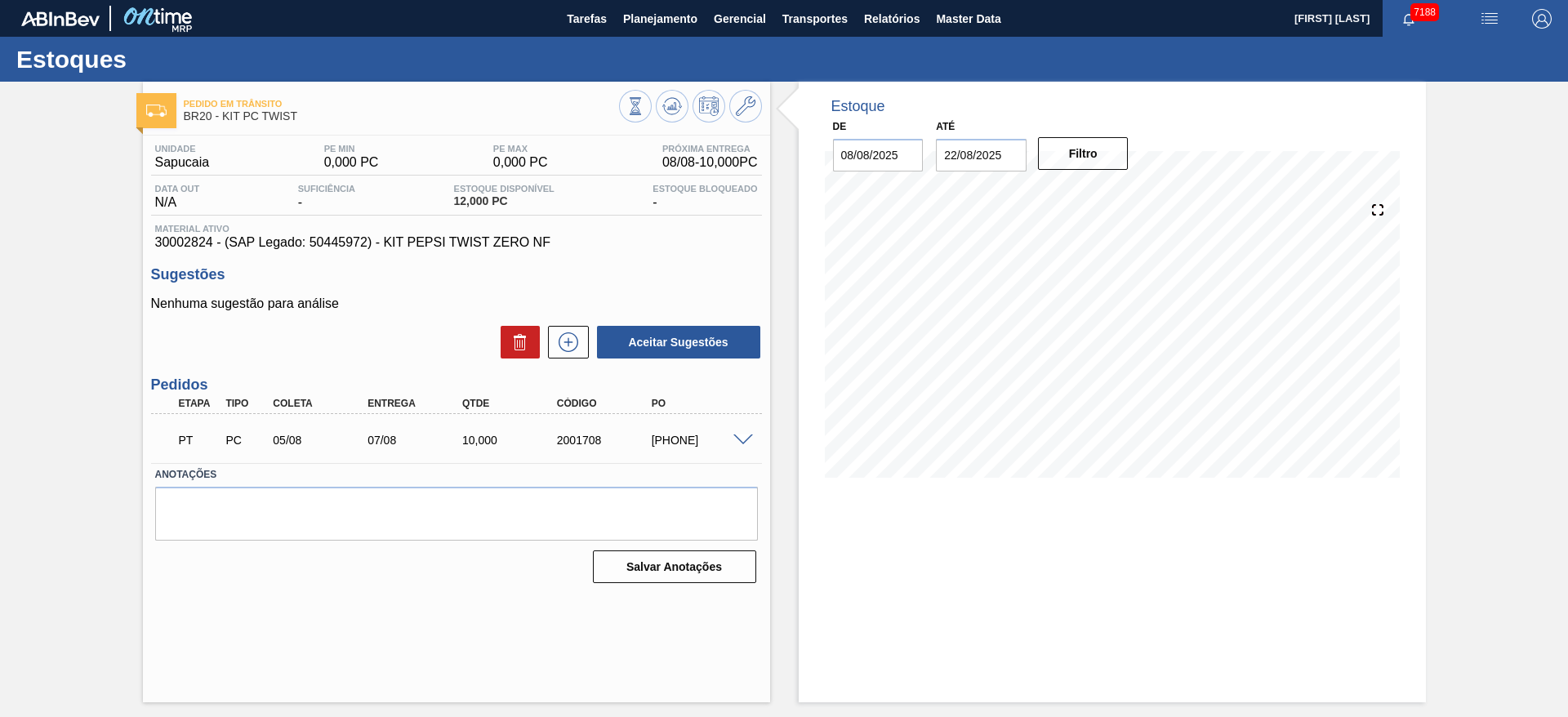 scroll, scrollTop: 0, scrollLeft: 0, axis: both 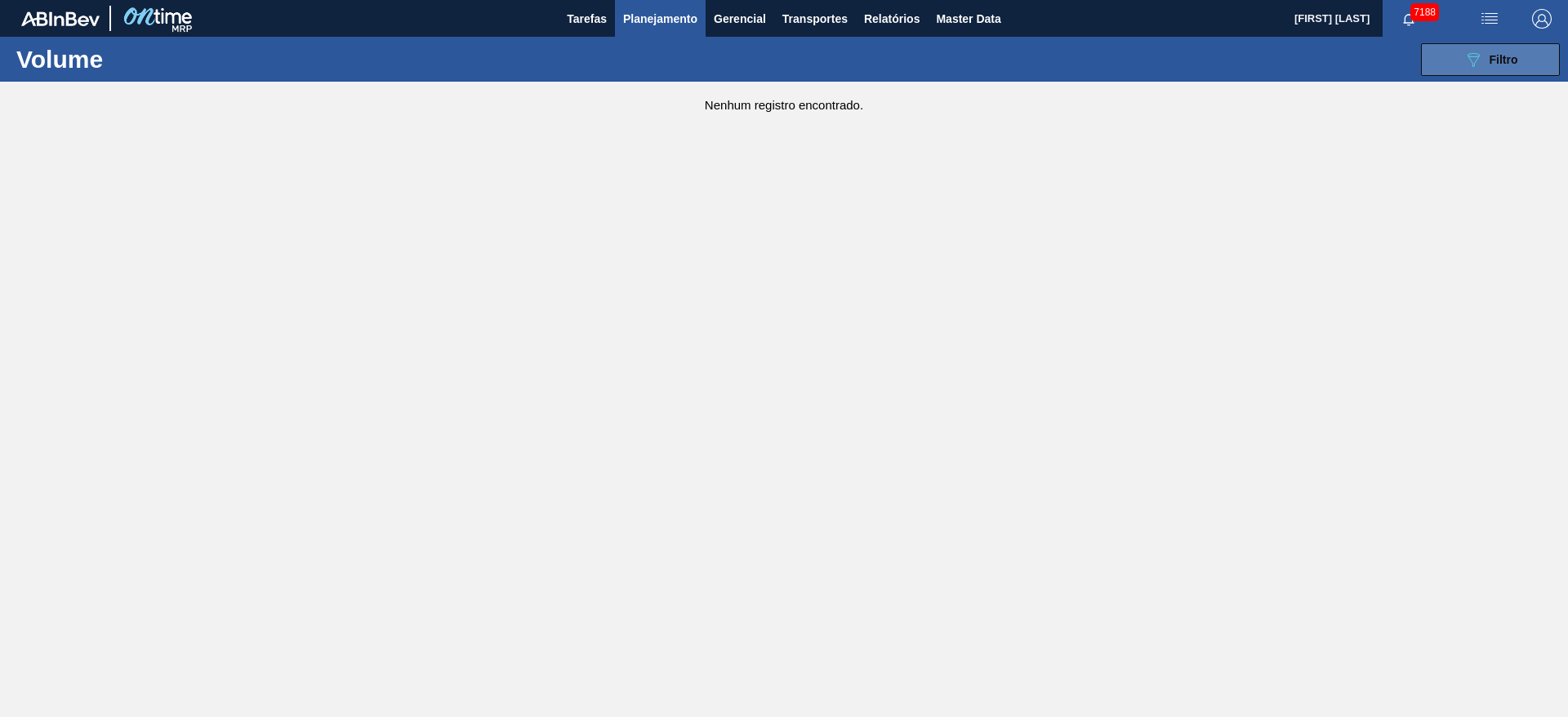 click on "089F7B8B-B2A5-4AFE-B5C0-19BA573D28AC Filtro" at bounding box center [1490, 60] 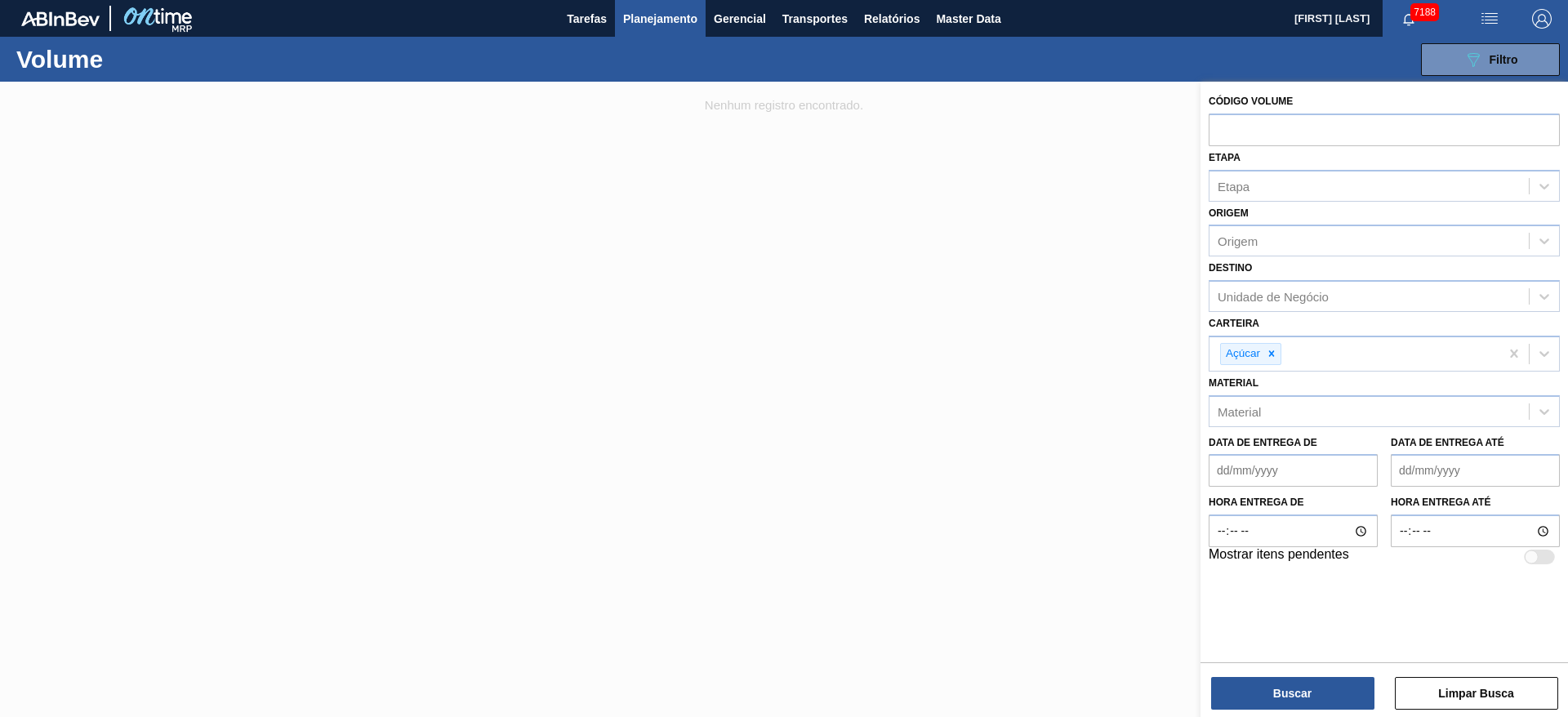 click on "Planejamento" at bounding box center (660, 19) 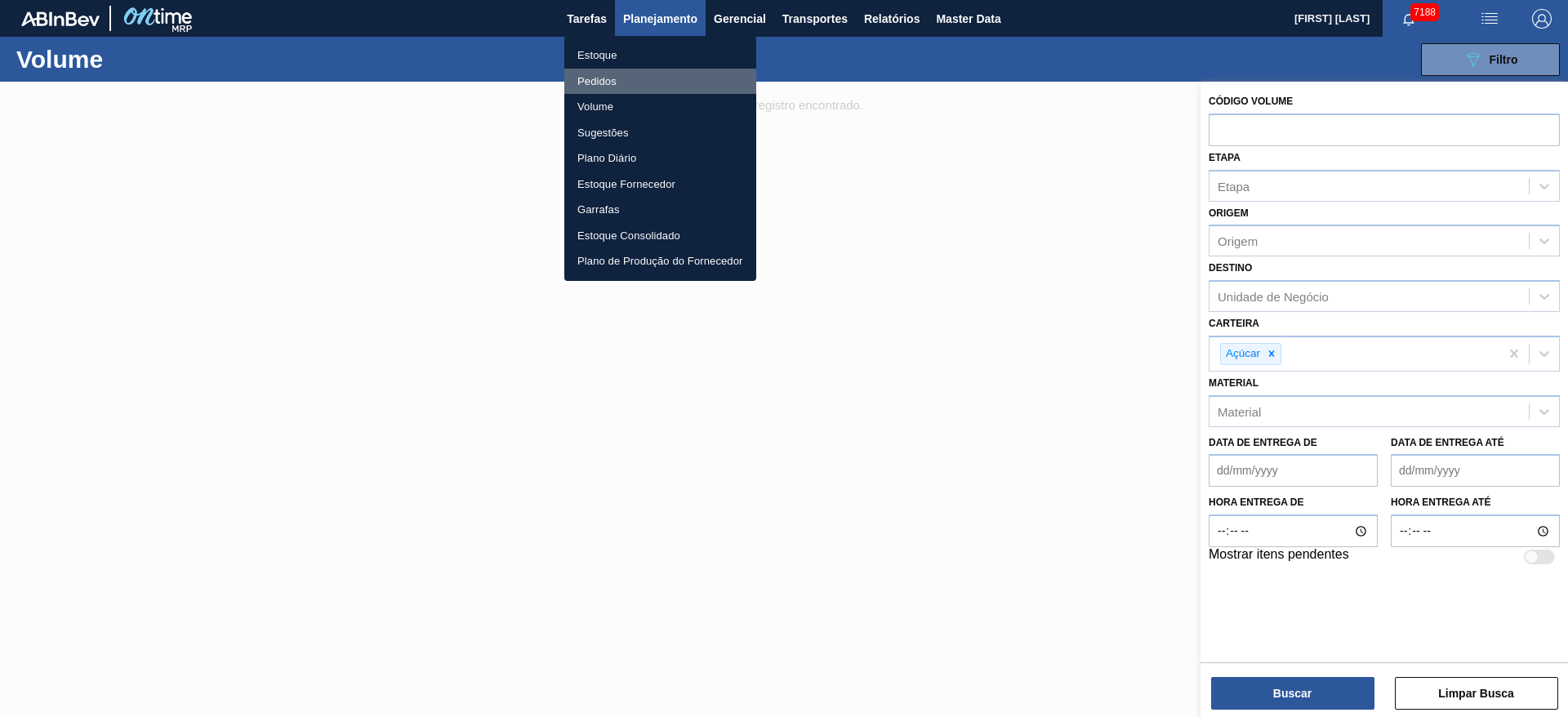 click on "Pedidos" at bounding box center [660, 82] 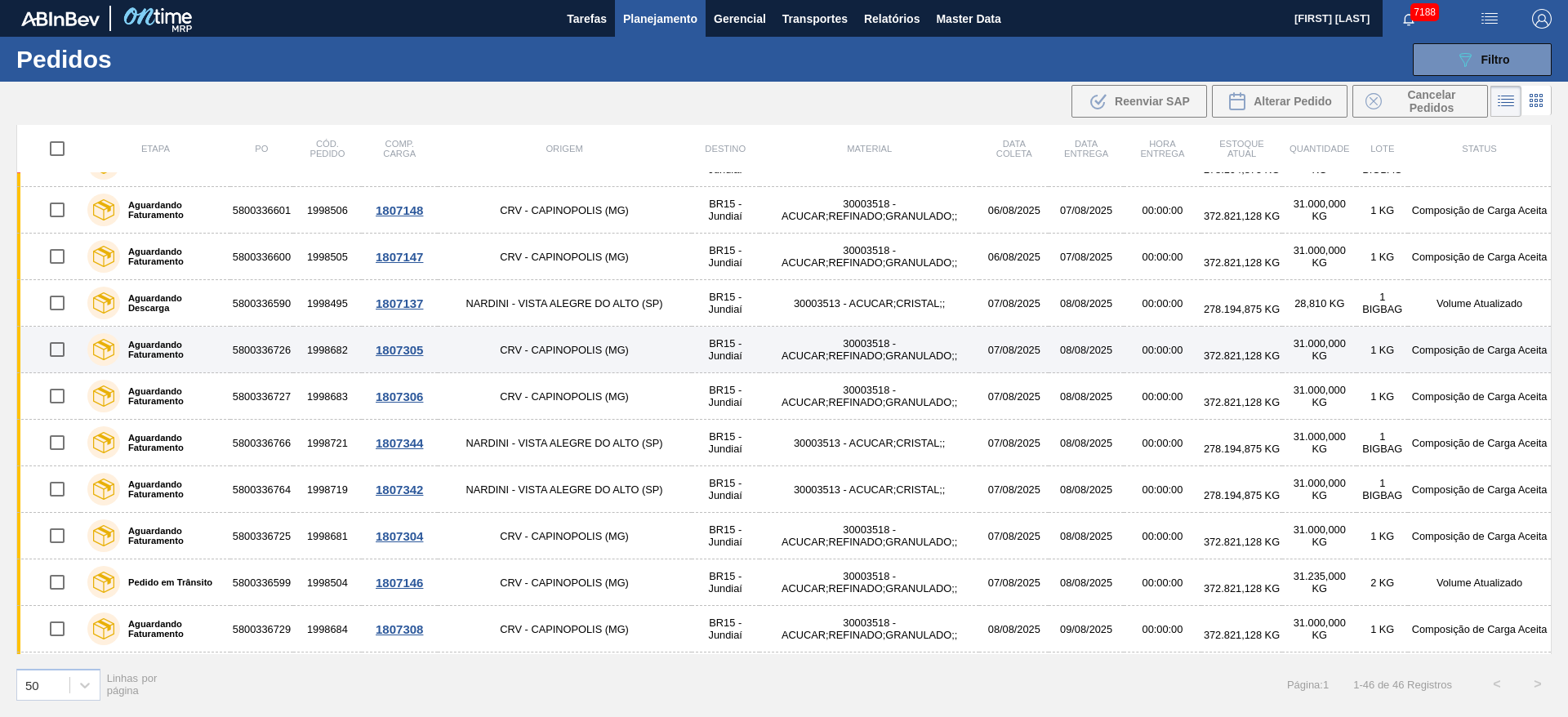 scroll, scrollTop: 0, scrollLeft: 0, axis: both 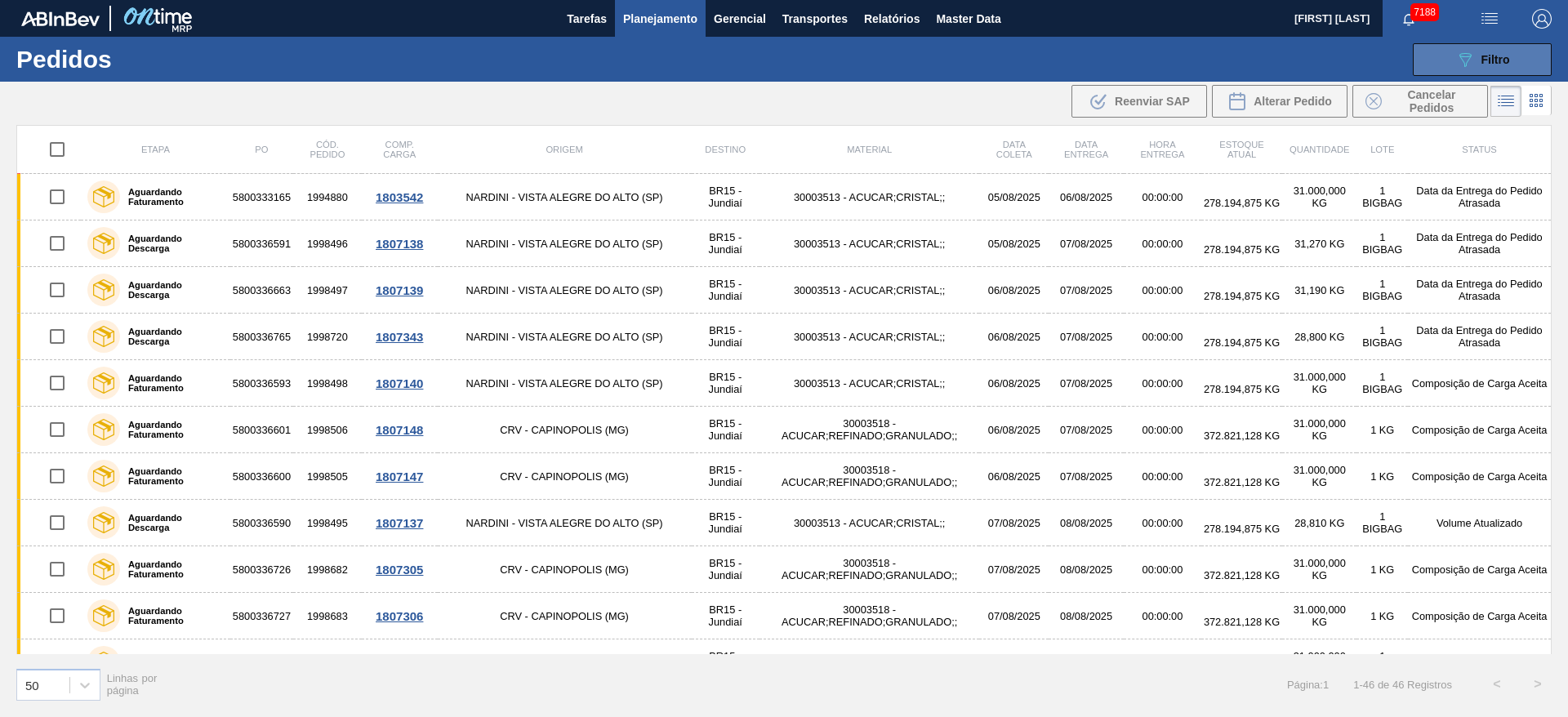 click on "089F7B8B-B2A5-4AFE-B5C0-19BA573D28AC" 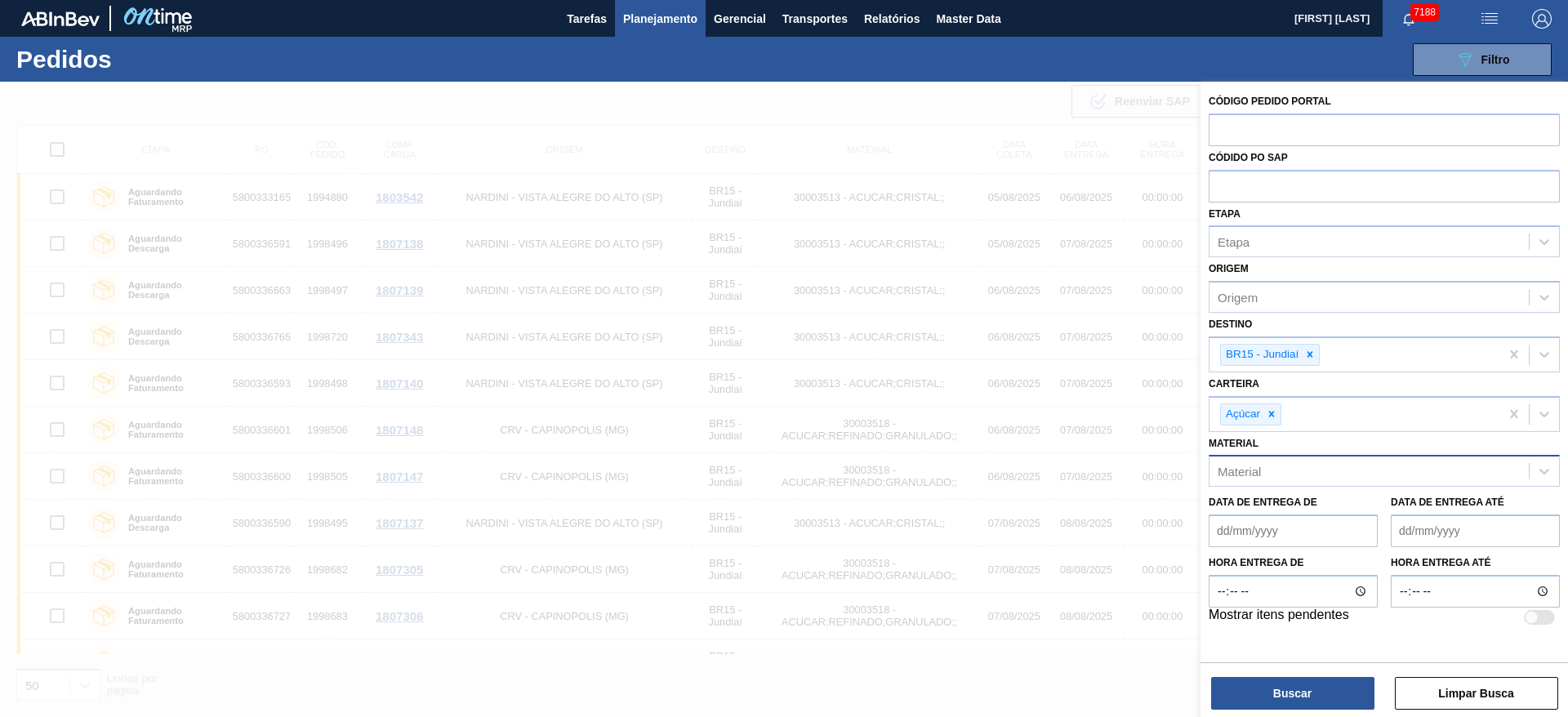 drag, startPoint x: 1311, startPoint y: 356, endPoint x: 1297, endPoint y: 451, distance: 96.026038 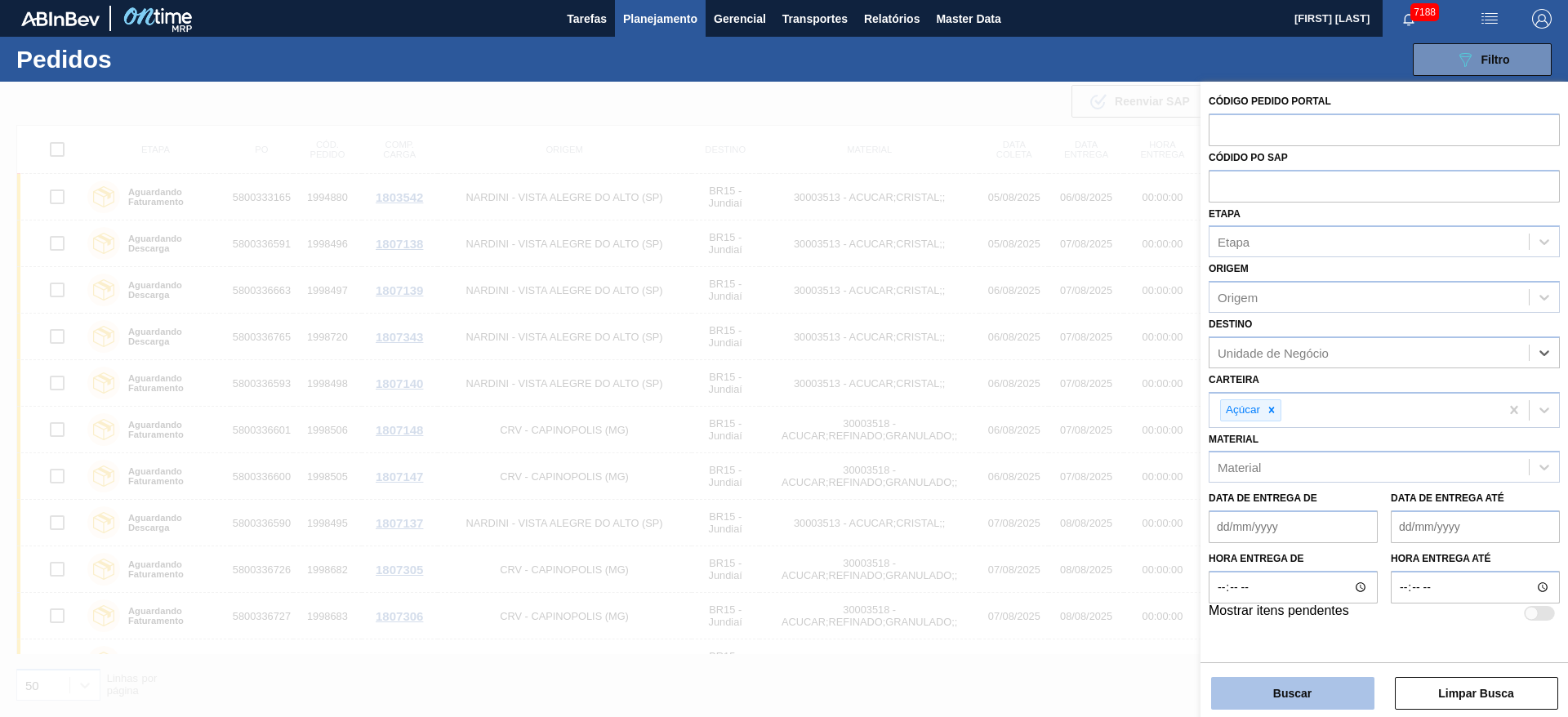 click on "Buscar" at bounding box center [1293, 693] 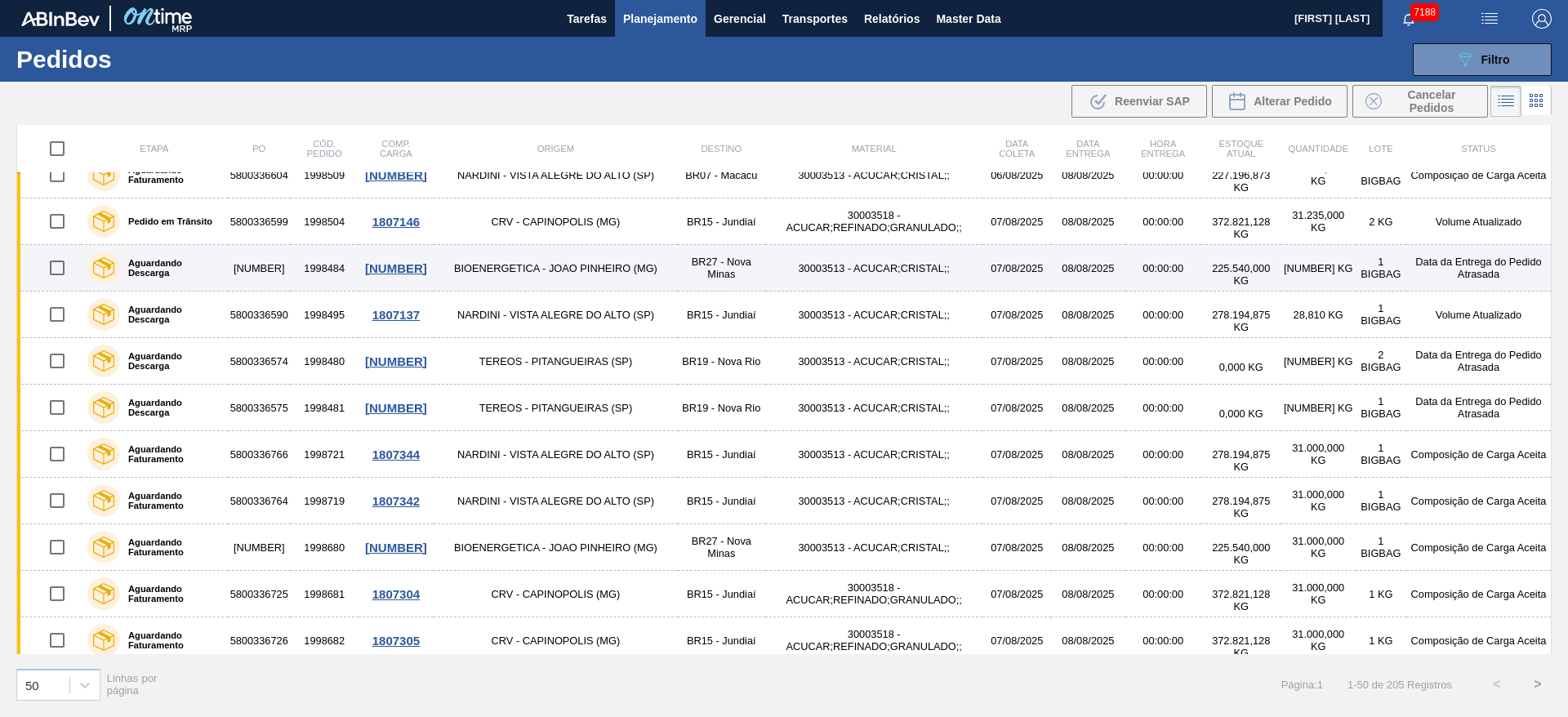 scroll, scrollTop: 1847, scrollLeft: 0, axis: vertical 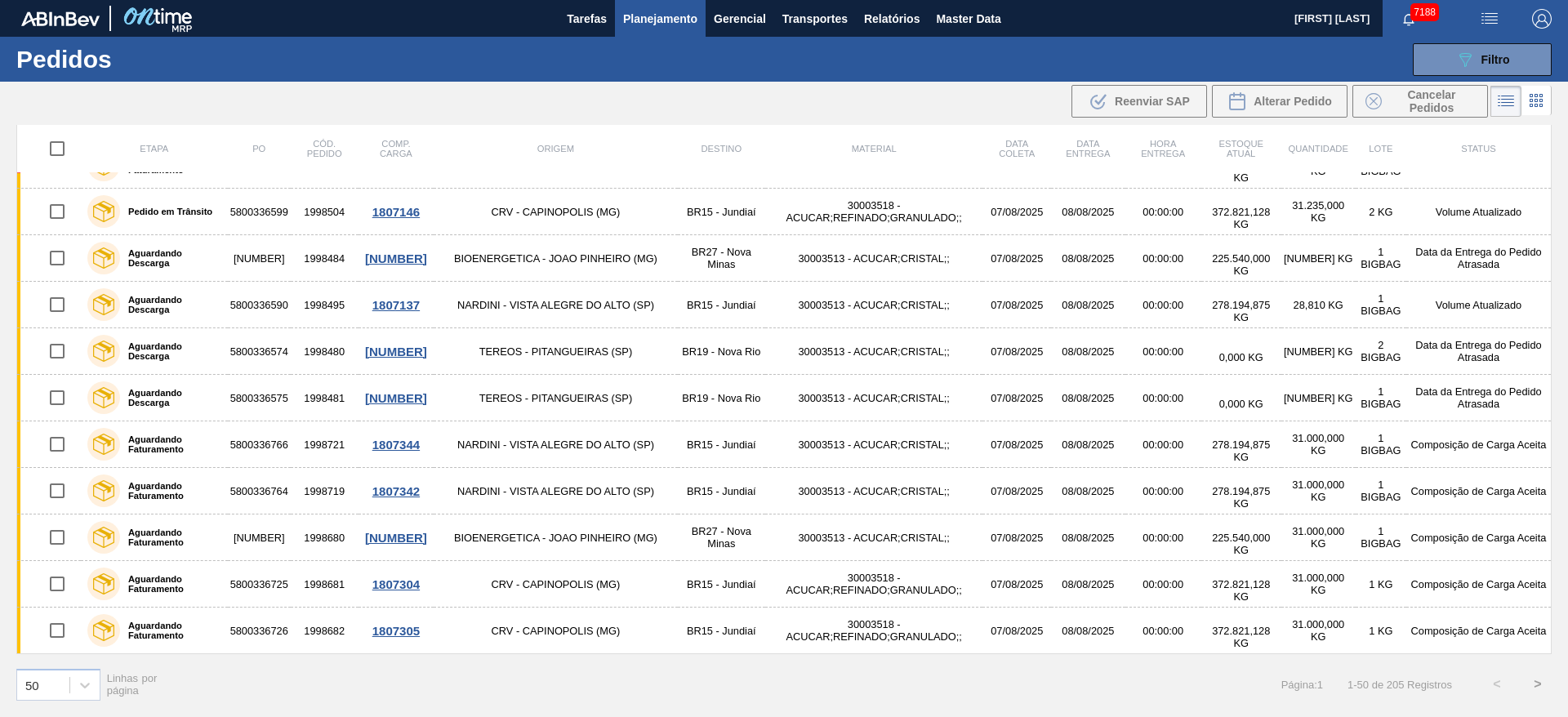 click on ">" at bounding box center [1538, 684] 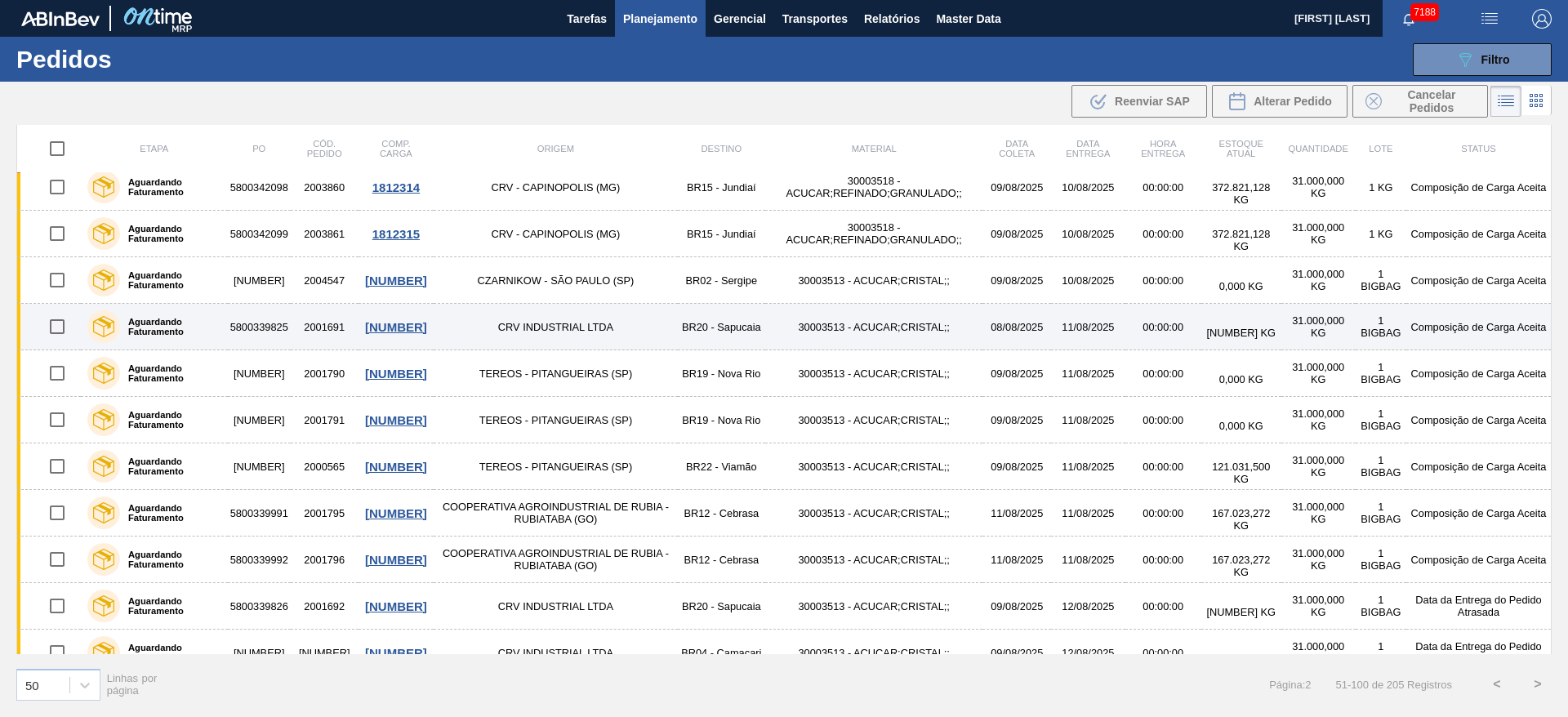 scroll, scrollTop: 1847, scrollLeft: 0, axis: vertical 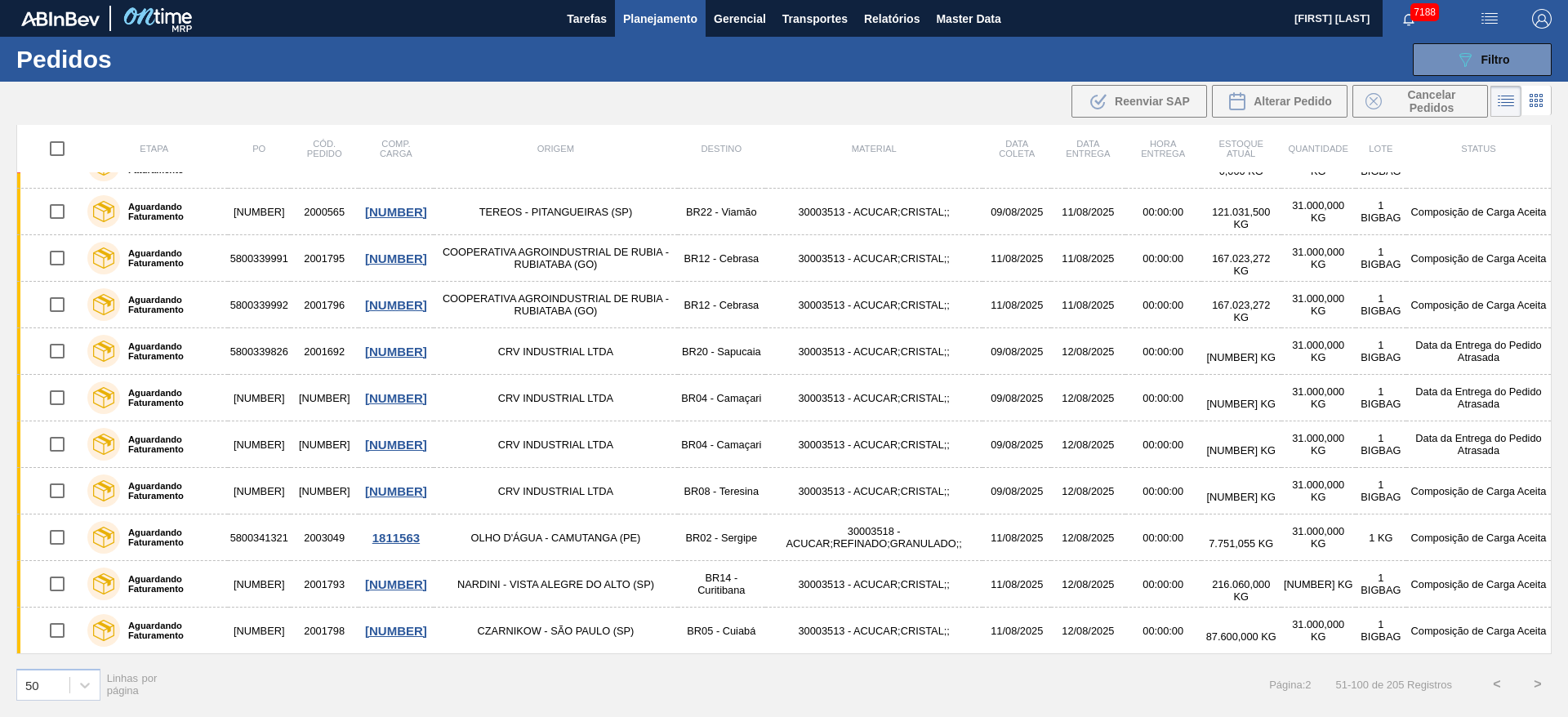 click on ">" at bounding box center [1538, 684] 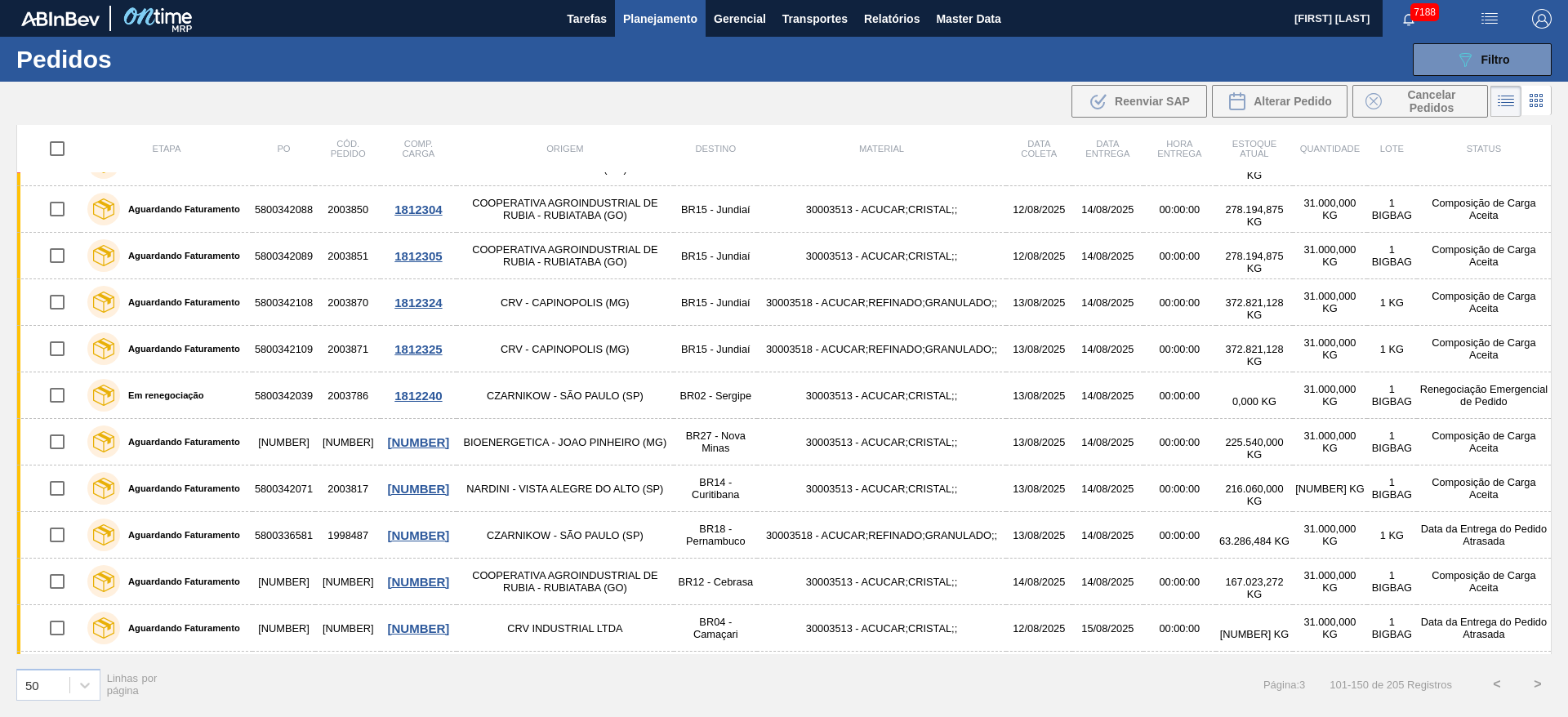 scroll, scrollTop: 1847, scrollLeft: 0, axis: vertical 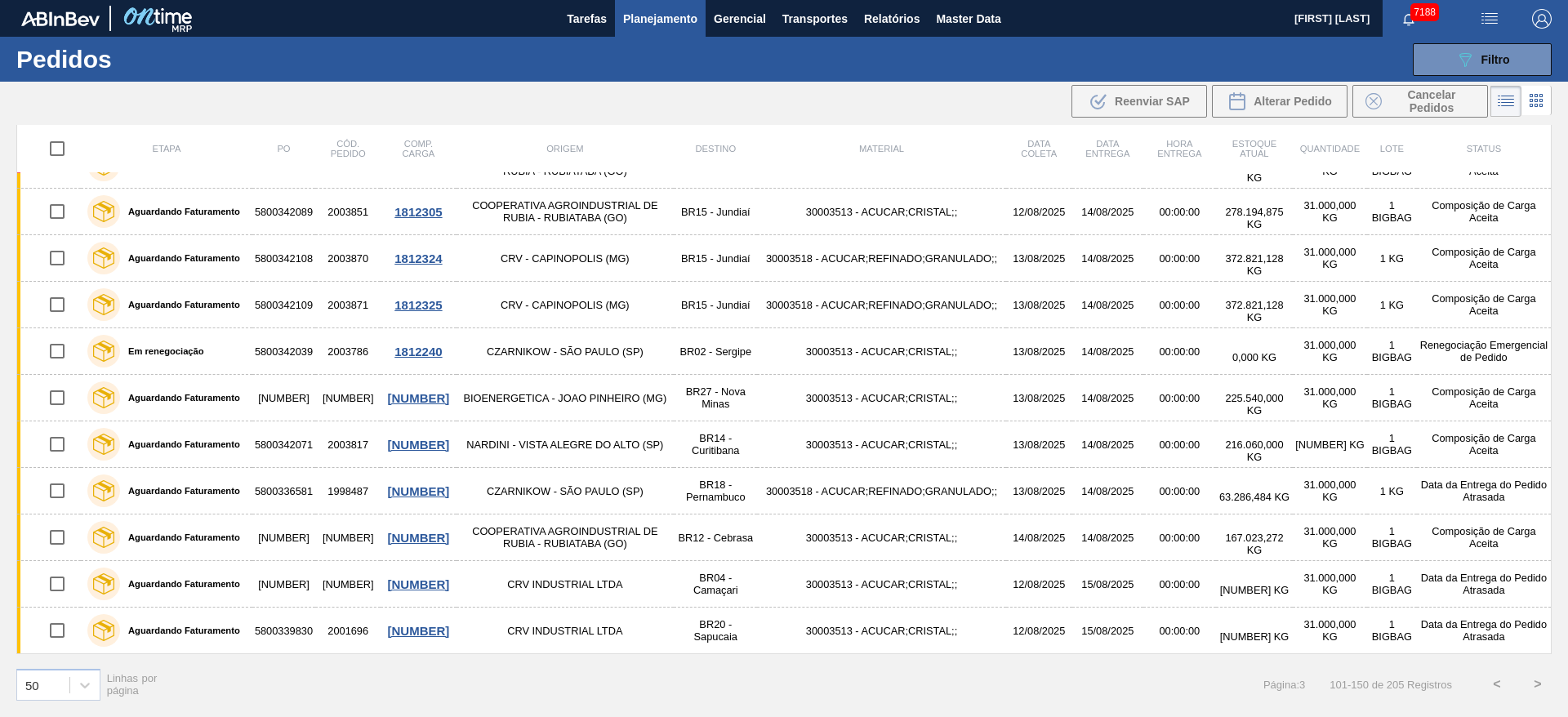 click on ">" at bounding box center [1538, 684] 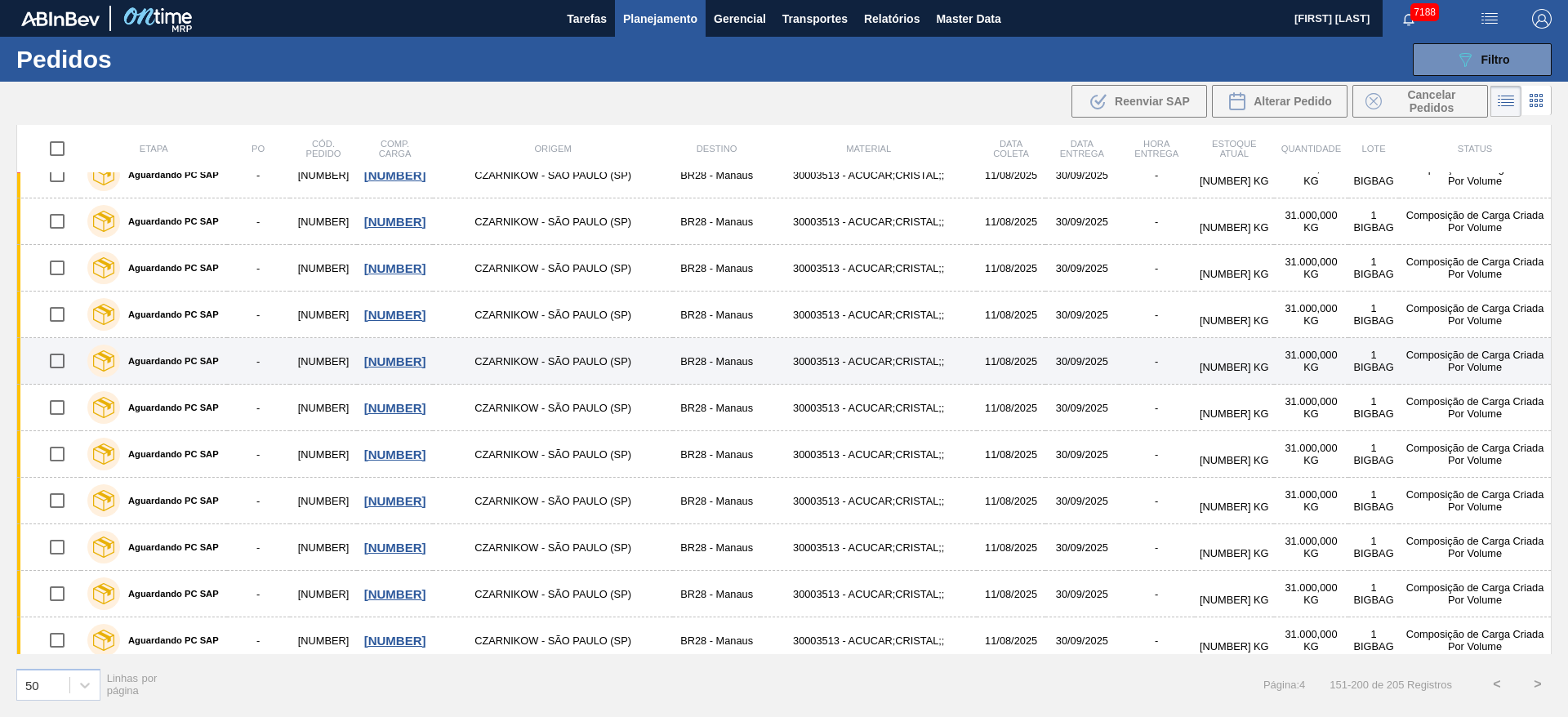 scroll, scrollTop: 1847, scrollLeft: 0, axis: vertical 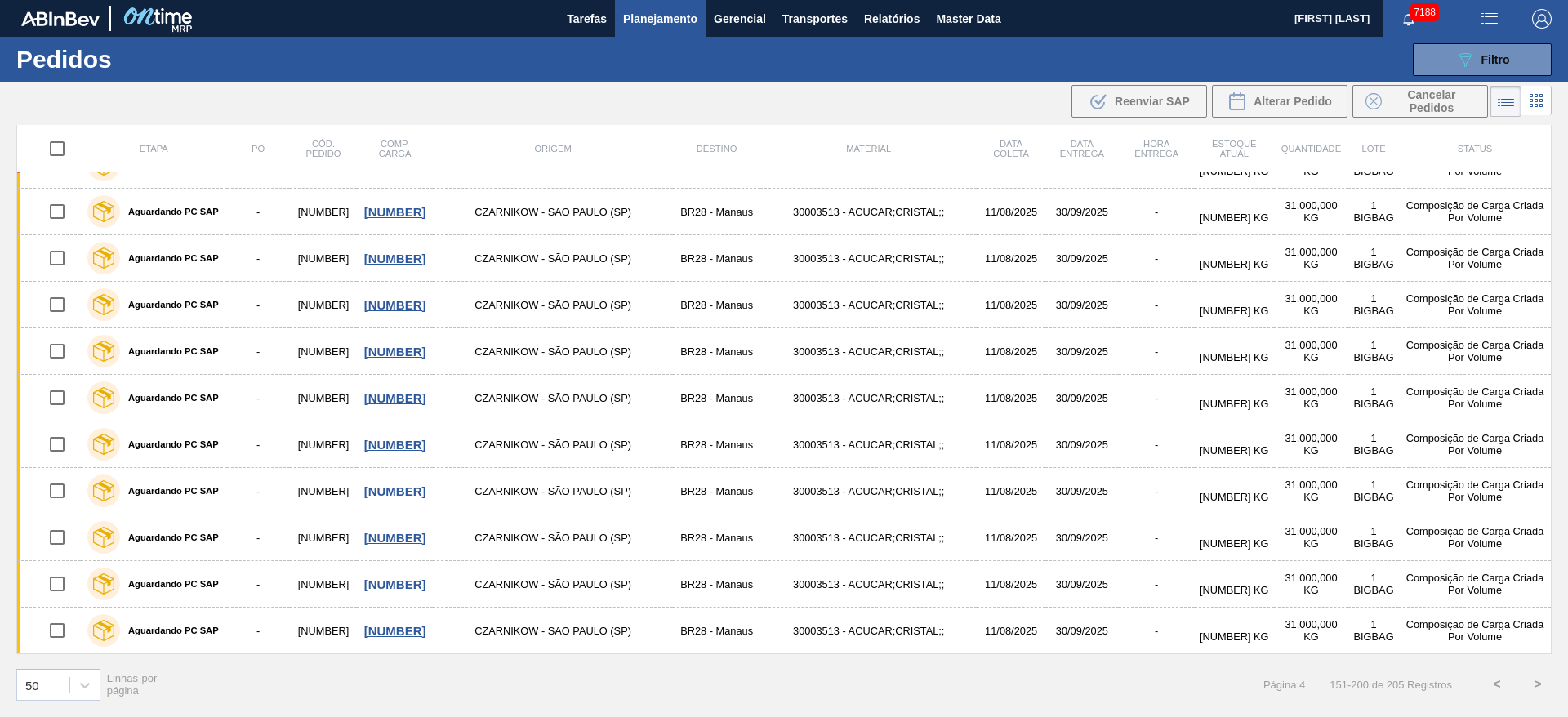 click on ">" at bounding box center (1538, 684) 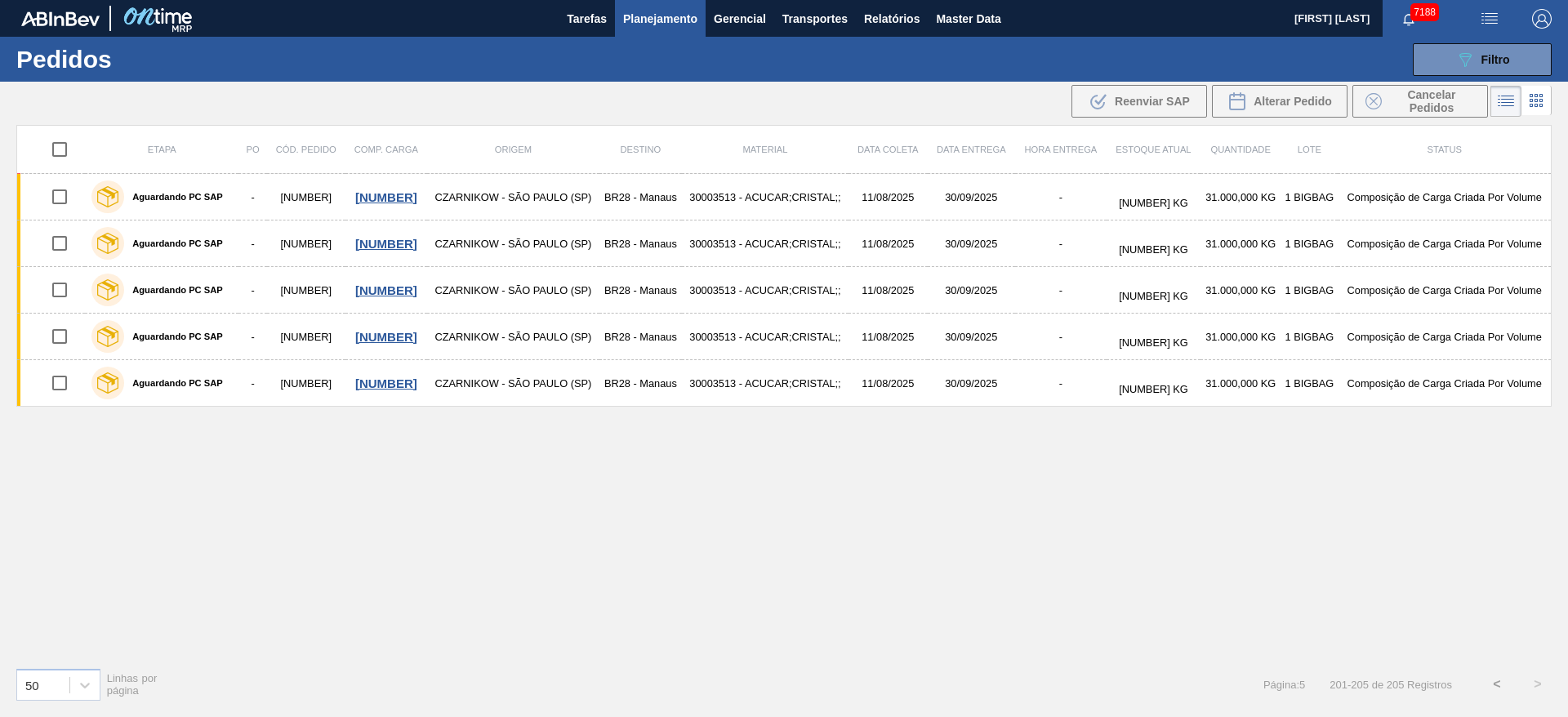 scroll, scrollTop: 0, scrollLeft: 0, axis: both 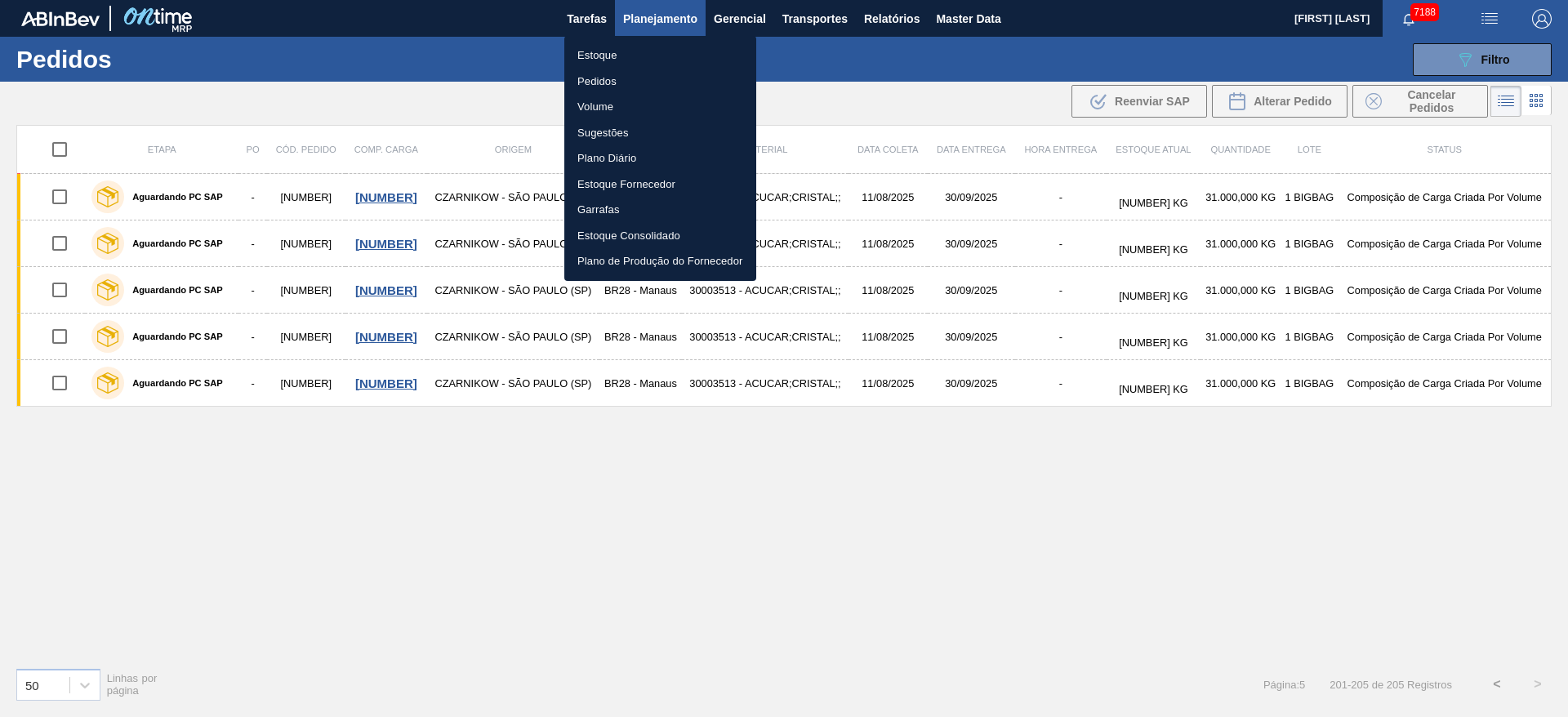 click on "Estoque" at bounding box center (660, 56) 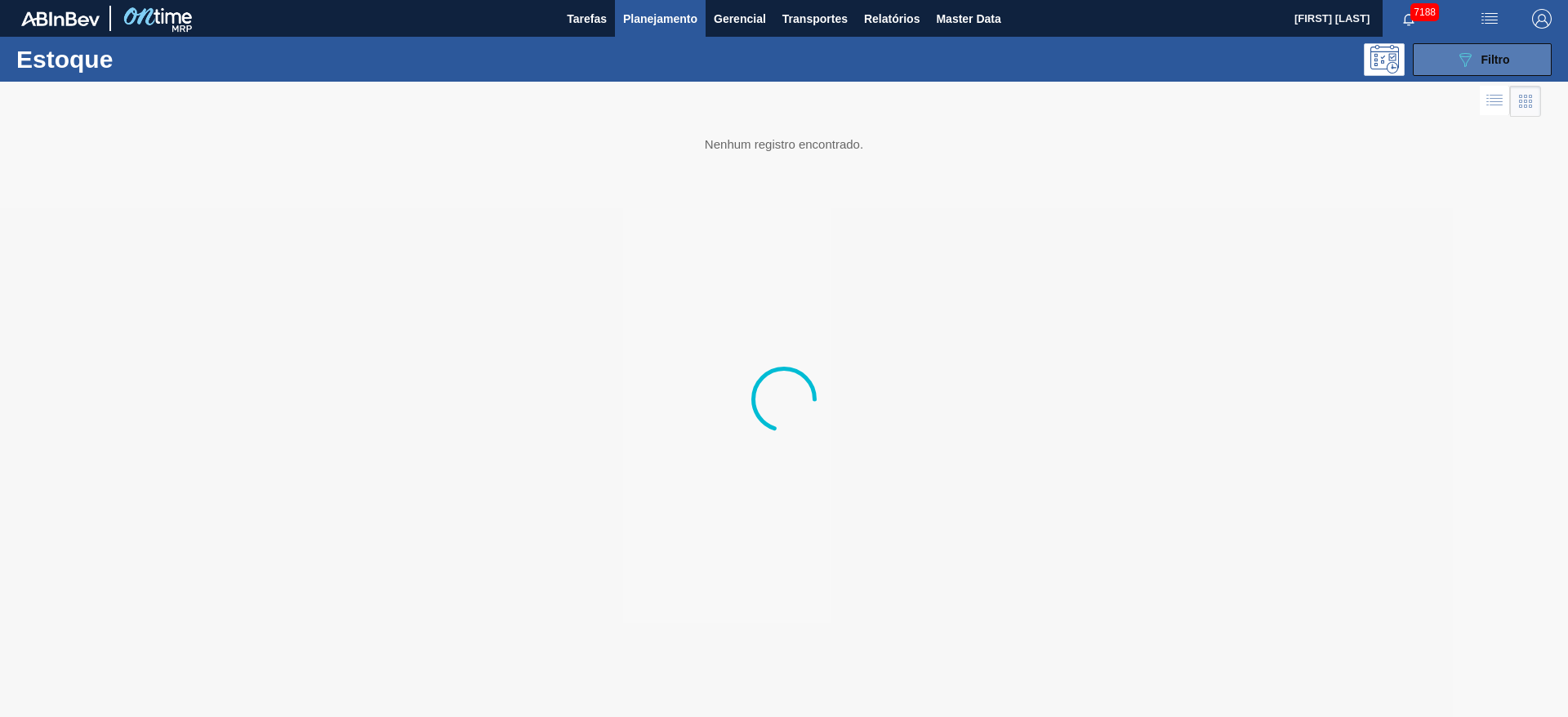 click on "089F7B8B-B2A5-4AFE-B5C0-19BA573D28AC Filtro" at bounding box center [1482, 60] 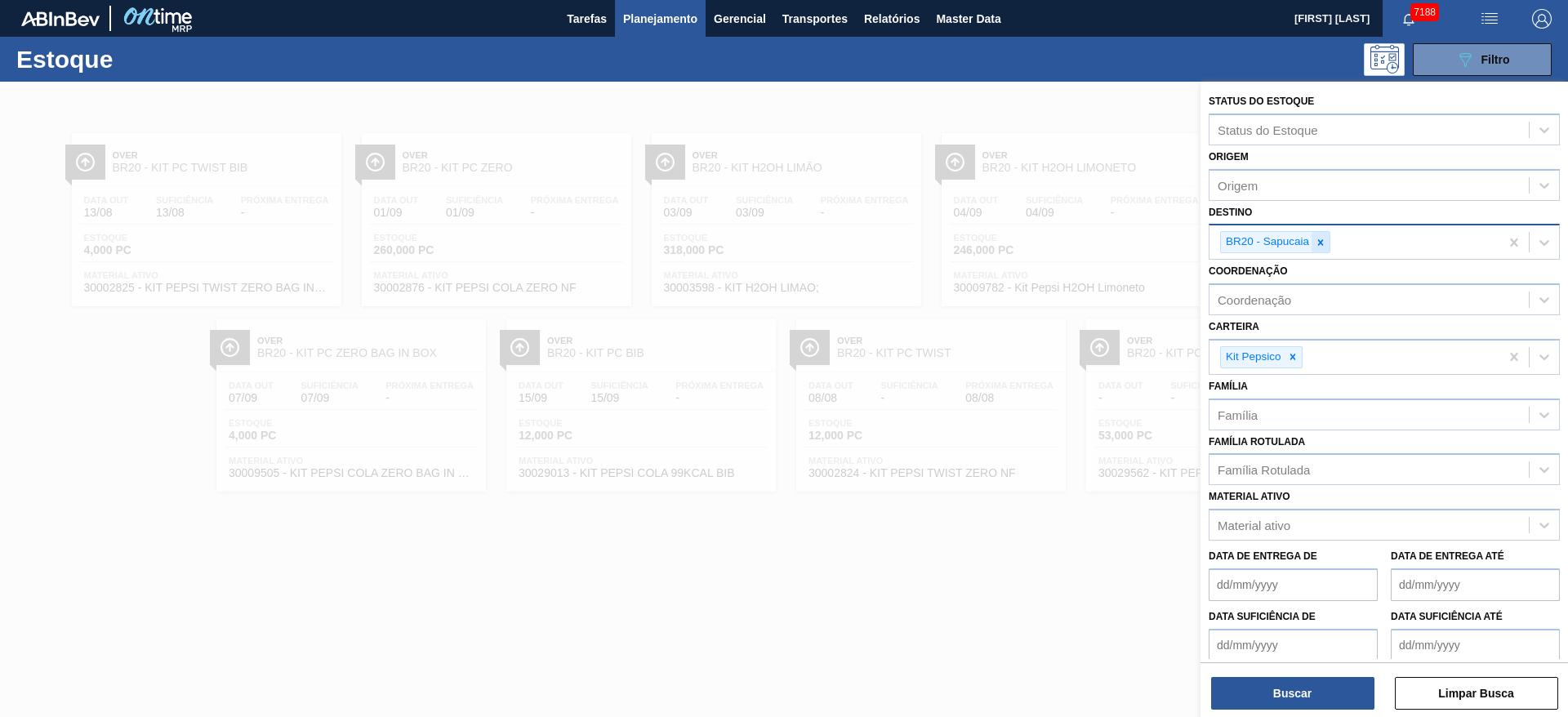 click at bounding box center [1321, 242] 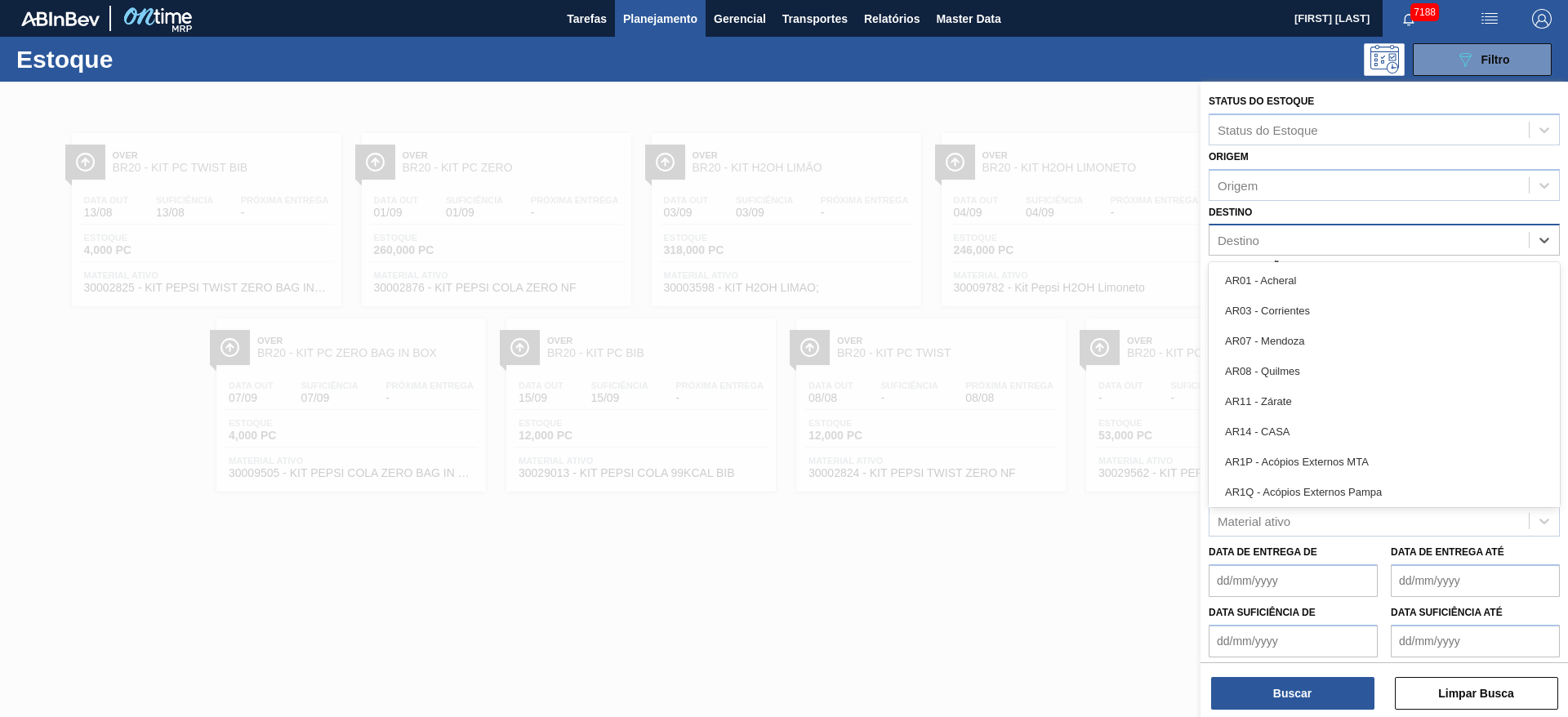click on "Destino" at bounding box center (1369, 240) 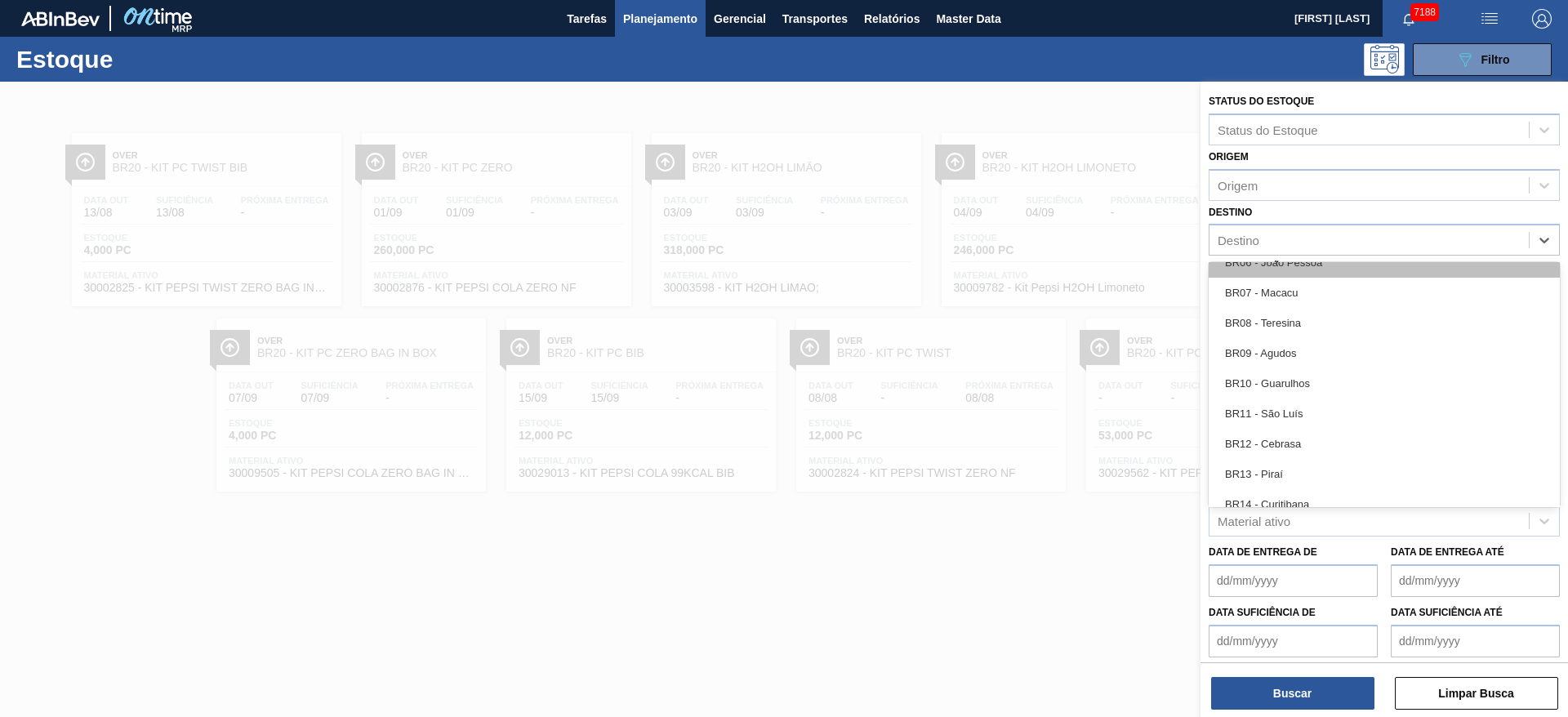 scroll, scrollTop: 1102, scrollLeft: 0, axis: vertical 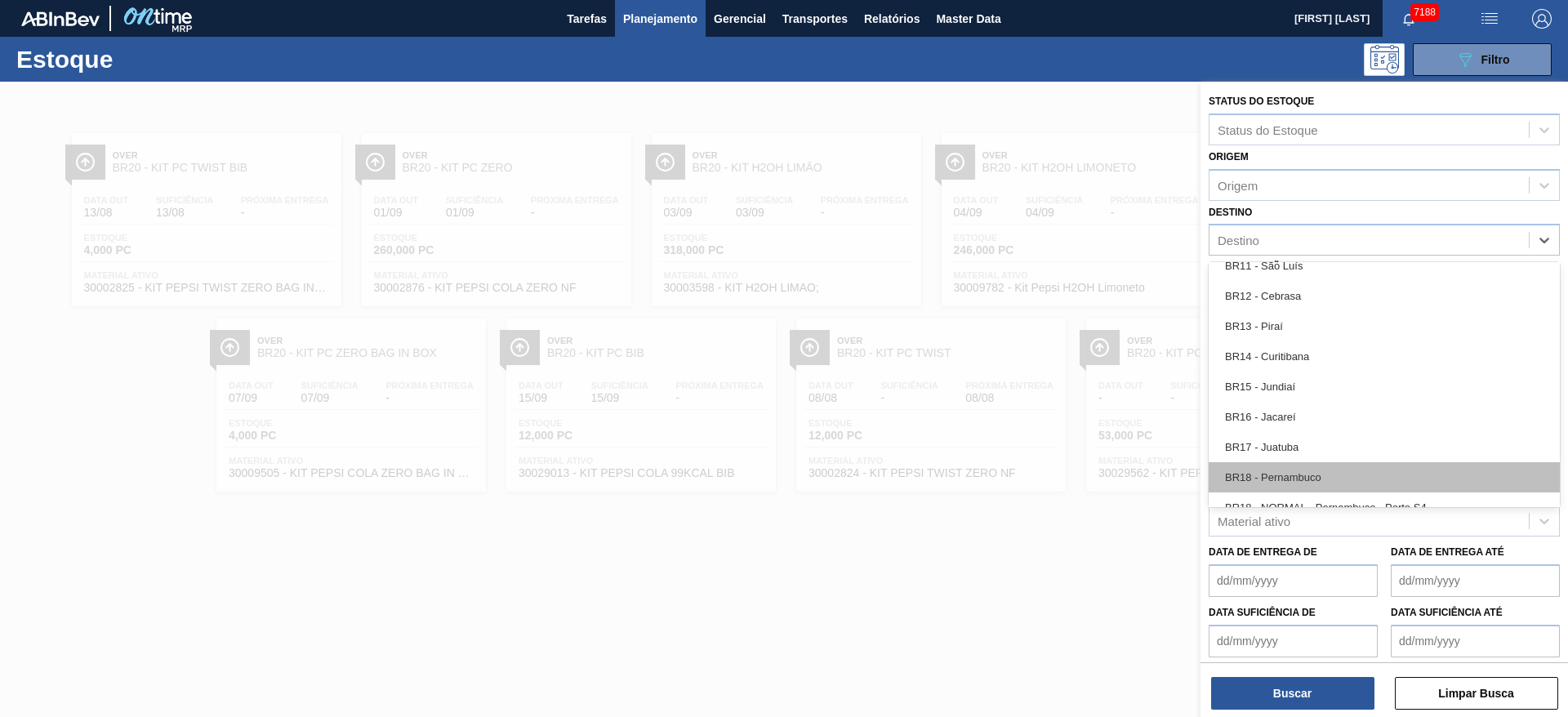 click on "BR18 - Pernambuco" at bounding box center (1384, 477) 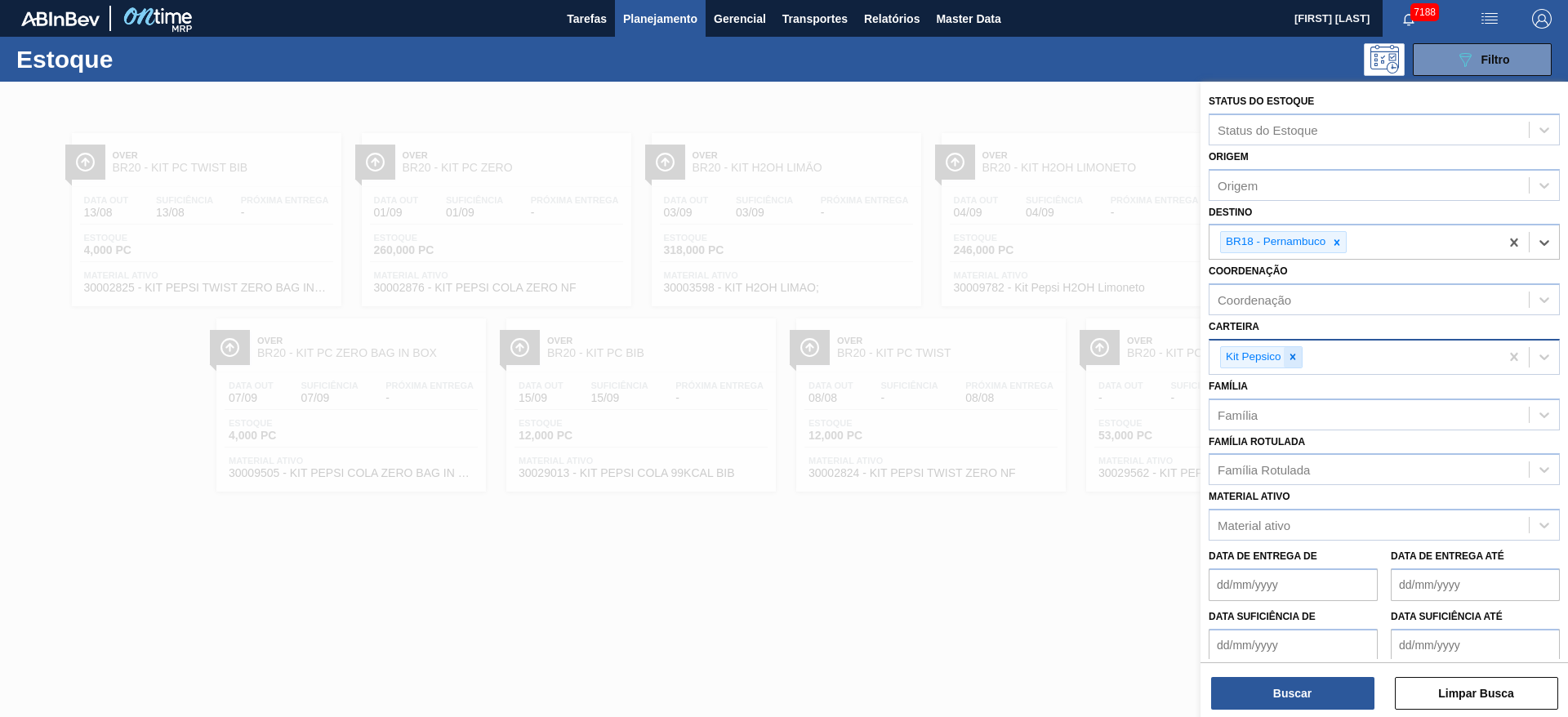 click at bounding box center (1293, 357) 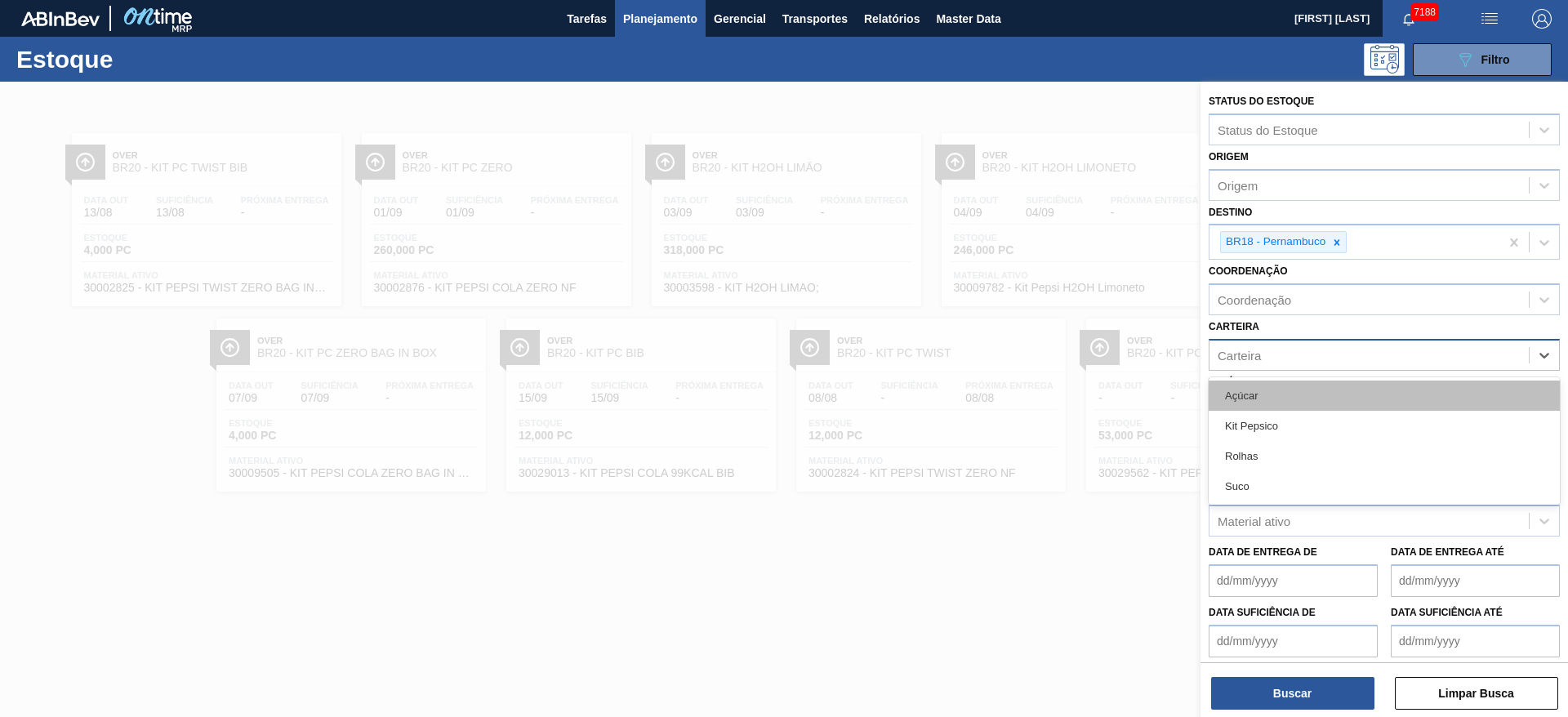 click on "Açúcar" at bounding box center [1384, 395] 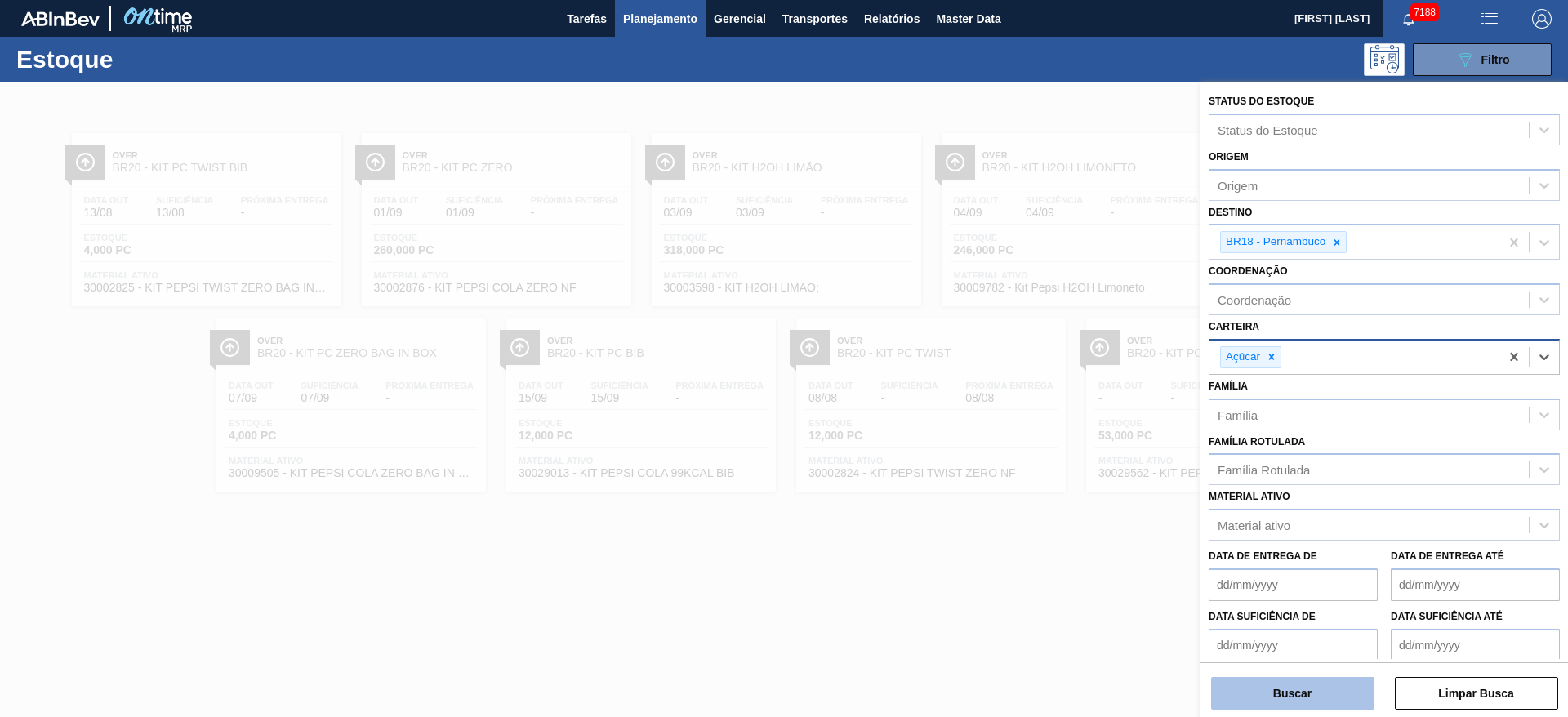 click on "Buscar" at bounding box center (1293, 693) 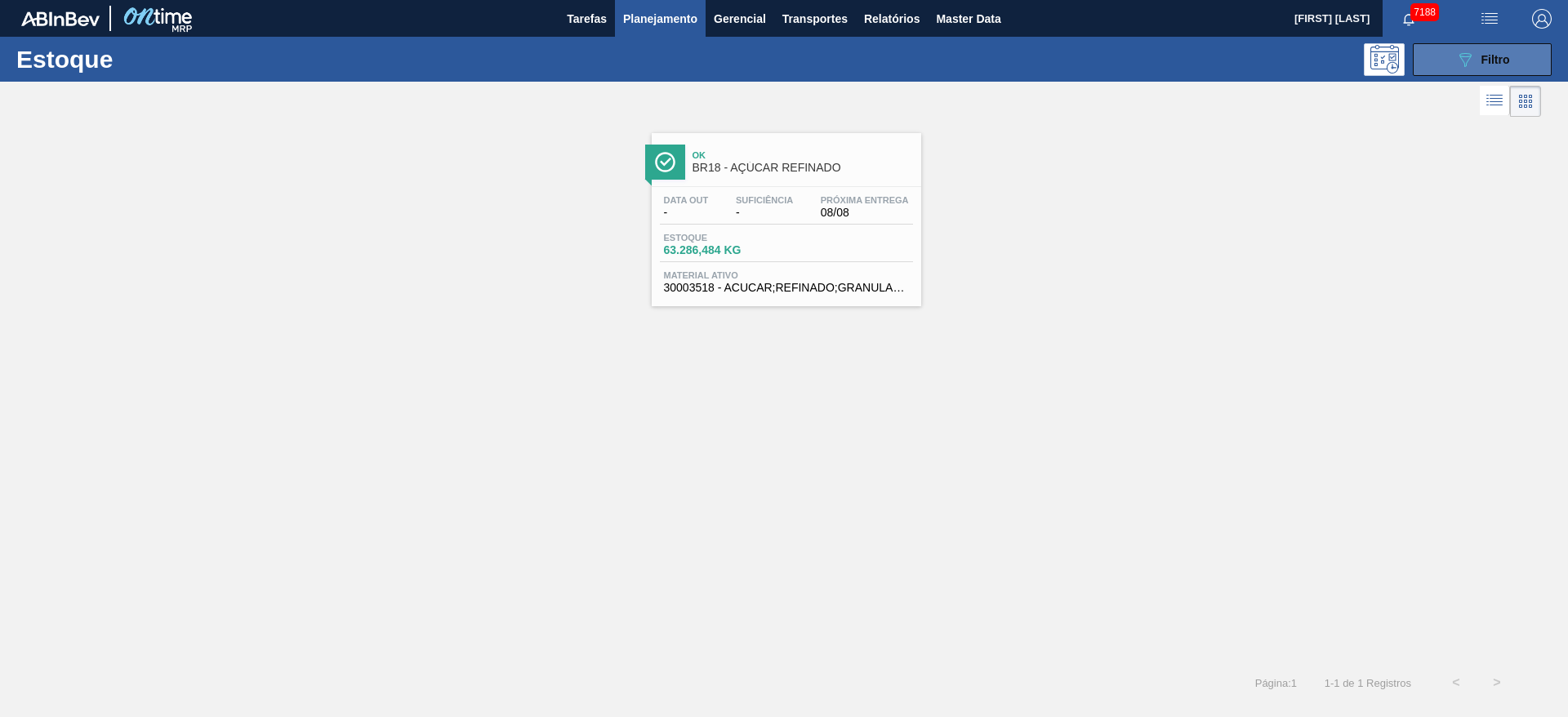 click on "089F7B8B-B2A5-4AFE-B5C0-19BA573D28AC Filtro" at bounding box center [1482, 60] 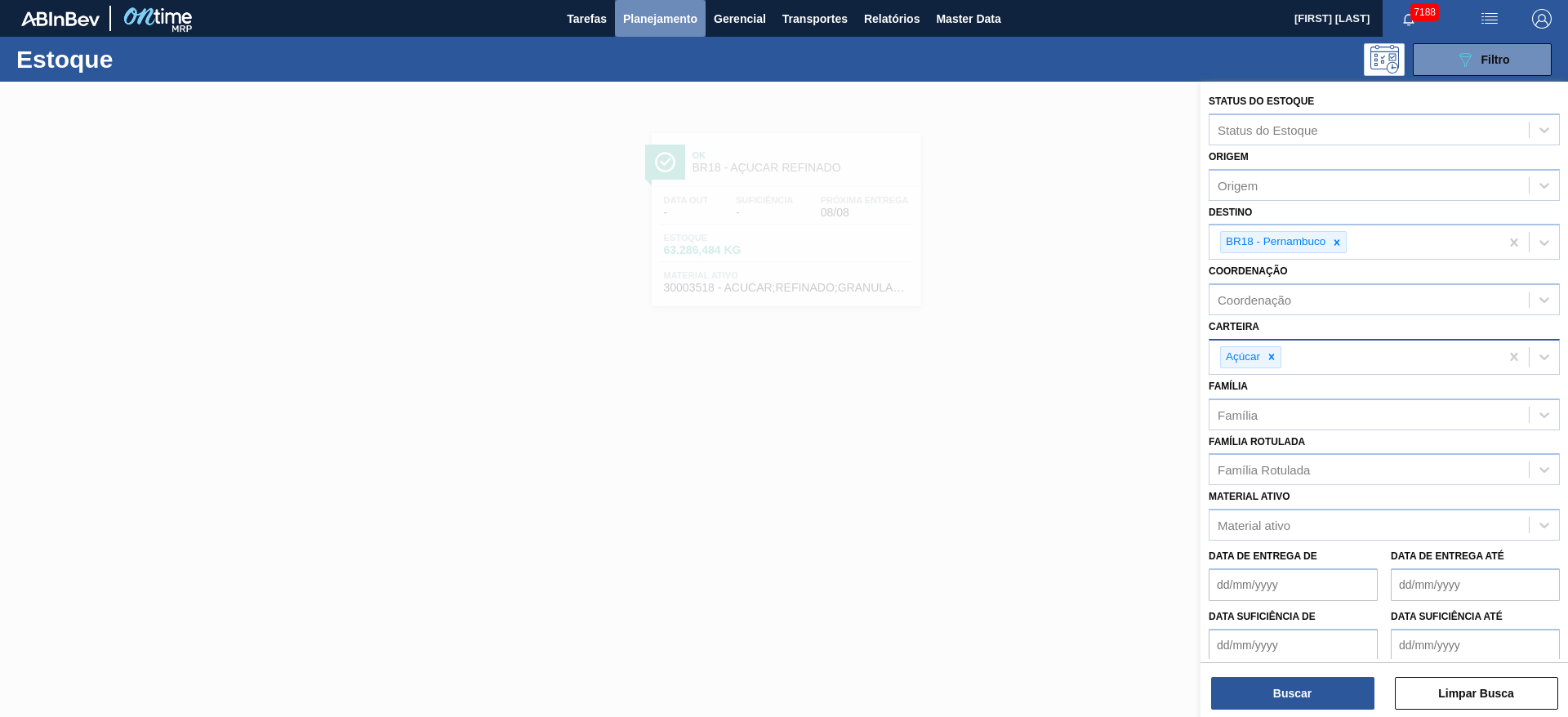 click on "Planejamento" at bounding box center [660, 19] 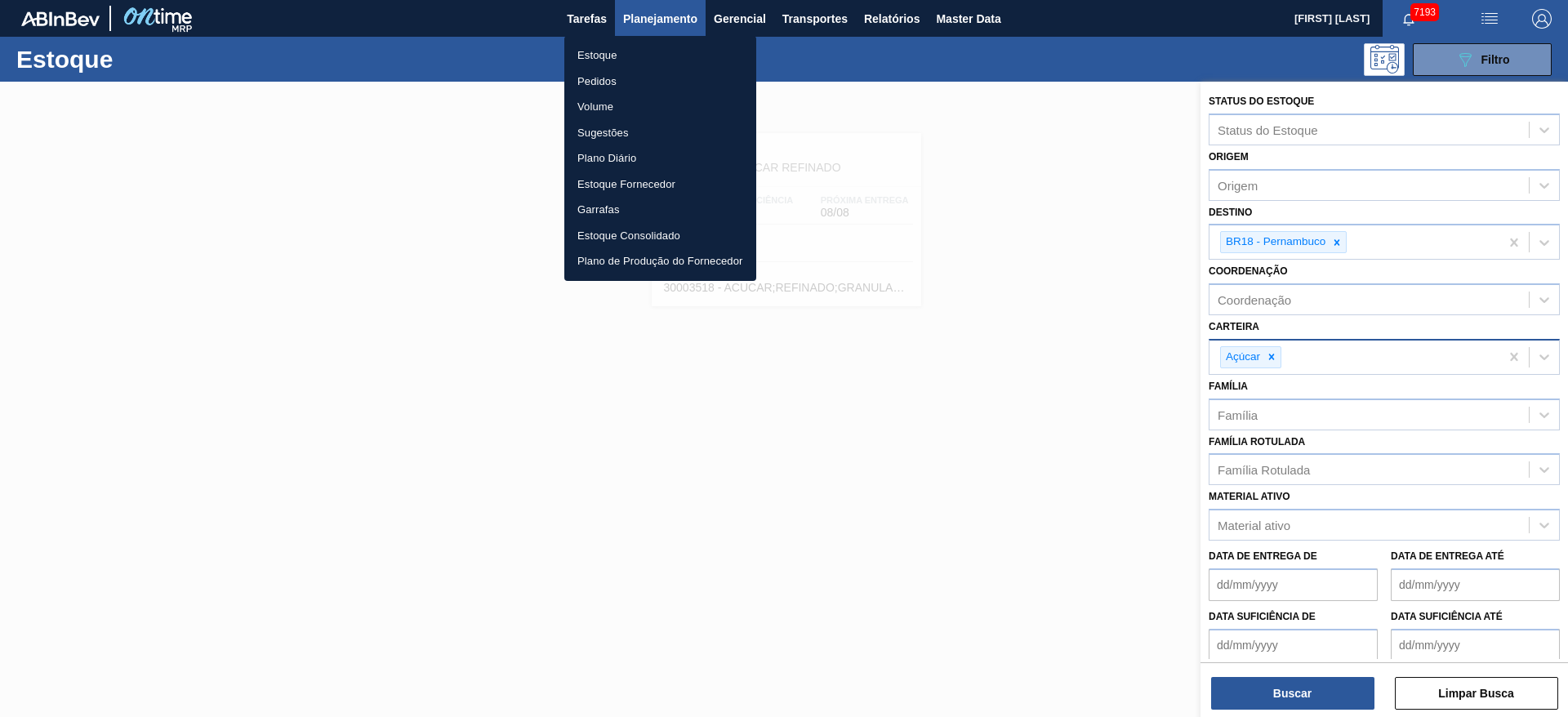 click at bounding box center (784, 358) 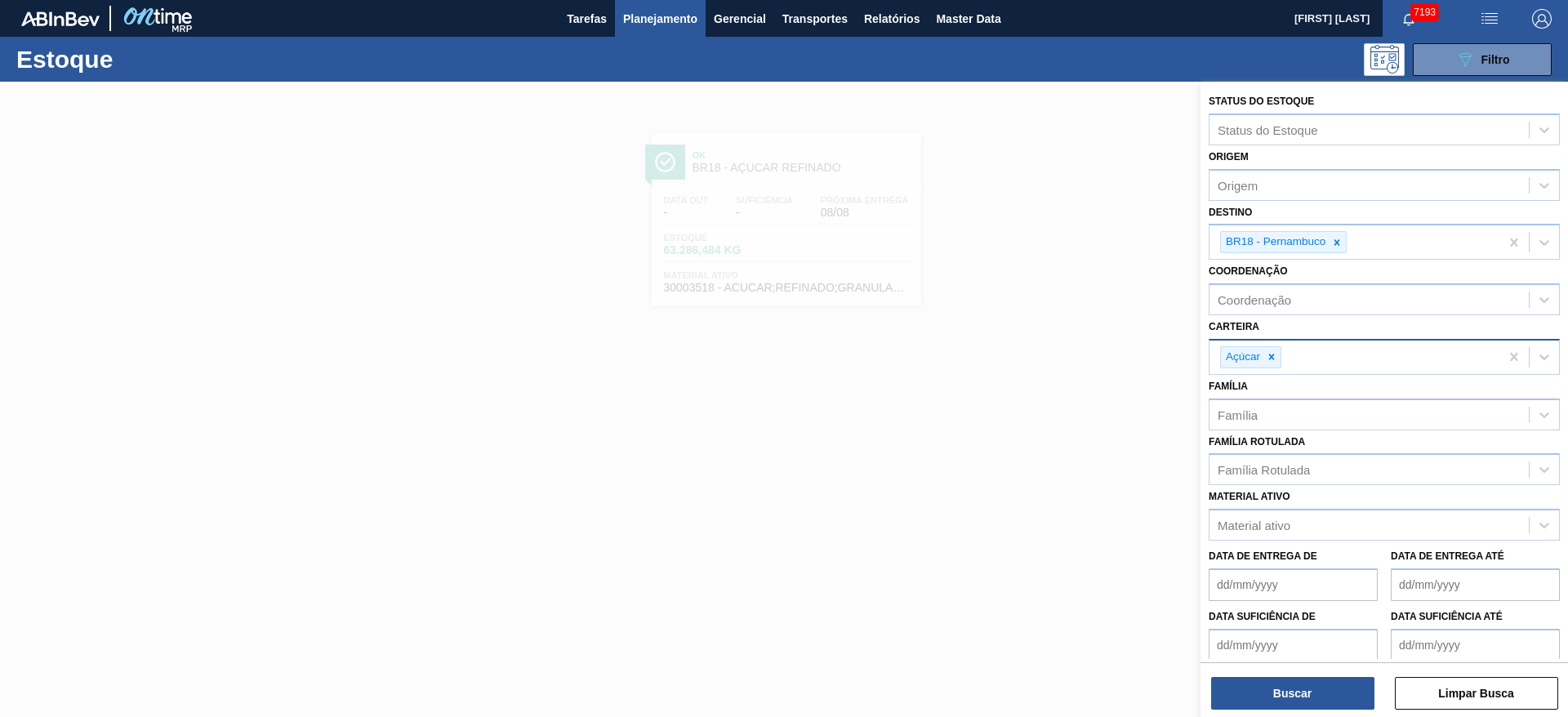 click on "Planejamento" at bounding box center [660, 19] 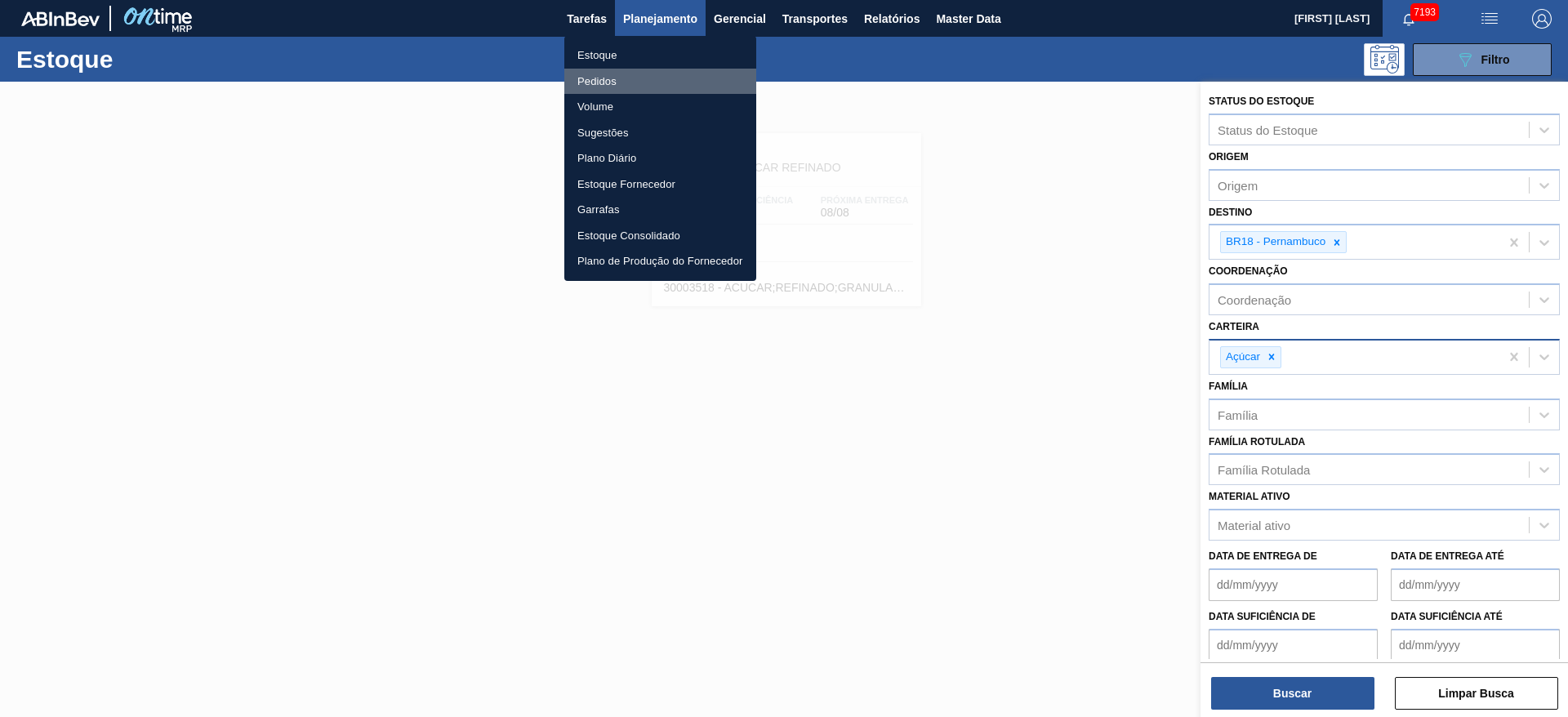click on "Pedidos" at bounding box center (660, 82) 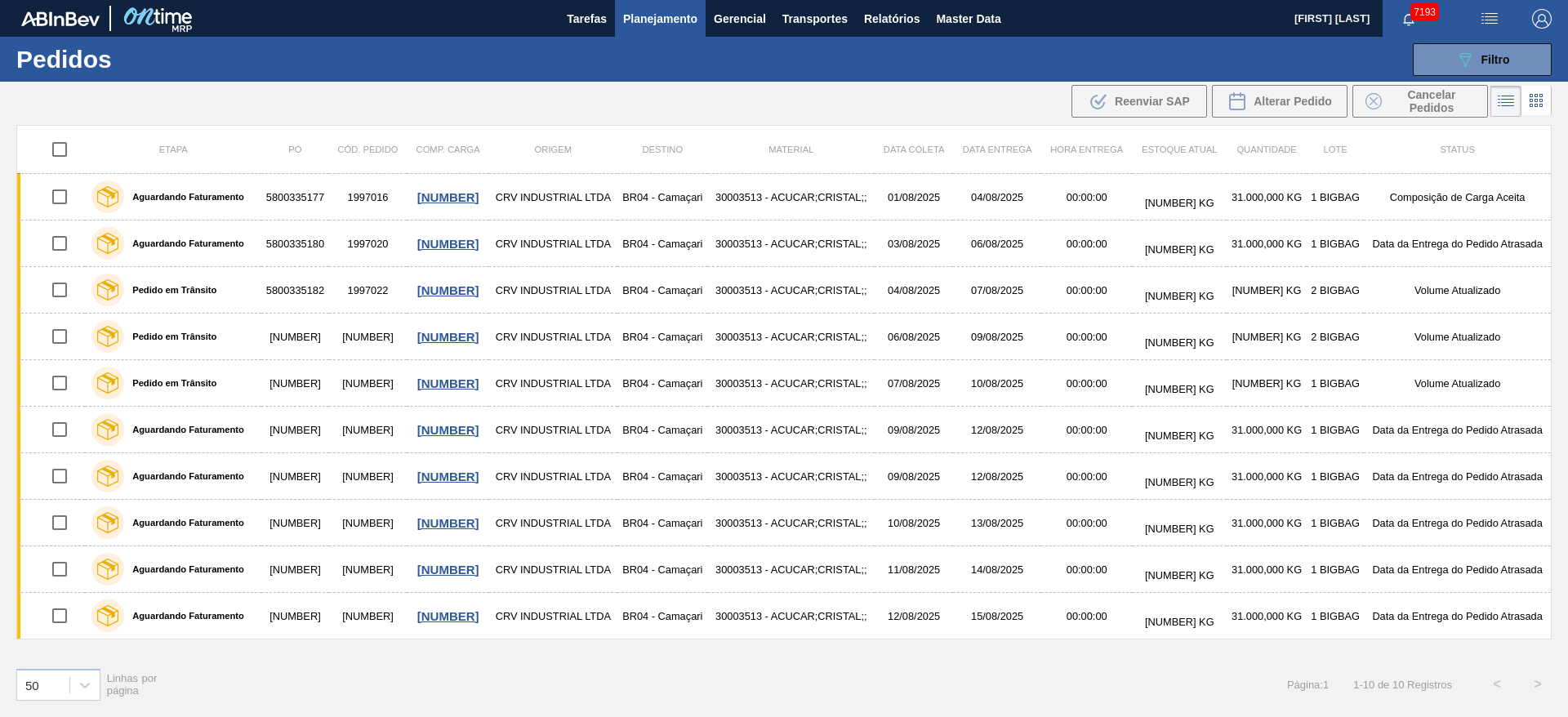 click on "Planejamento" at bounding box center (660, 18) 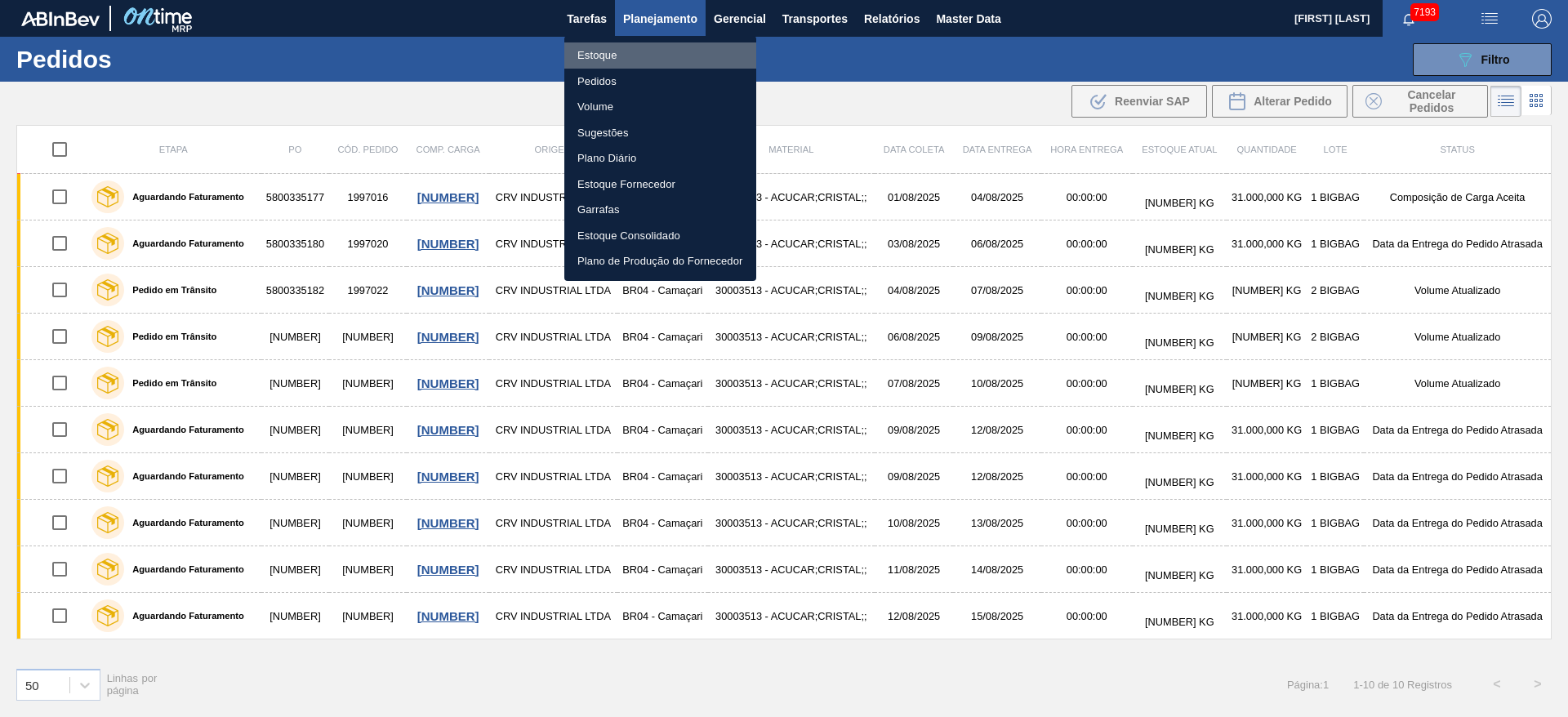 click on "Estoque" at bounding box center [660, 56] 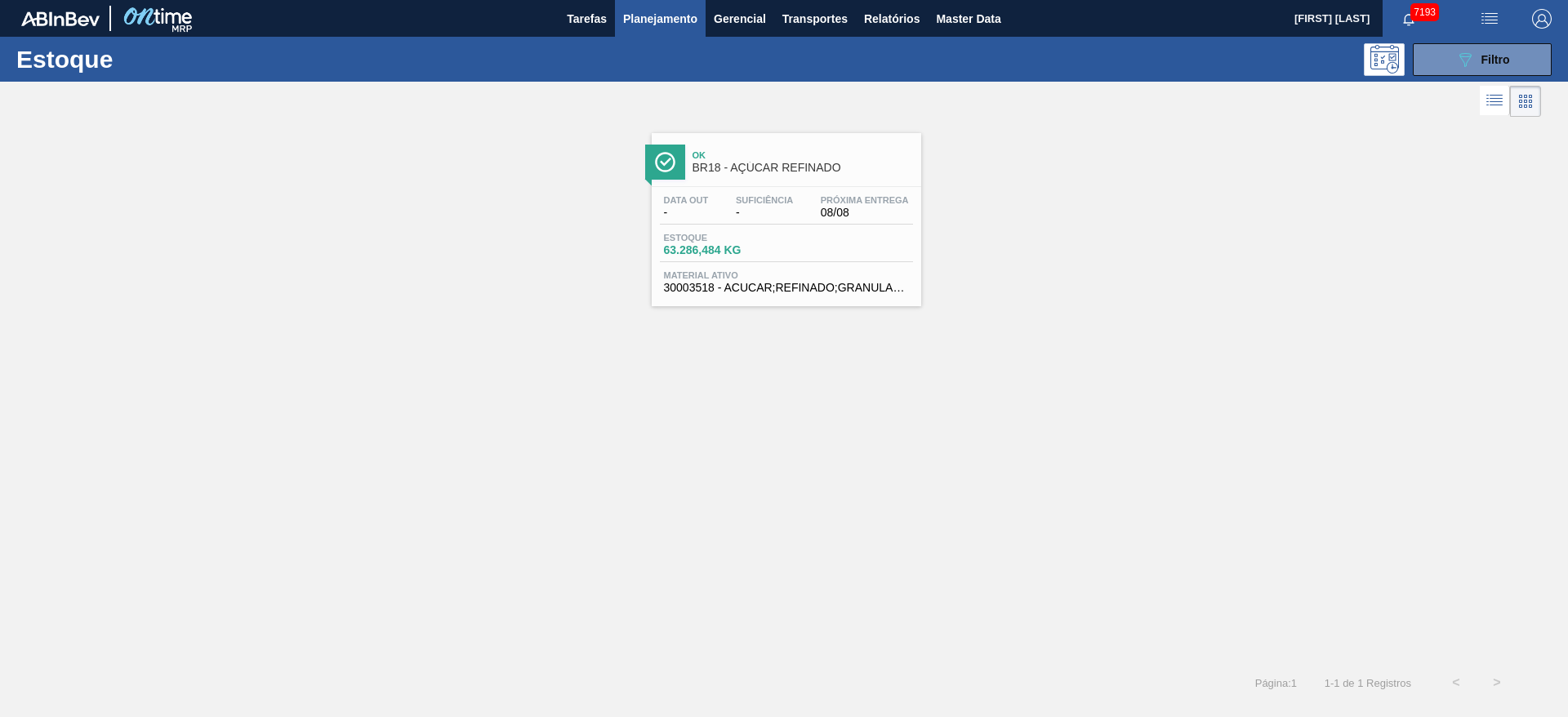 drag, startPoint x: 826, startPoint y: 168, endPoint x: 826, endPoint y: 180, distance: 12 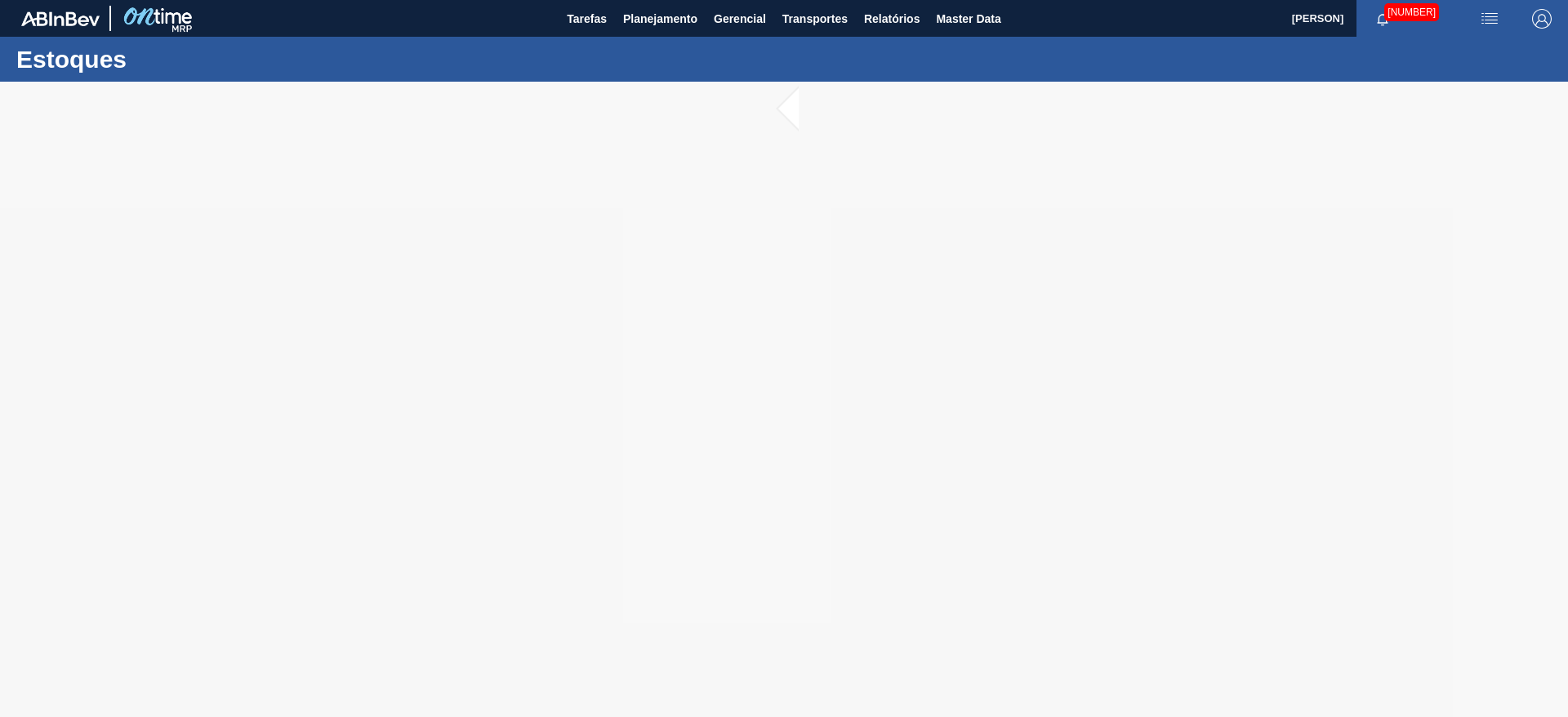 scroll, scrollTop: 0, scrollLeft: 0, axis: both 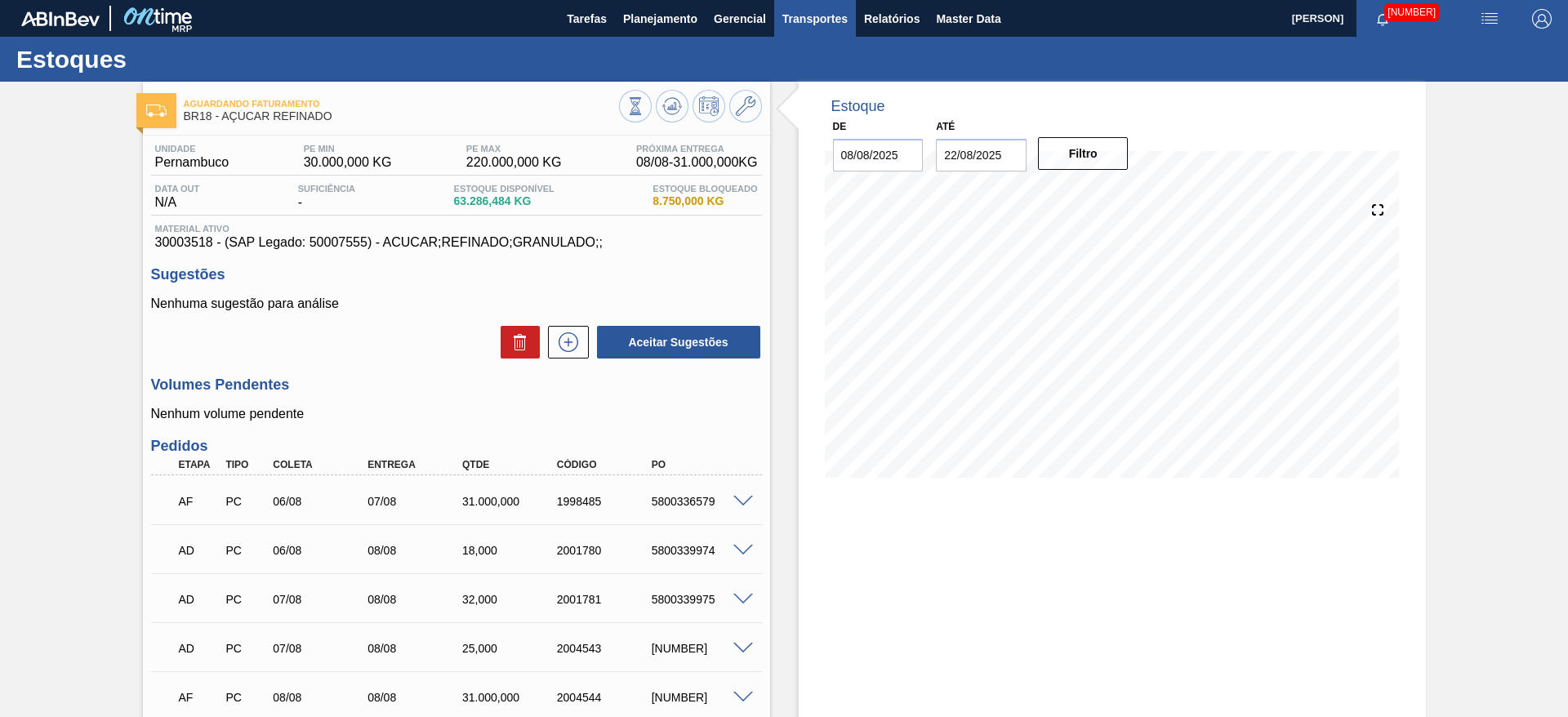 click on "Transportes" at bounding box center (815, 19) 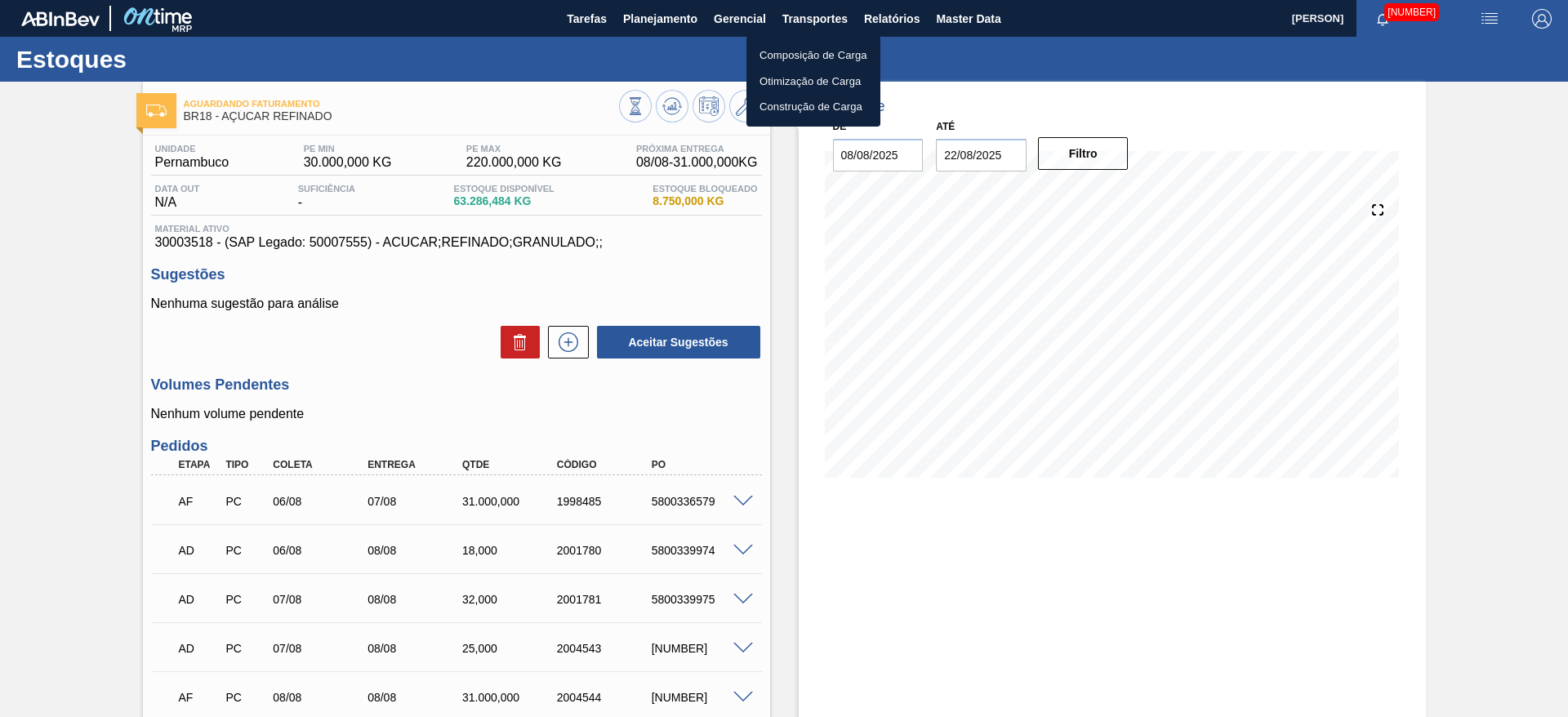 click at bounding box center [784, 358] 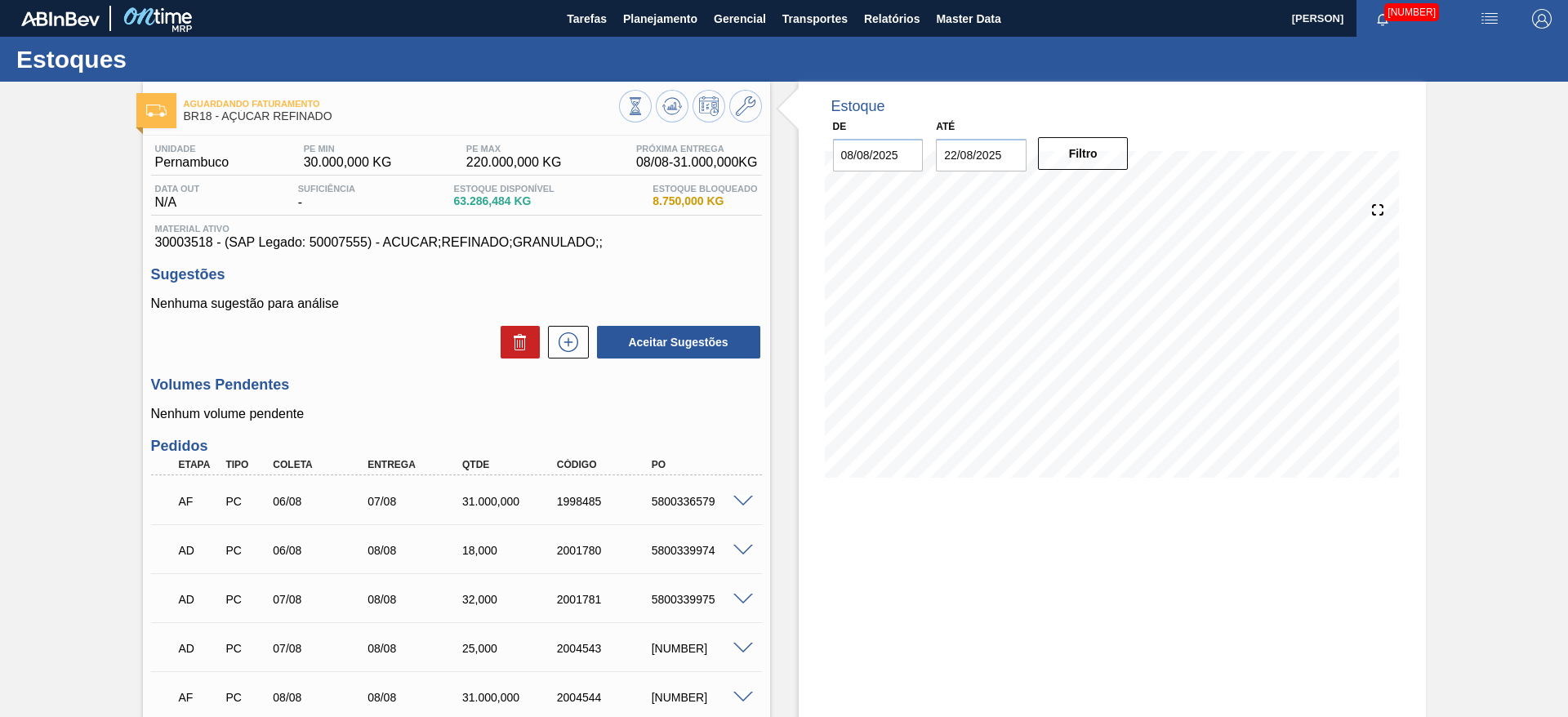 click on "Tarefas Planejamento Gerencial Transportes Relatórios Master Data José Albérico 7189 Marcar todas como lido Estoques Aguardando Faturamento BR18 - AÇÚCAR REFINADO   Unidade Pernambuco PE MIN 30.000,000   KG PE MAX 220.000,000   KG Próxima Entrega 08/08  -  31.000,000 KG Data out N/A Suficiência - Estoque Disponível 63.286,484 KG Estoque Bloqueado 8.750,000 KG Material ativo 30003518 - (SAP Legado: 50007555) - ACUCAR;REFINADO;GRANULADO;;   Sugestões   Nenhuma sugestão para análise Aceitar Sugestões Volumes Pendentes Nenhum volume pendente Pedidos Etapa Tipo Coleta Entrega Qtde Código PO   AF   PC 06/08 07/08 31.000,000 1998485 5800336579 Material 30003518 - ACUCAR;REFINADO;GRANULADO;; Origem CZARNIKOW - SÃO PAULO (SP) Coleta 06/08/2025 Entrega 07/08/2025 Hora Entrega 00:00:00 Tam lote 31.000 Quantidade 1 Total 31.000 Doca Linha de Produção Comentário . Incoterm FOB svg{fill:#ff0000}   AD   PC 06/08 08/08 18,000 2001780 5800339974 Material 30003518 - ACUCAR;REFINADO;GRANULADO;; Origem Coleta 18" at bounding box center [784, 0] 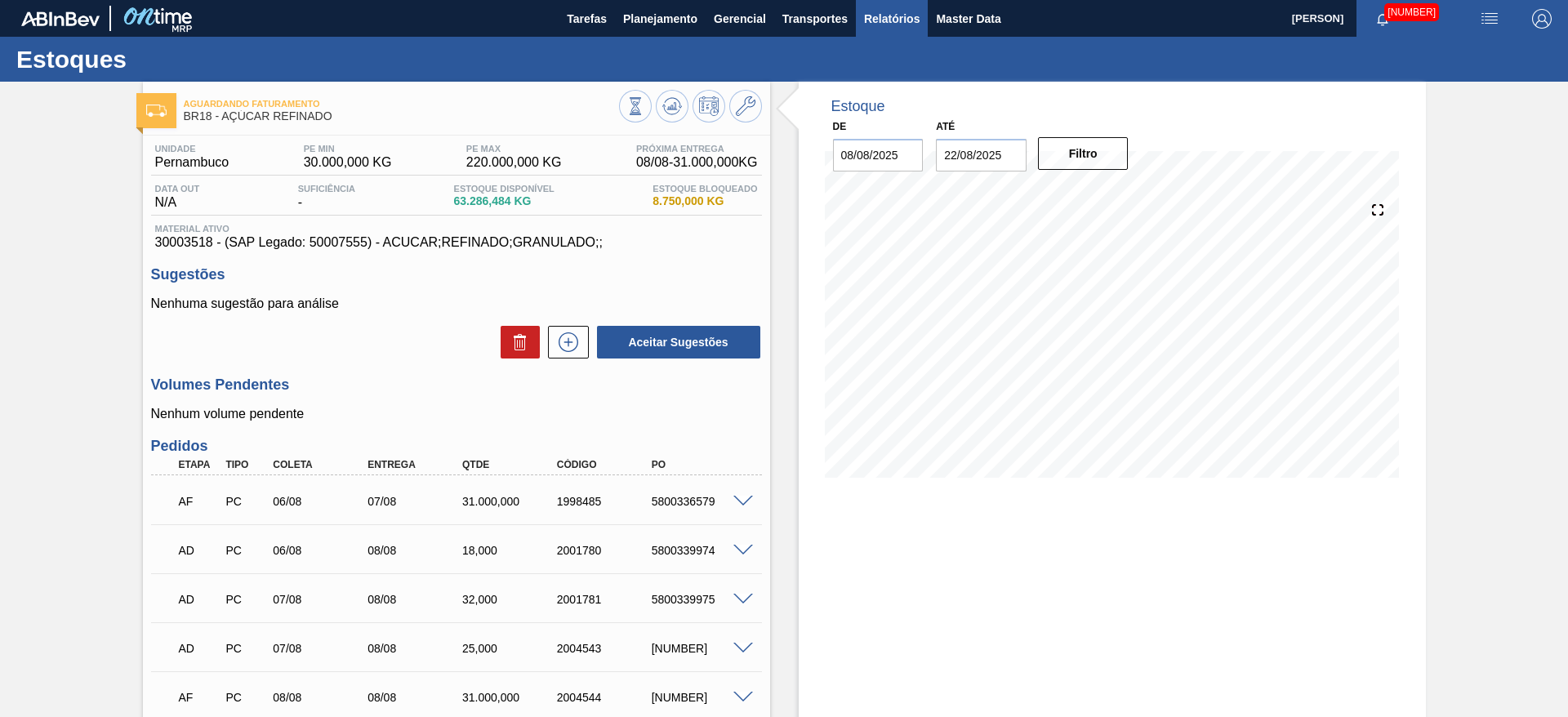 click on "Relatórios" at bounding box center [892, 19] 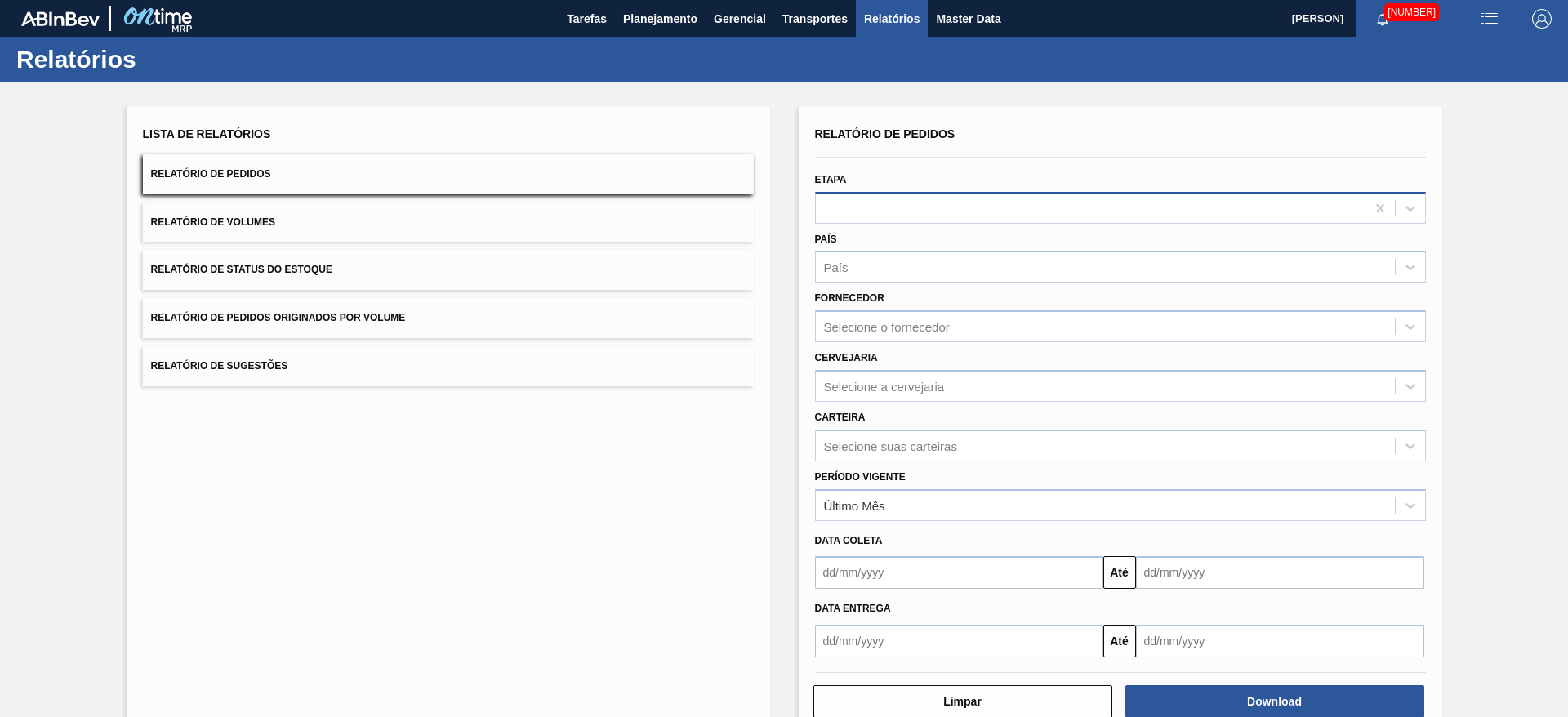 click at bounding box center (1120, 207) 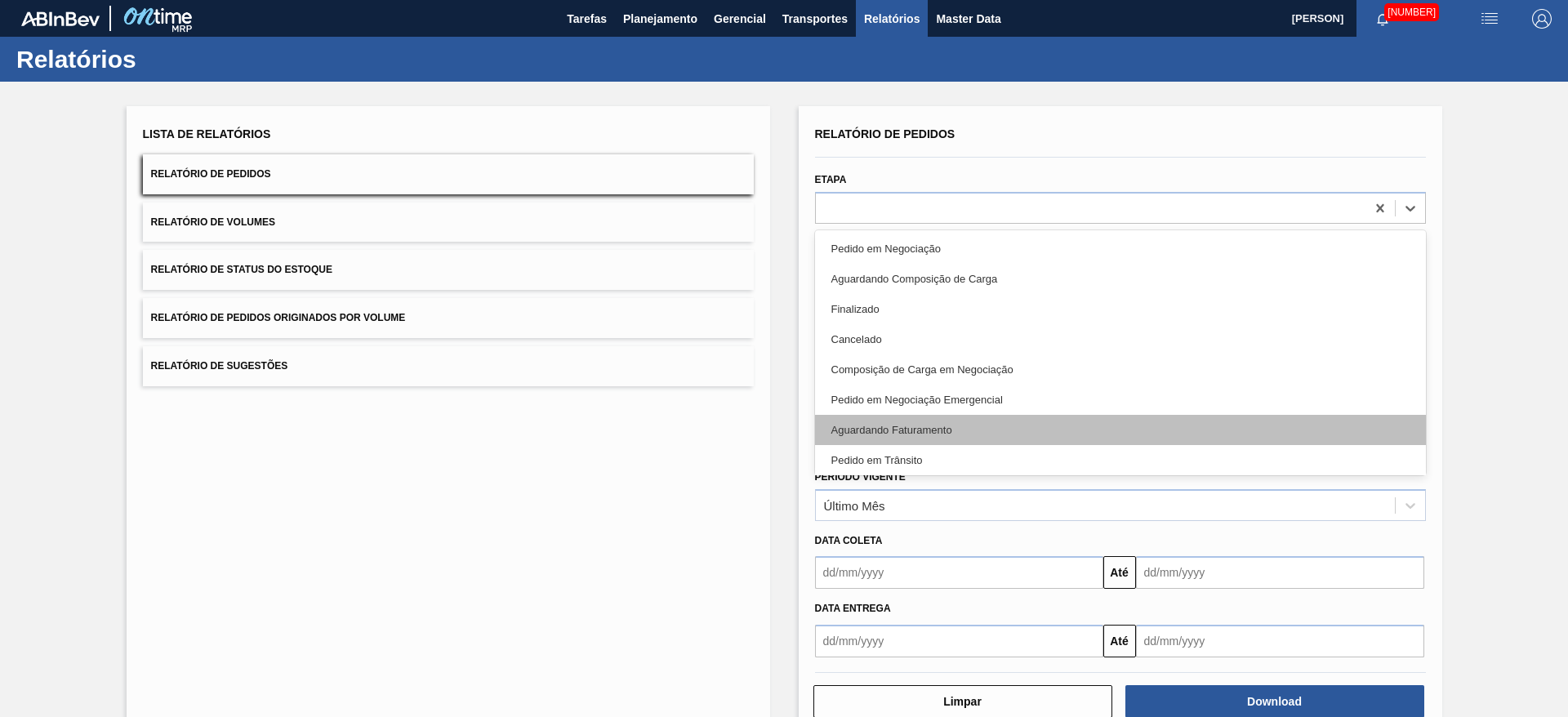click on "Aguardando Faturamento" at bounding box center [1120, 430] 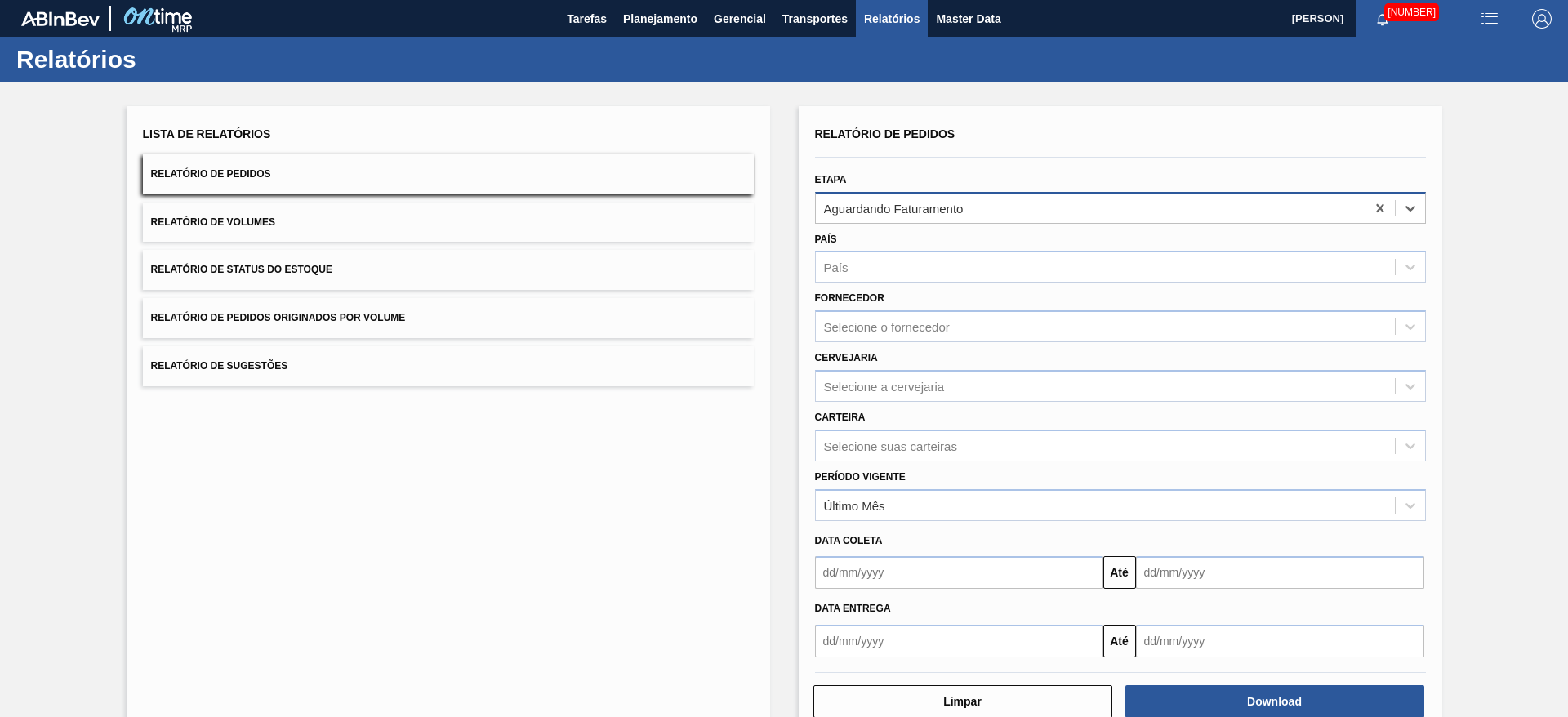 click on "Aguardando Faturamento" at bounding box center [1090, 207] 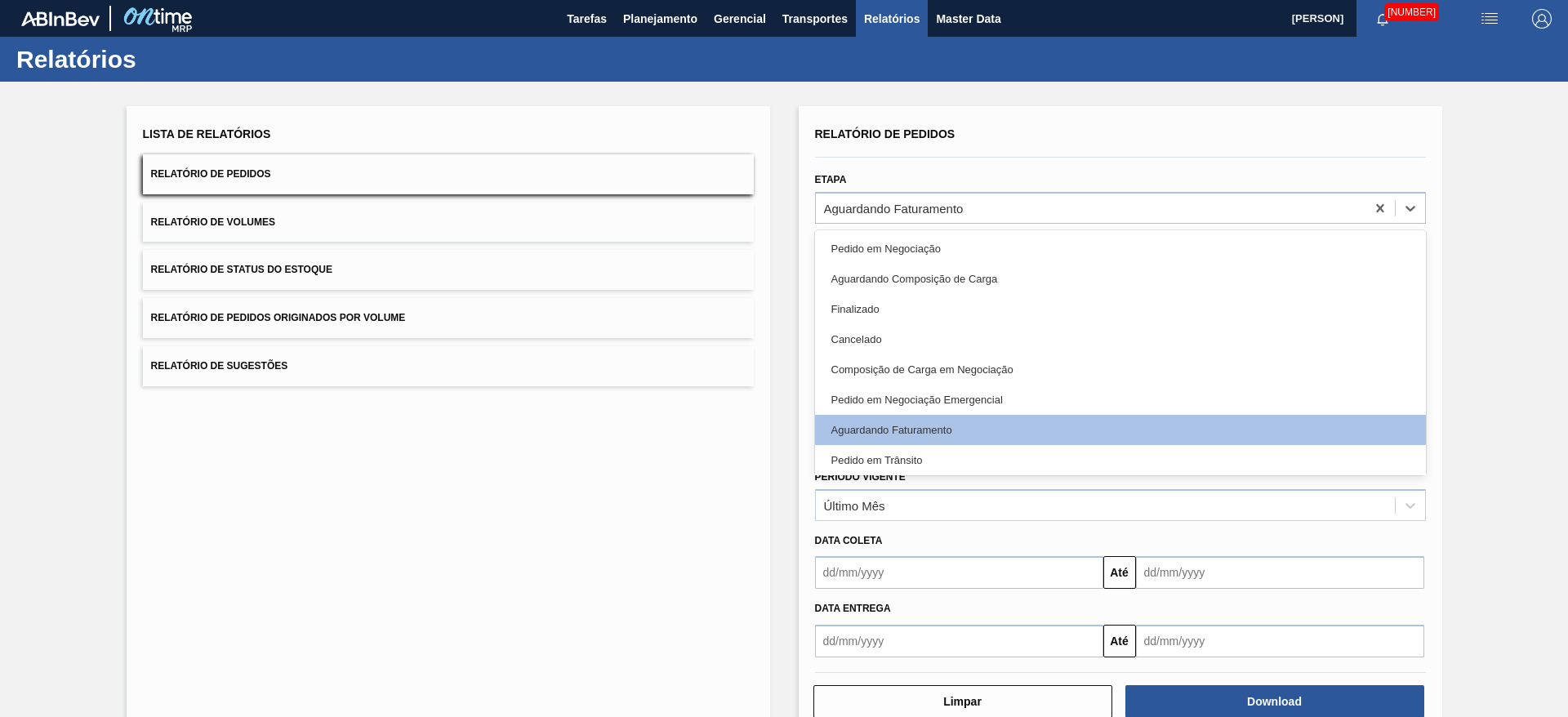 scroll, scrollTop: 366, scrollLeft: 0, axis: vertical 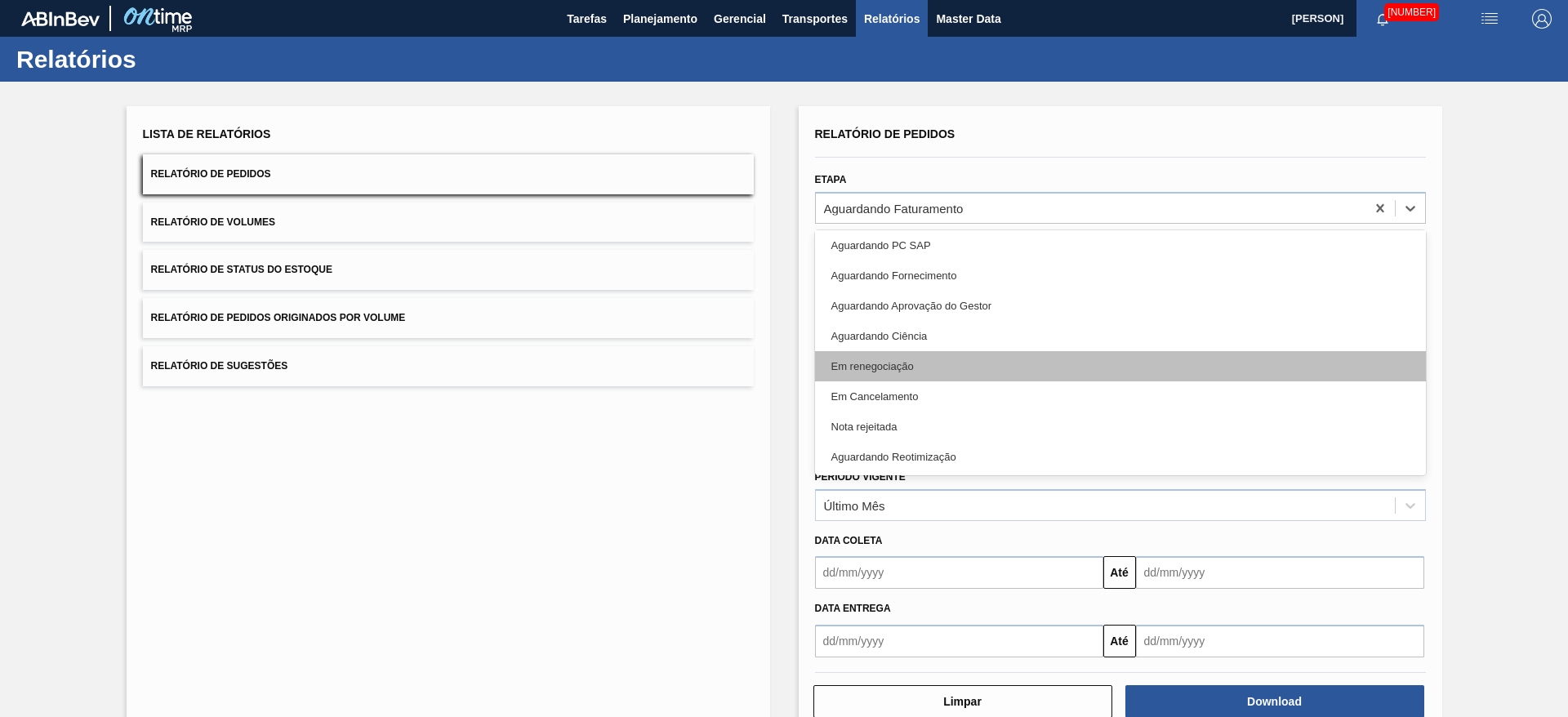 click on "Em renegociação" at bounding box center [1120, 366] 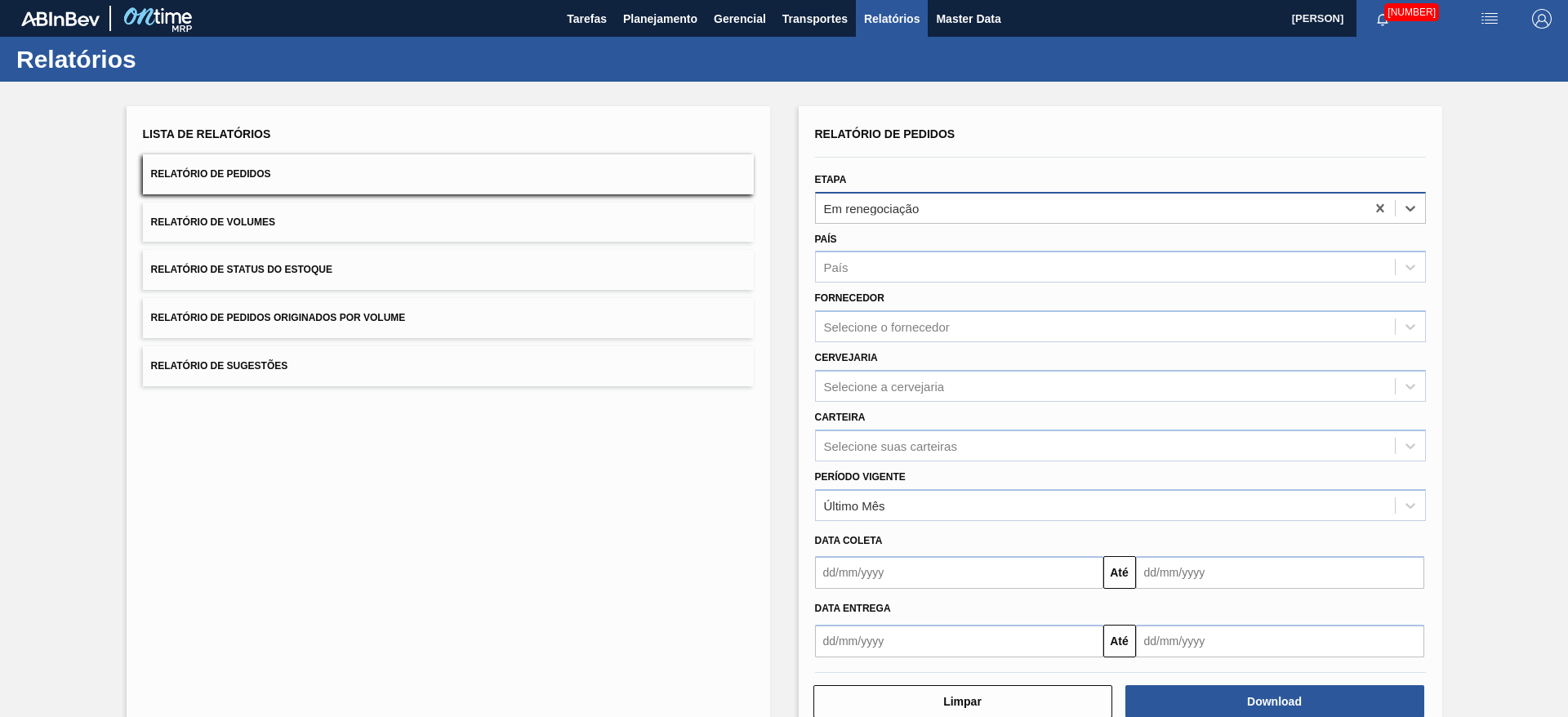click on "Em renegociação" at bounding box center [871, 207] 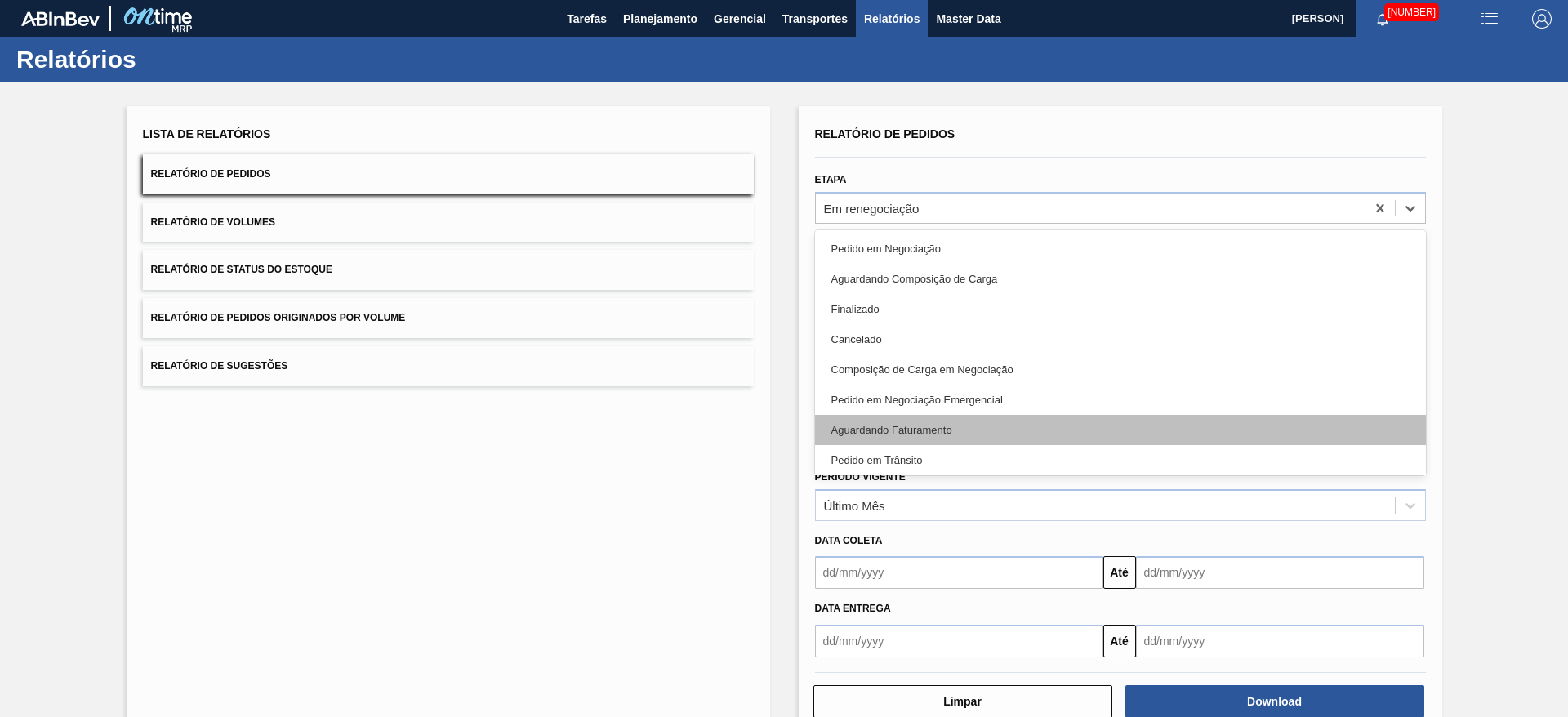 click on "Aguardando Faturamento" at bounding box center (1120, 430) 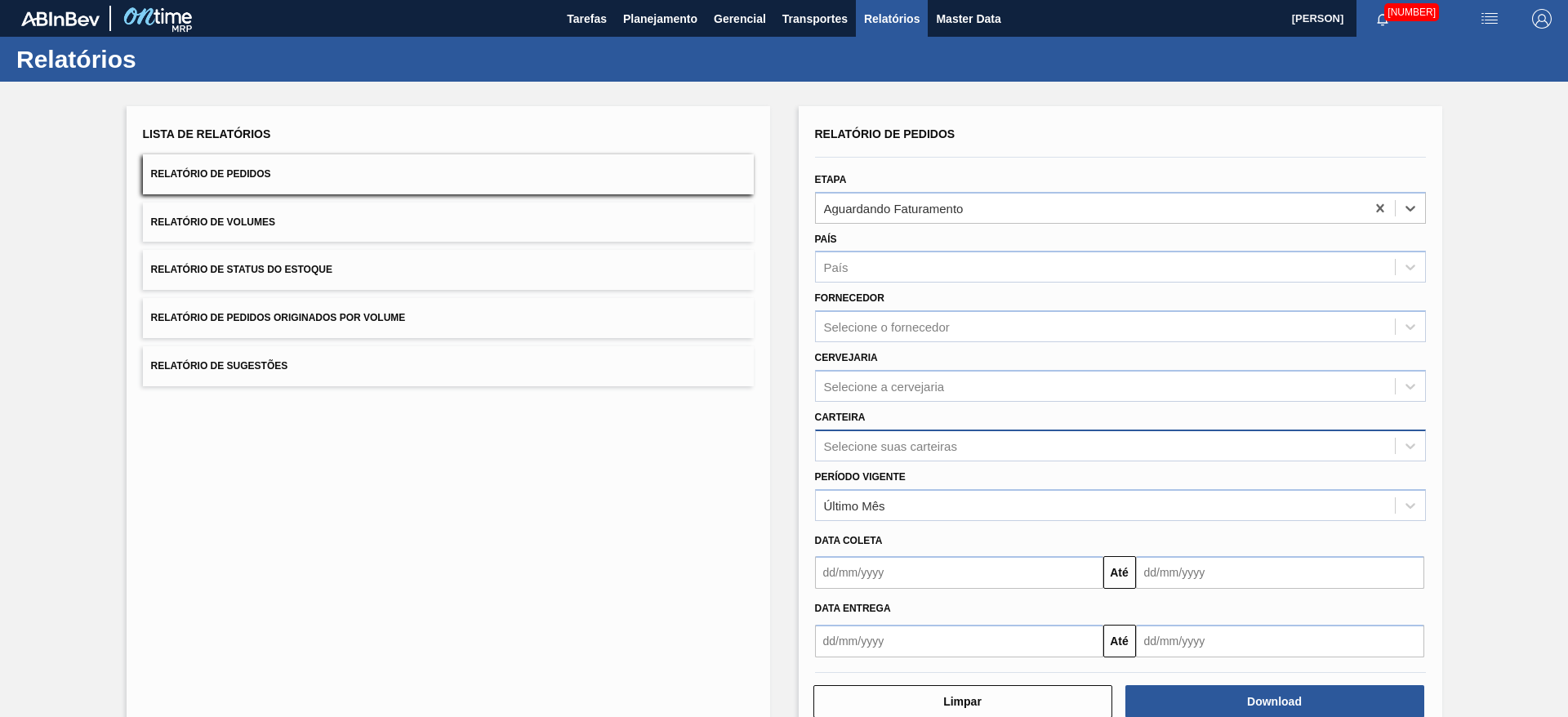 click on "Selecione suas carteiras" at bounding box center [890, 445] 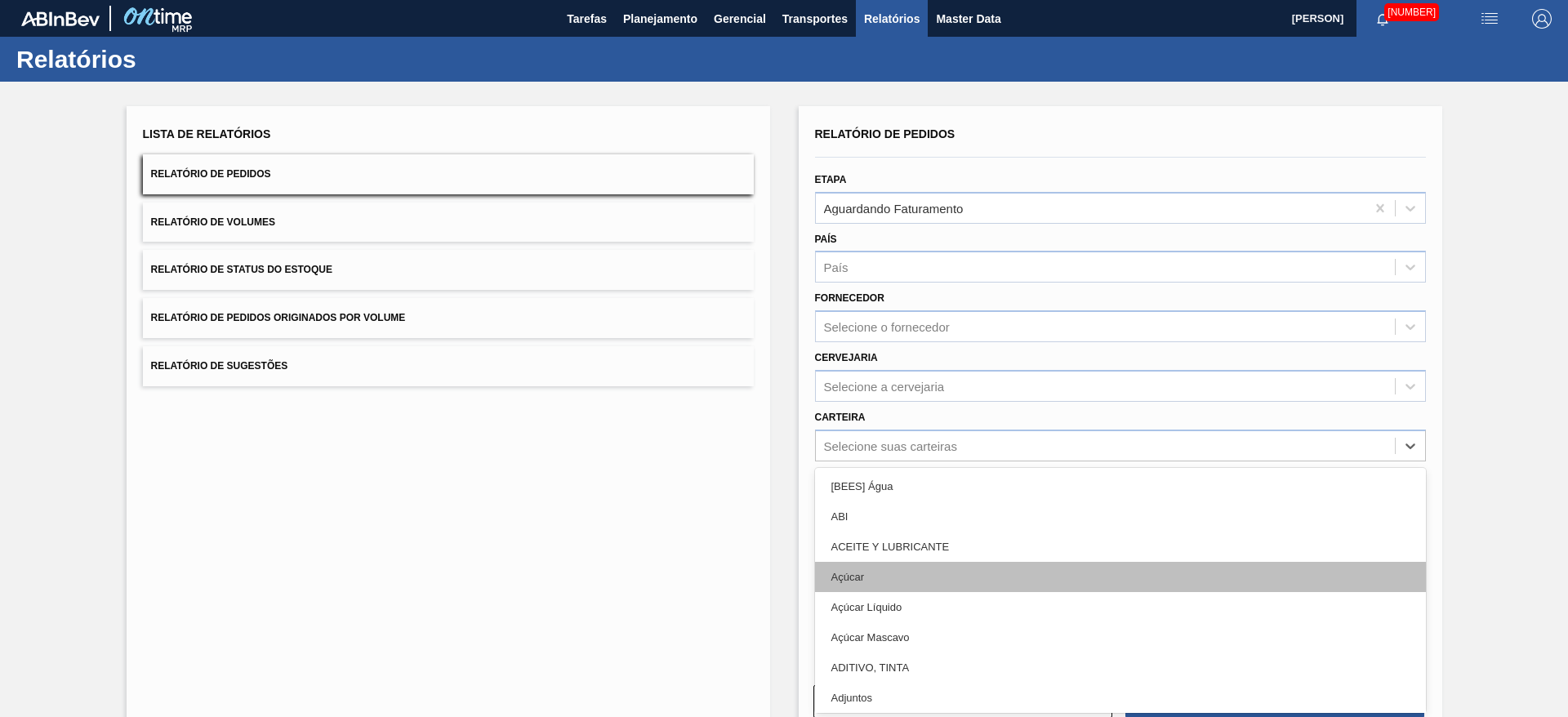 click on "Açúcar" at bounding box center [1120, 577] 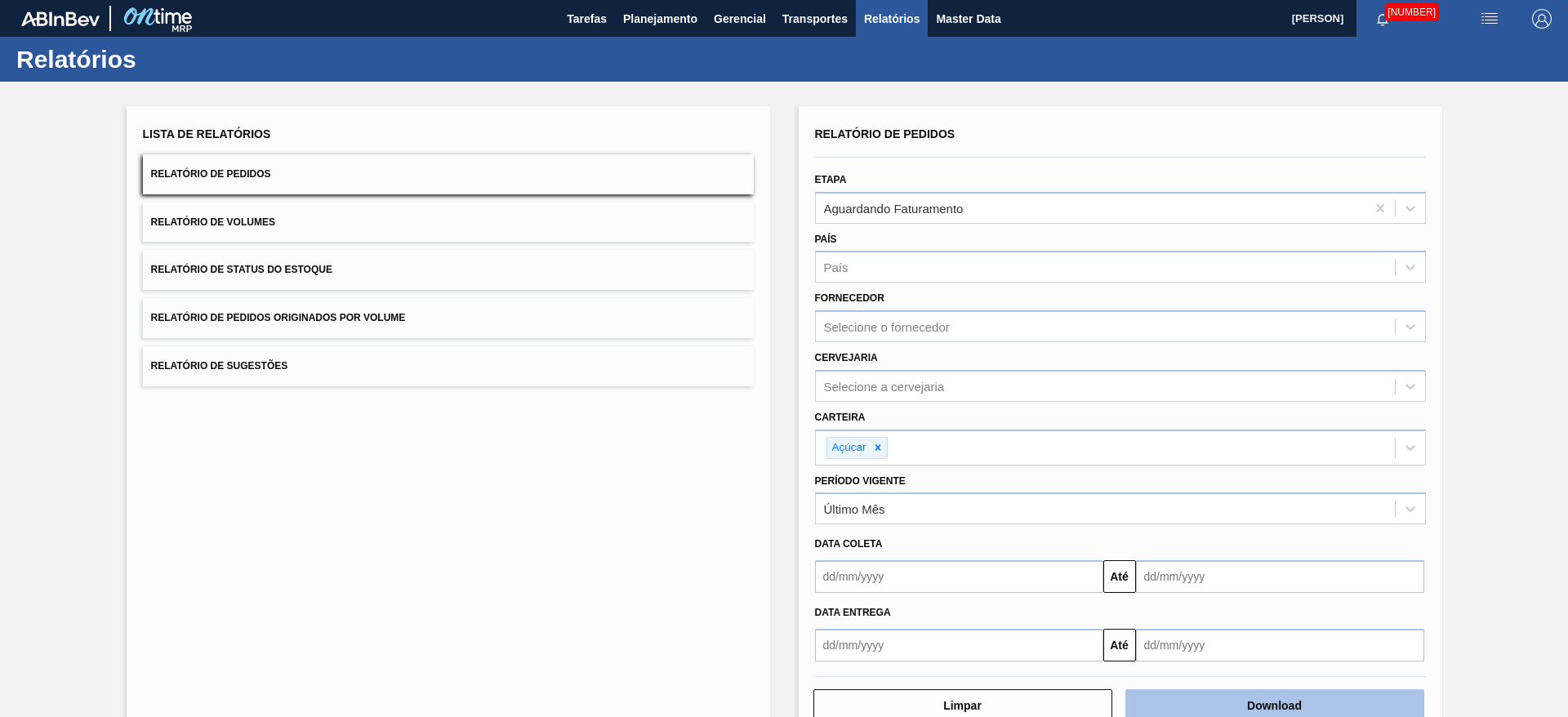 click on "Download" at bounding box center [1275, 706] 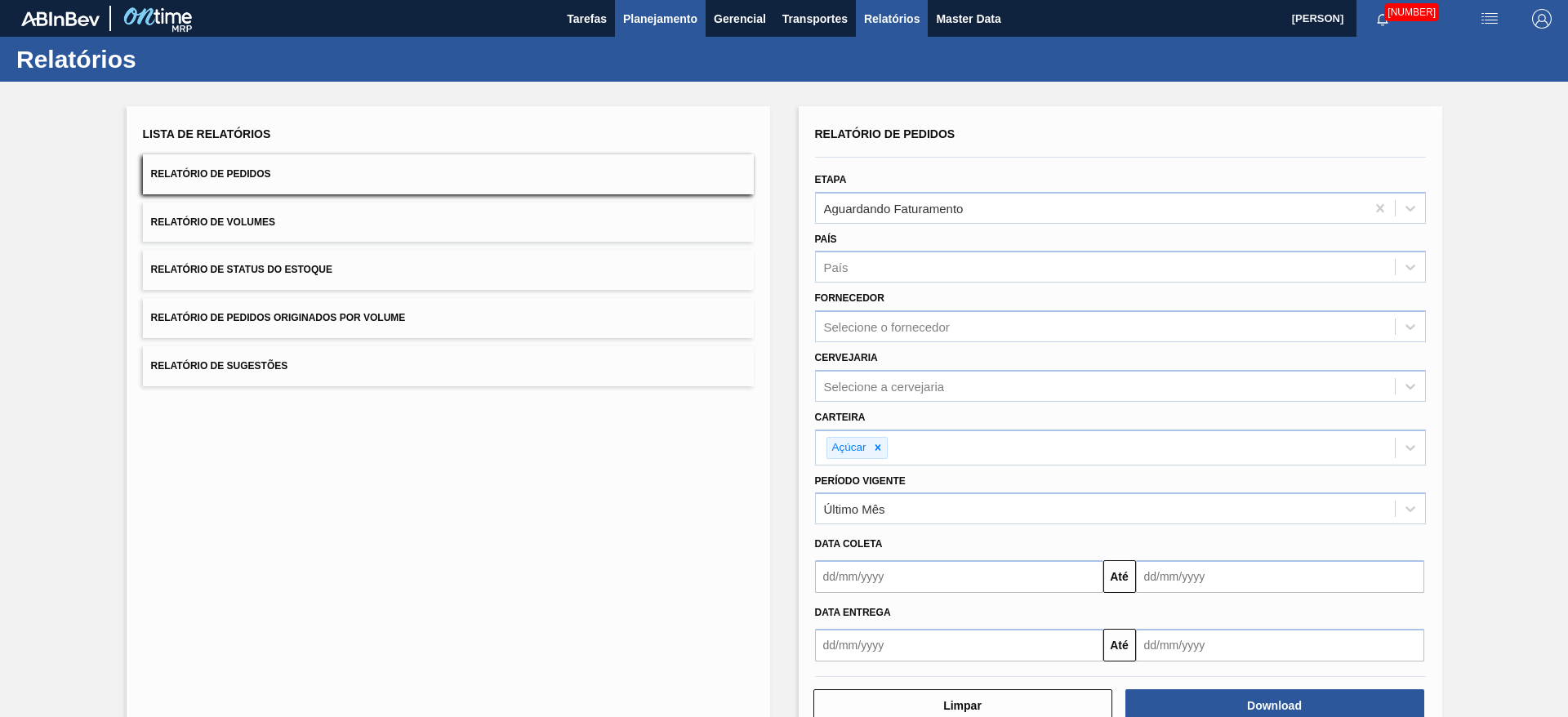 click on "Planejamento" at bounding box center [660, 19] 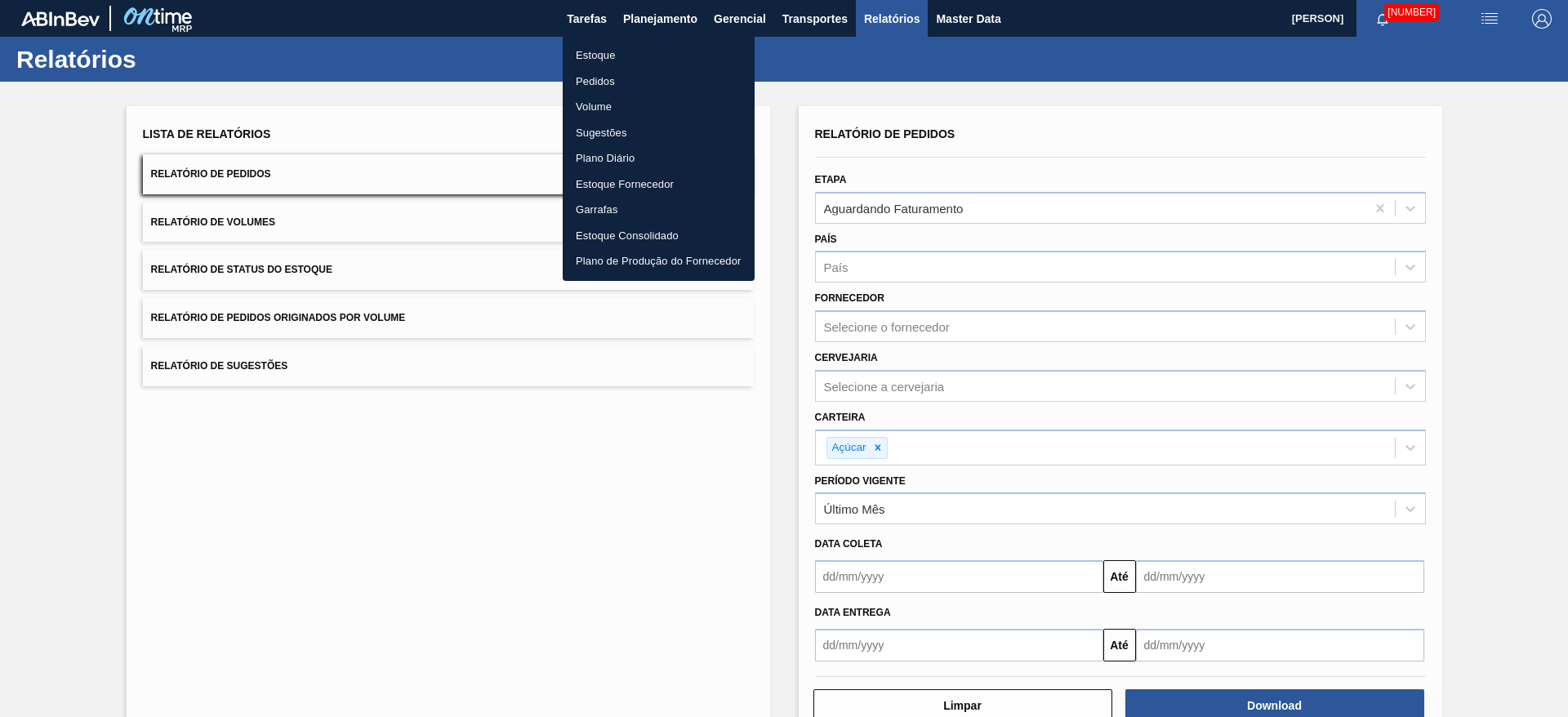 click on "Pedidos" at bounding box center (658, 82) 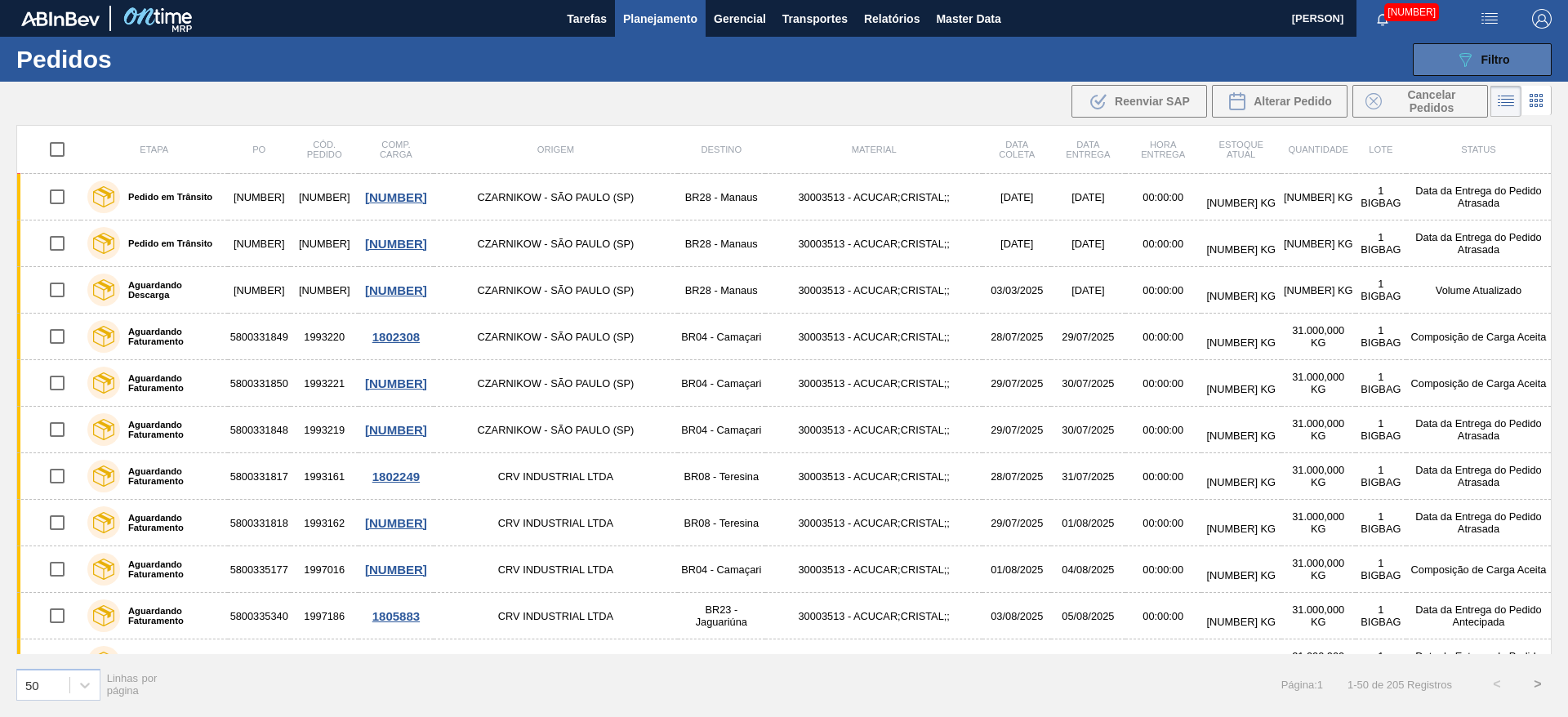 click on "089F7B8B-B2A5-4AFE-B5C0-19BA573D28AC" 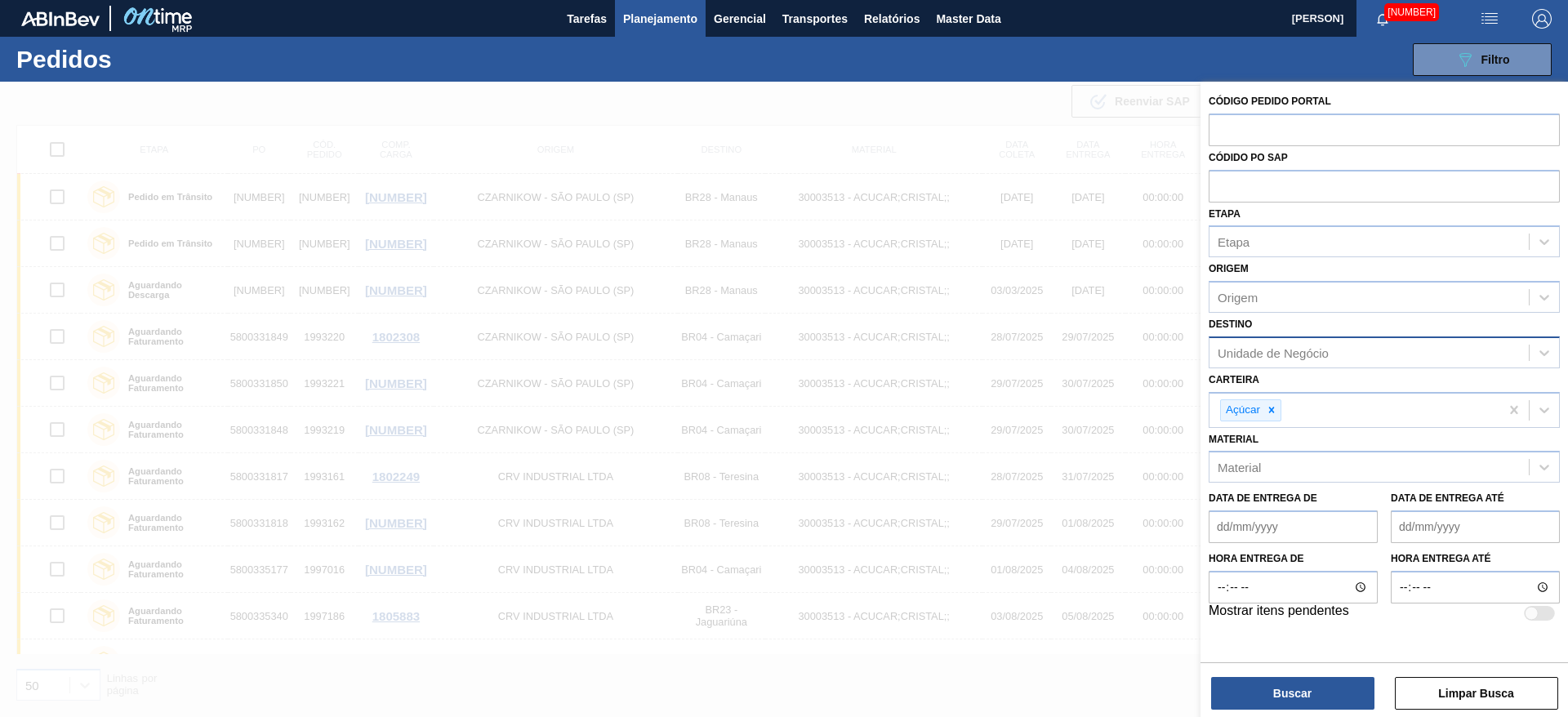 click on "Unidade de Negócio" at bounding box center [1369, 352] 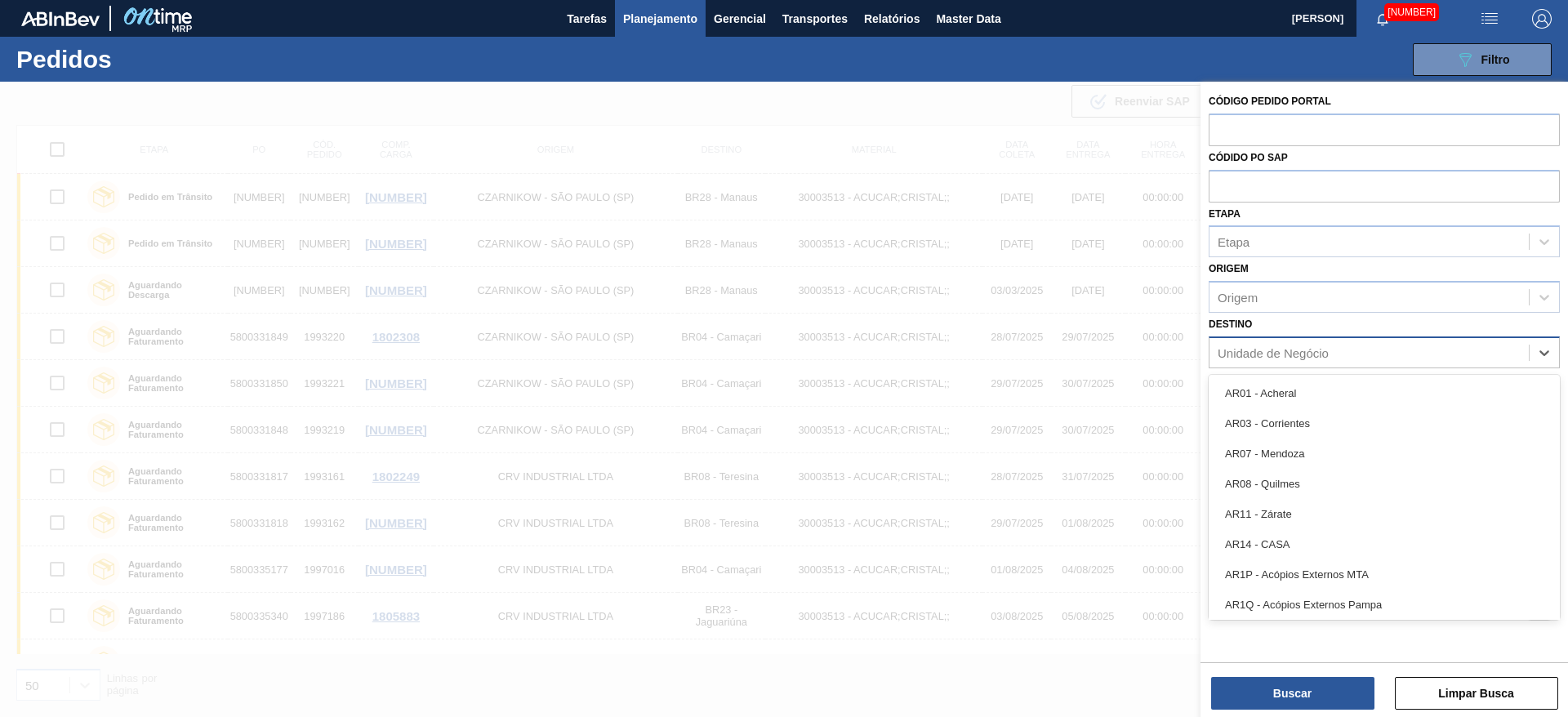 type on "4" 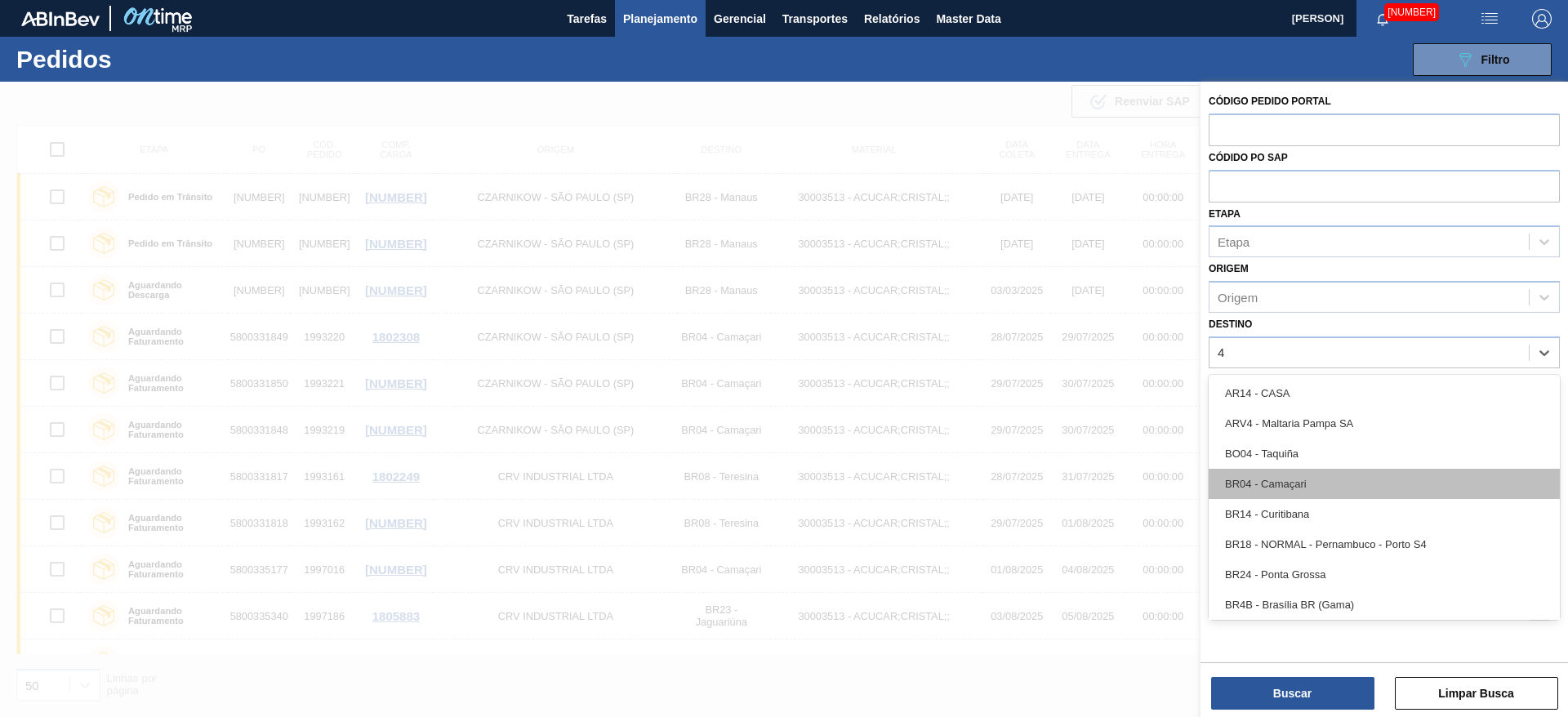 drag, startPoint x: 1296, startPoint y: 457, endPoint x: 1293, endPoint y: 489, distance: 32.14032 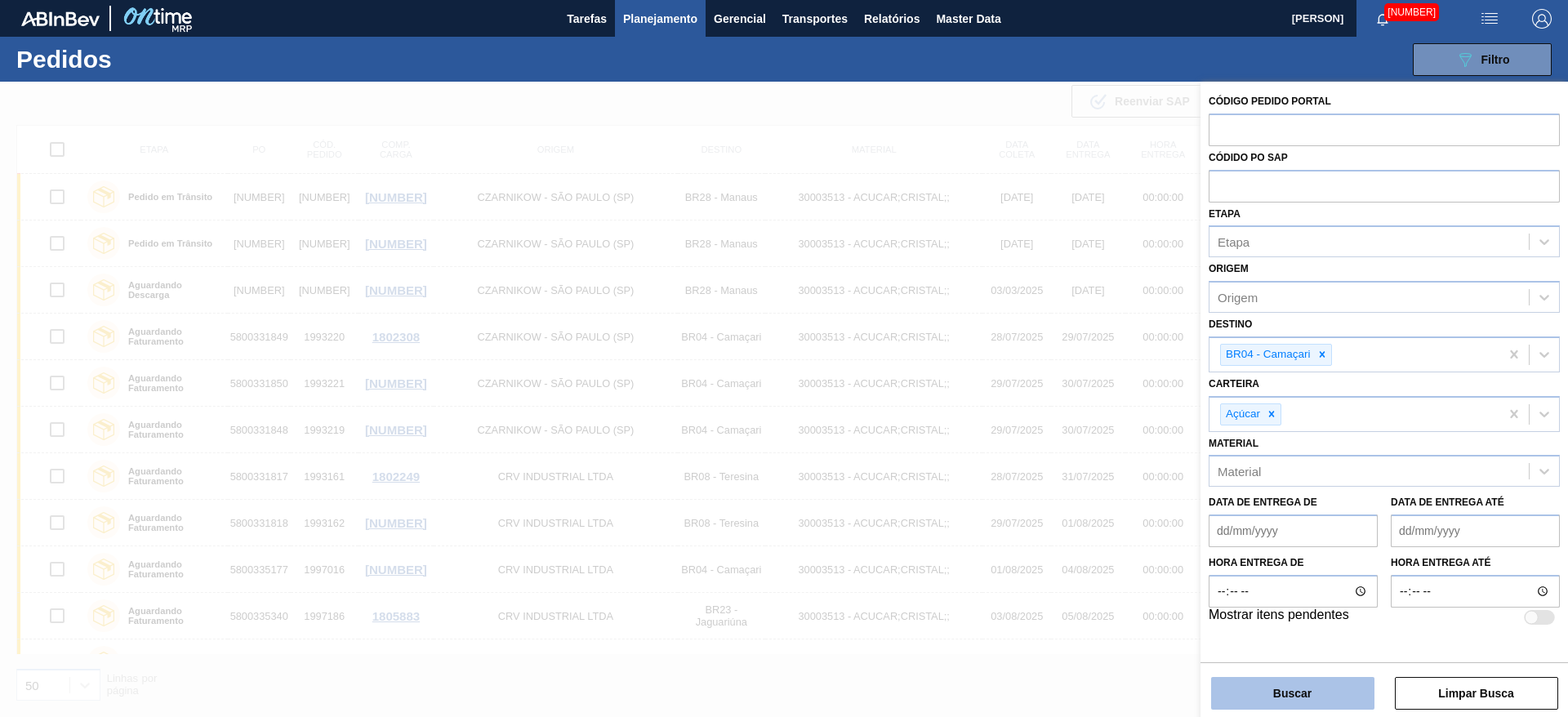 click on "Buscar" at bounding box center [1293, 693] 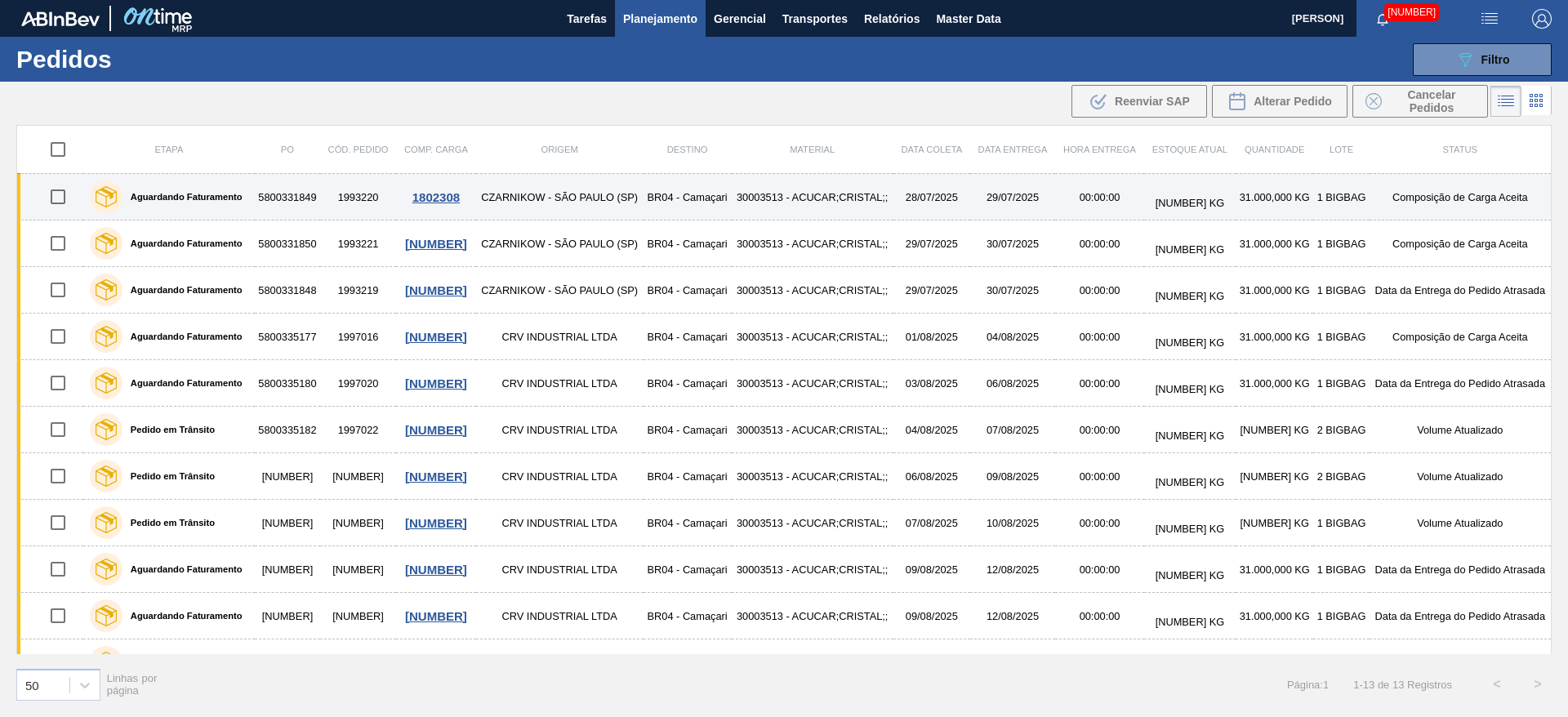 drag, startPoint x: 57, startPoint y: 187, endPoint x: 58, endPoint y: 218, distance: 31.016125 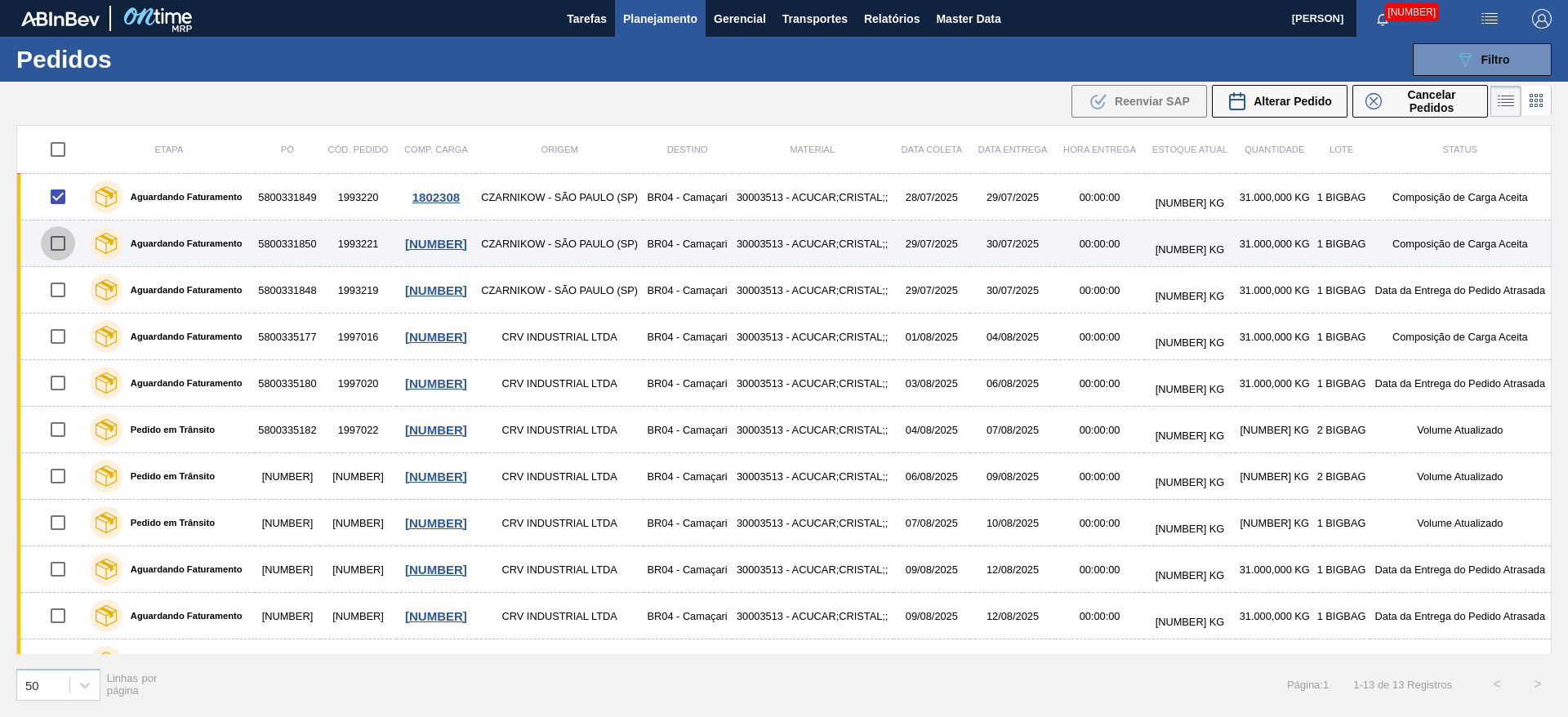 click at bounding box center [58, 243] 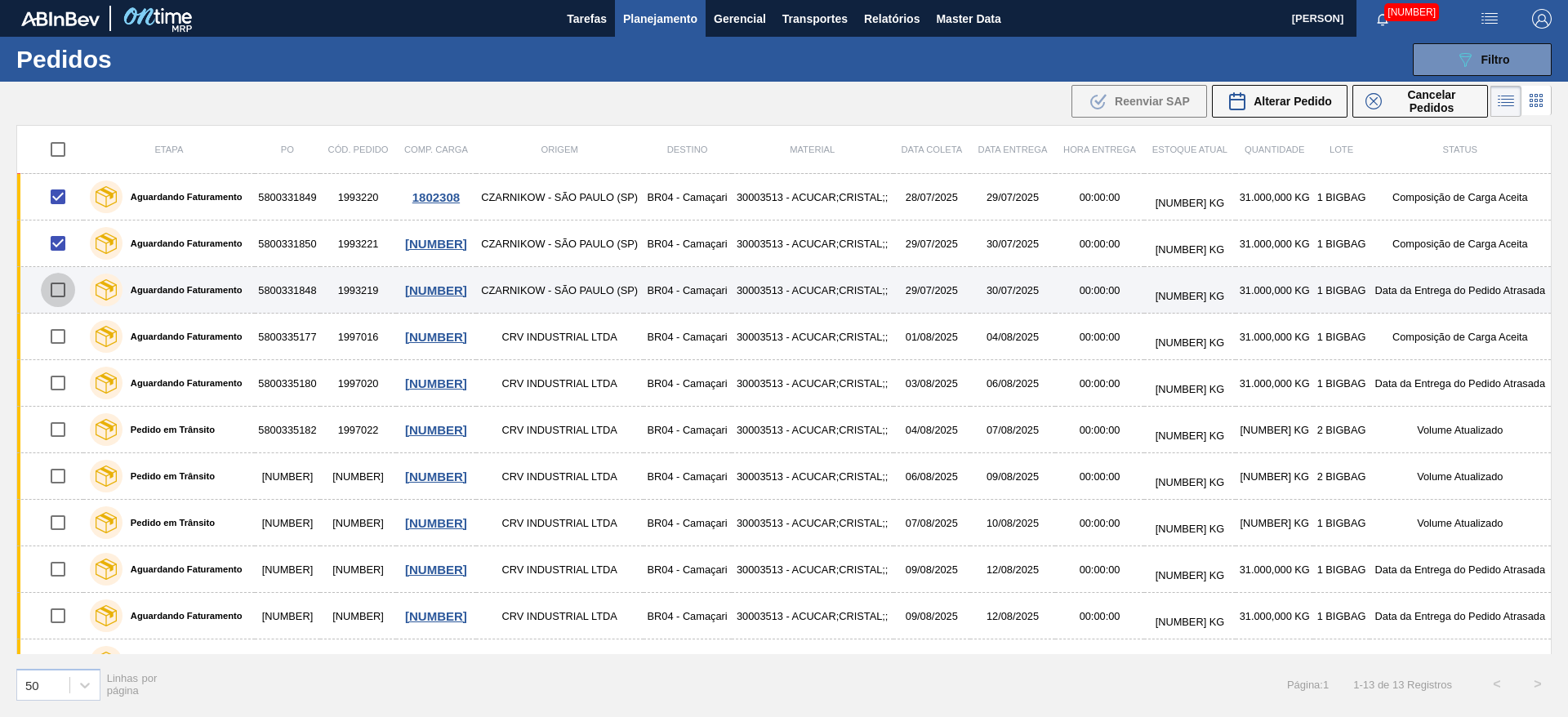click at bounding box center [58, 290] 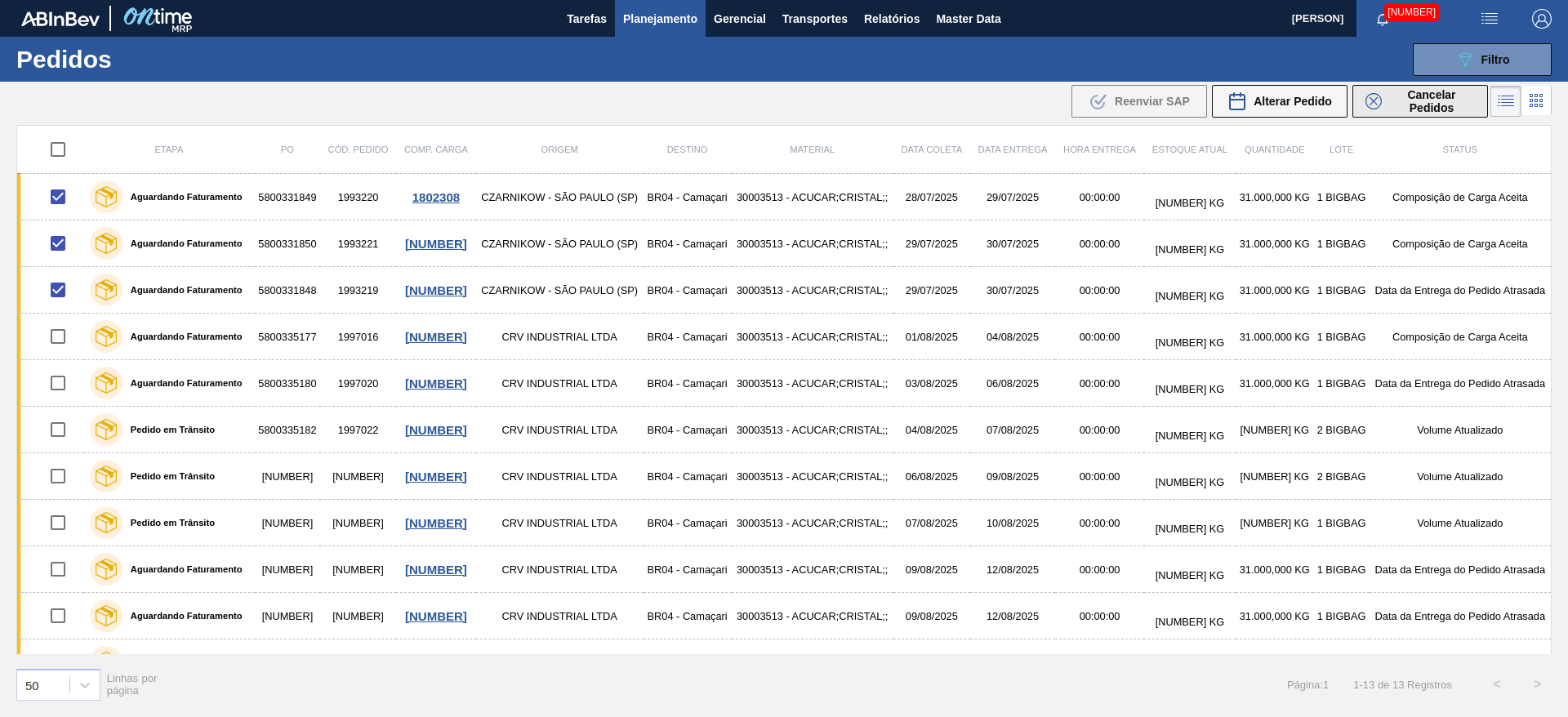 click on "Cancelar Pedidos" at bounding box center (1420, 101) 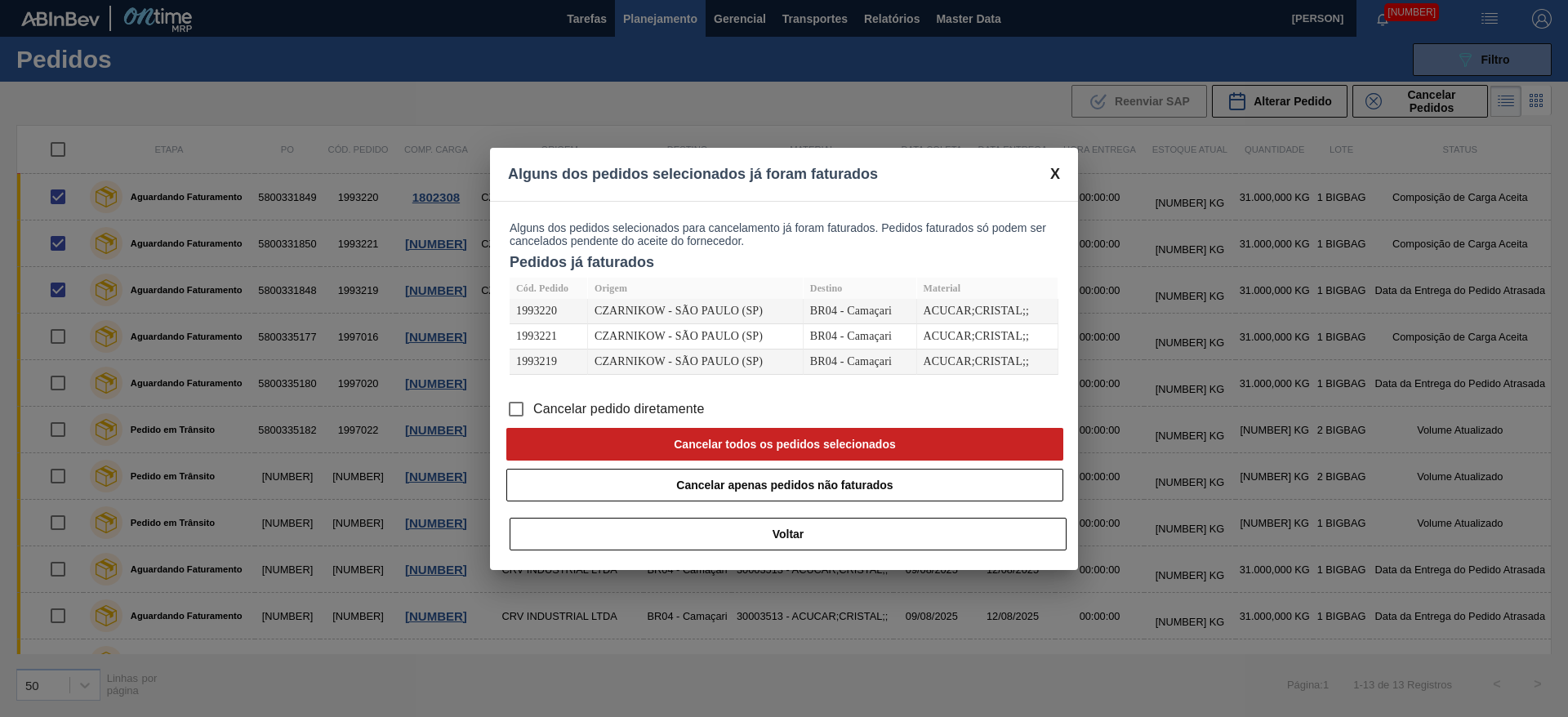 click on "Cancelar pedido diretamente" at bounding box center [619, 409] 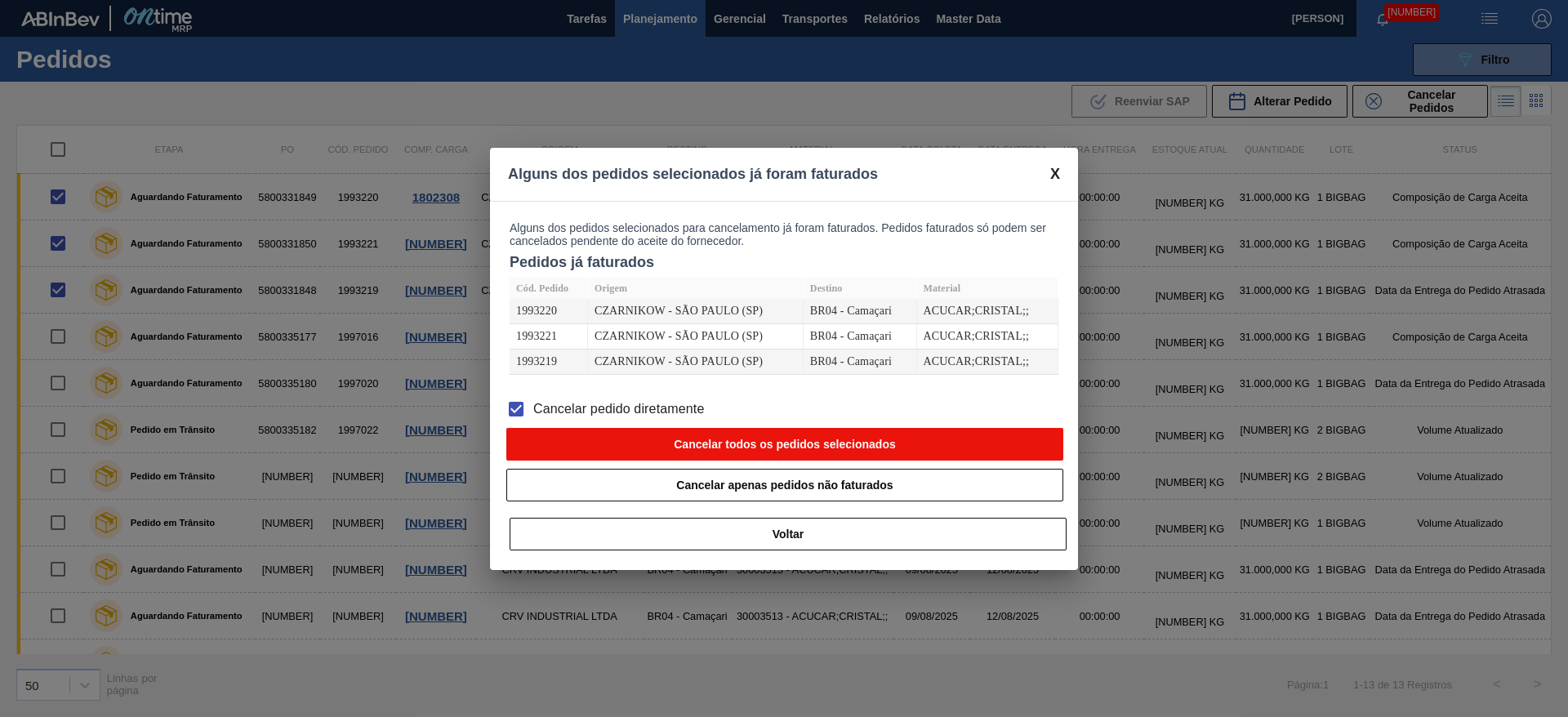 click on "Cancelar todos os pedidos selecionados" at bounding box center (785, 444) 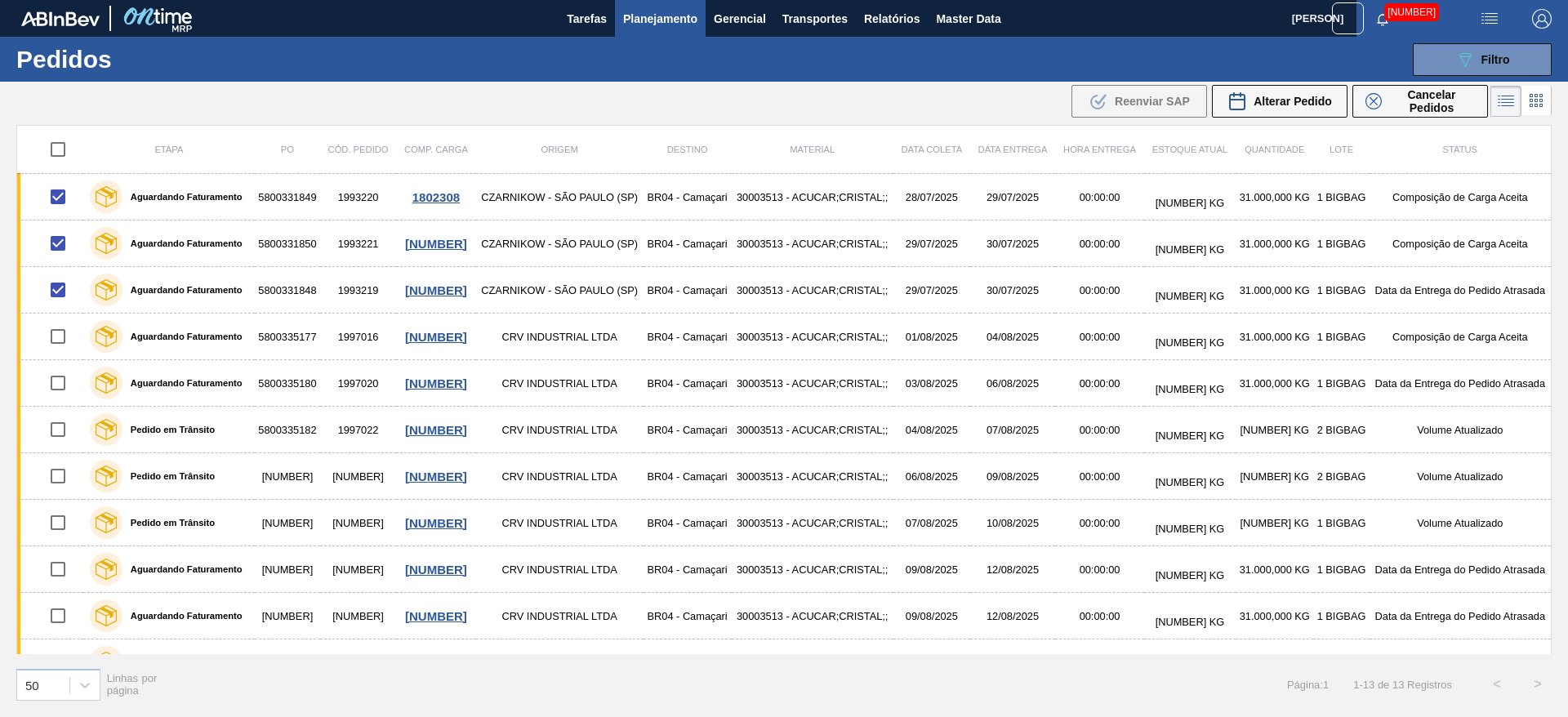 checkbox on "false" 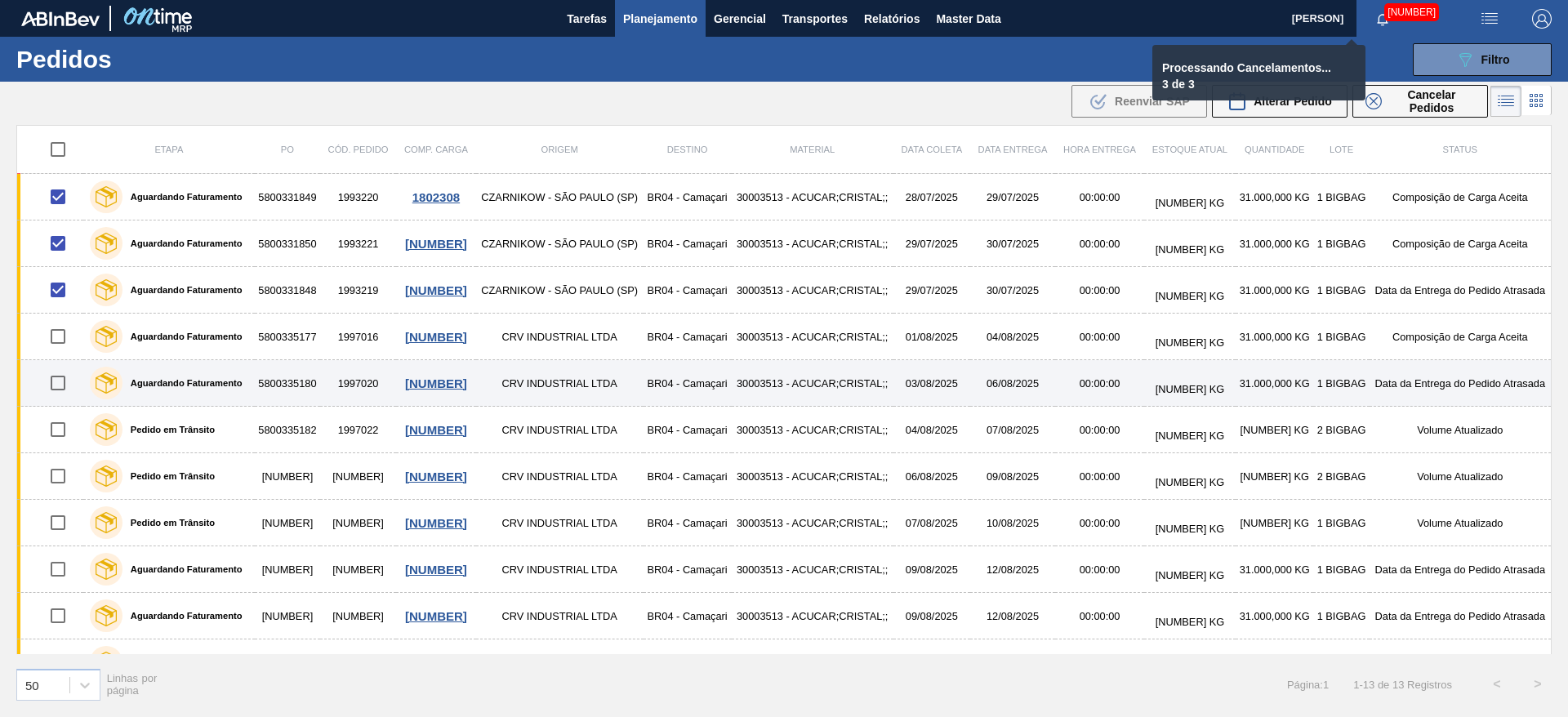 checkbox on "false" 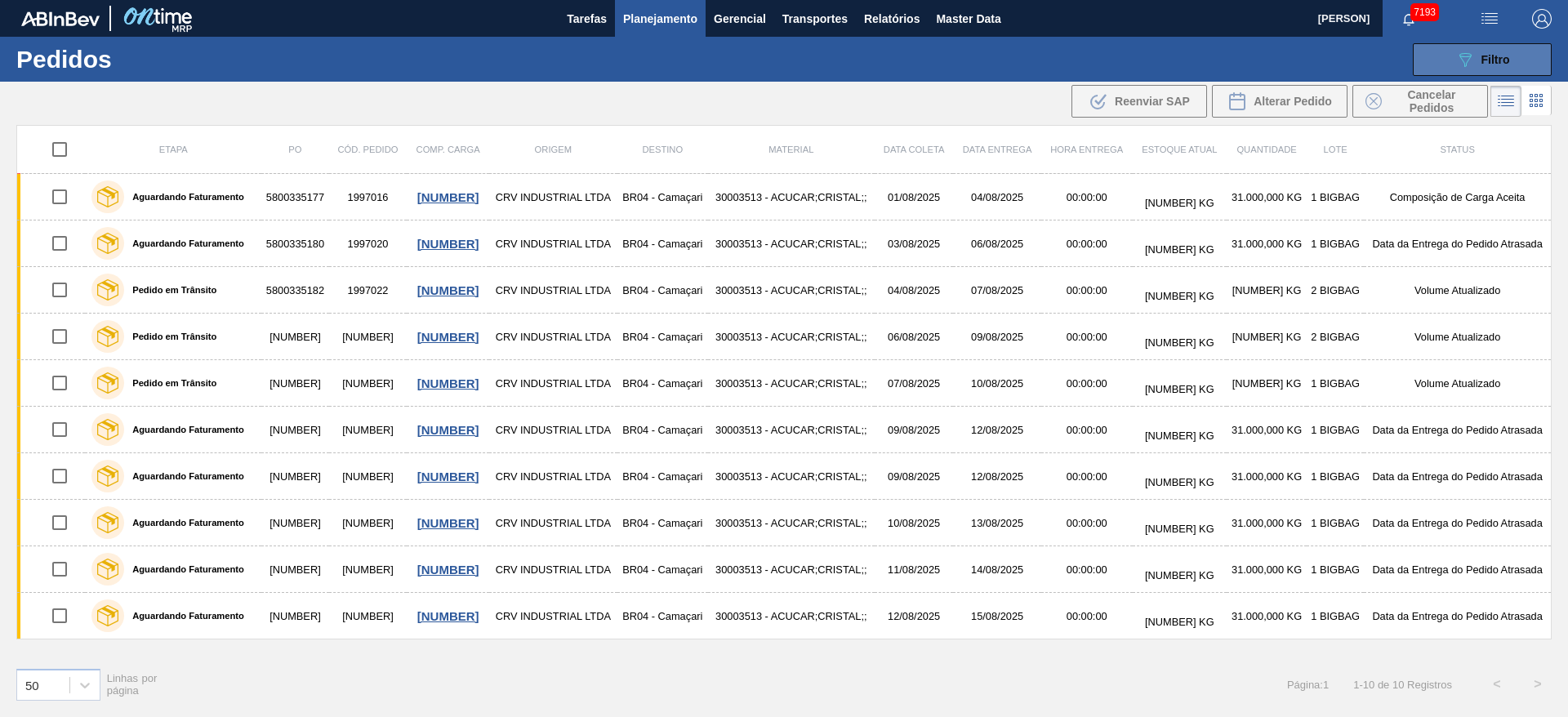 click on "089F7B8B-B2A5-4AFE-B5C0-19BA573D28AC Filtro" at bounding box center (1482, 60) 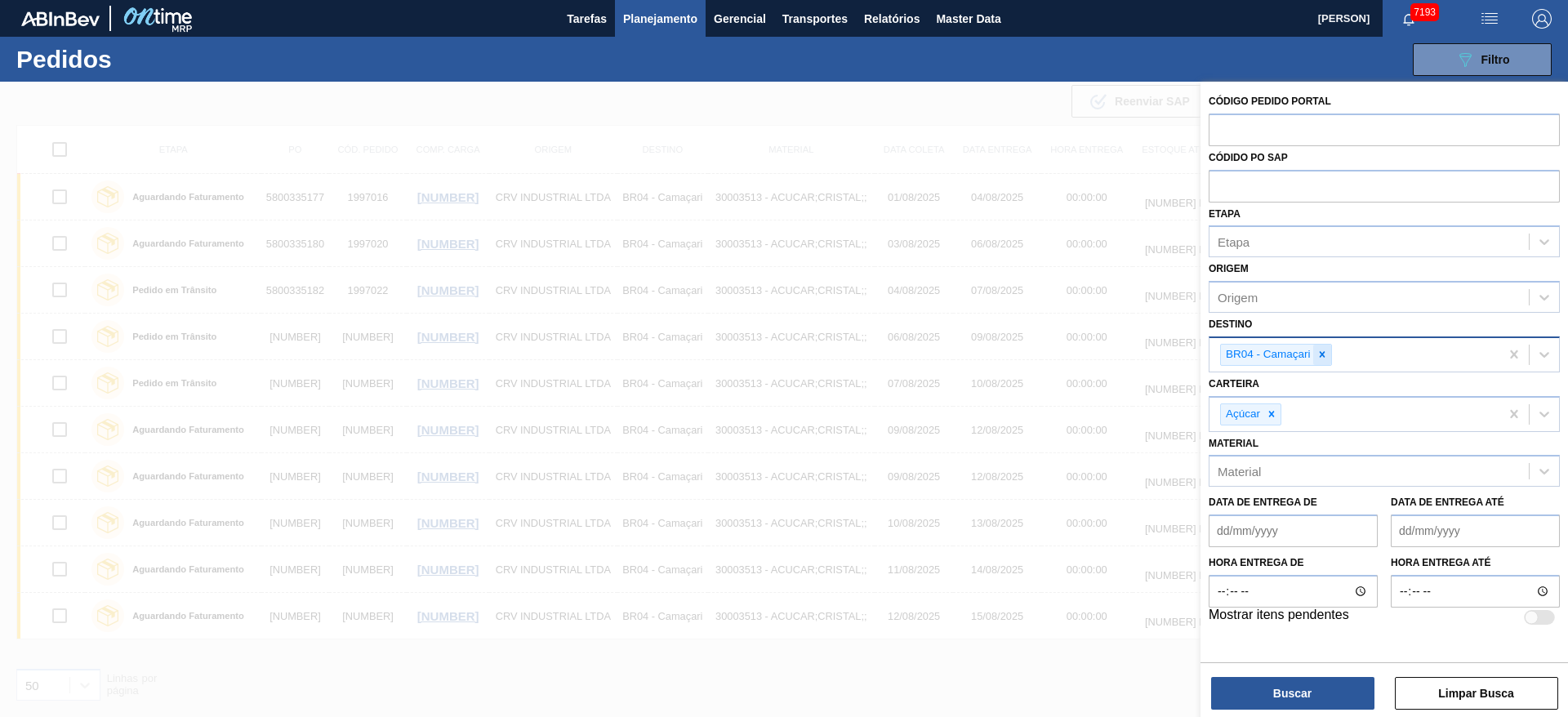 click 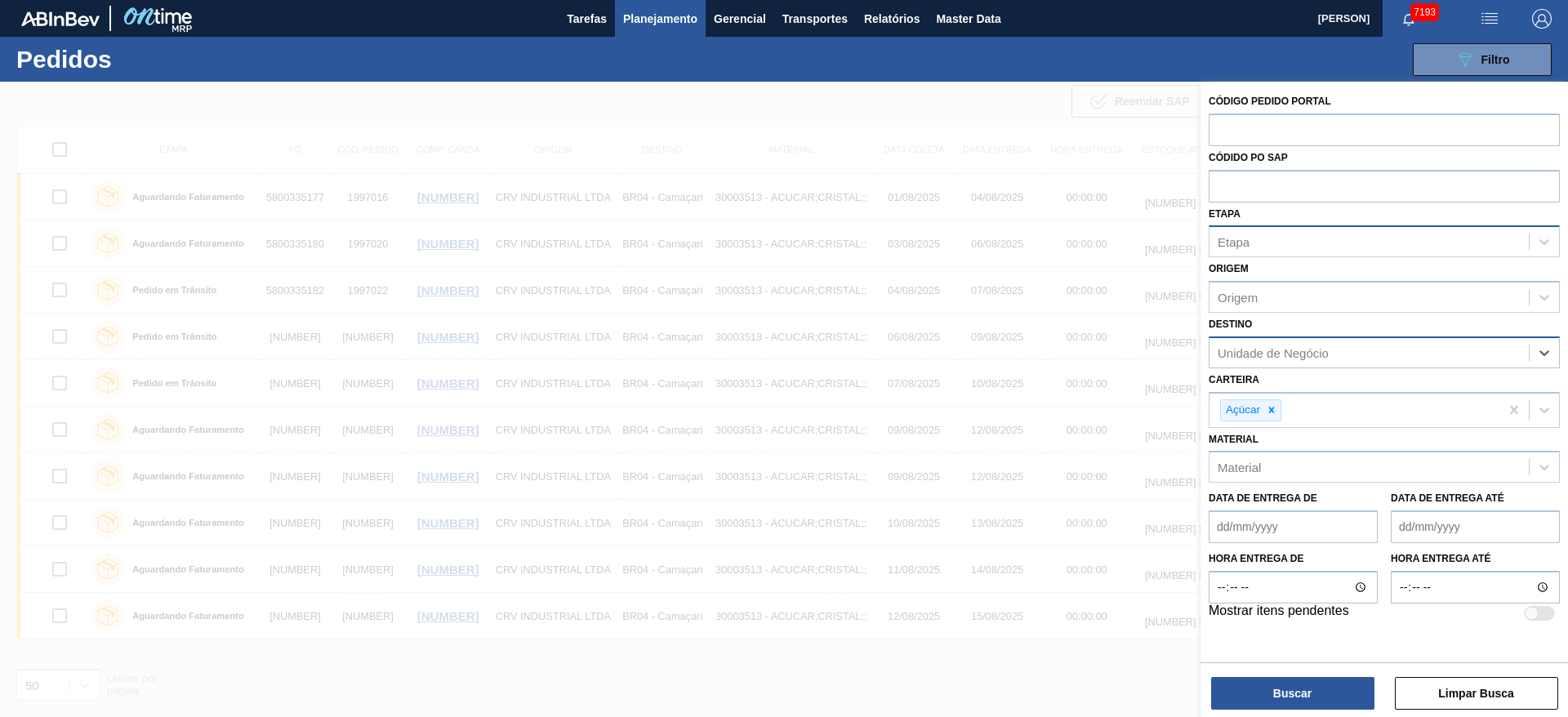 click on "Etapa" at bounding box center [1369, 242] 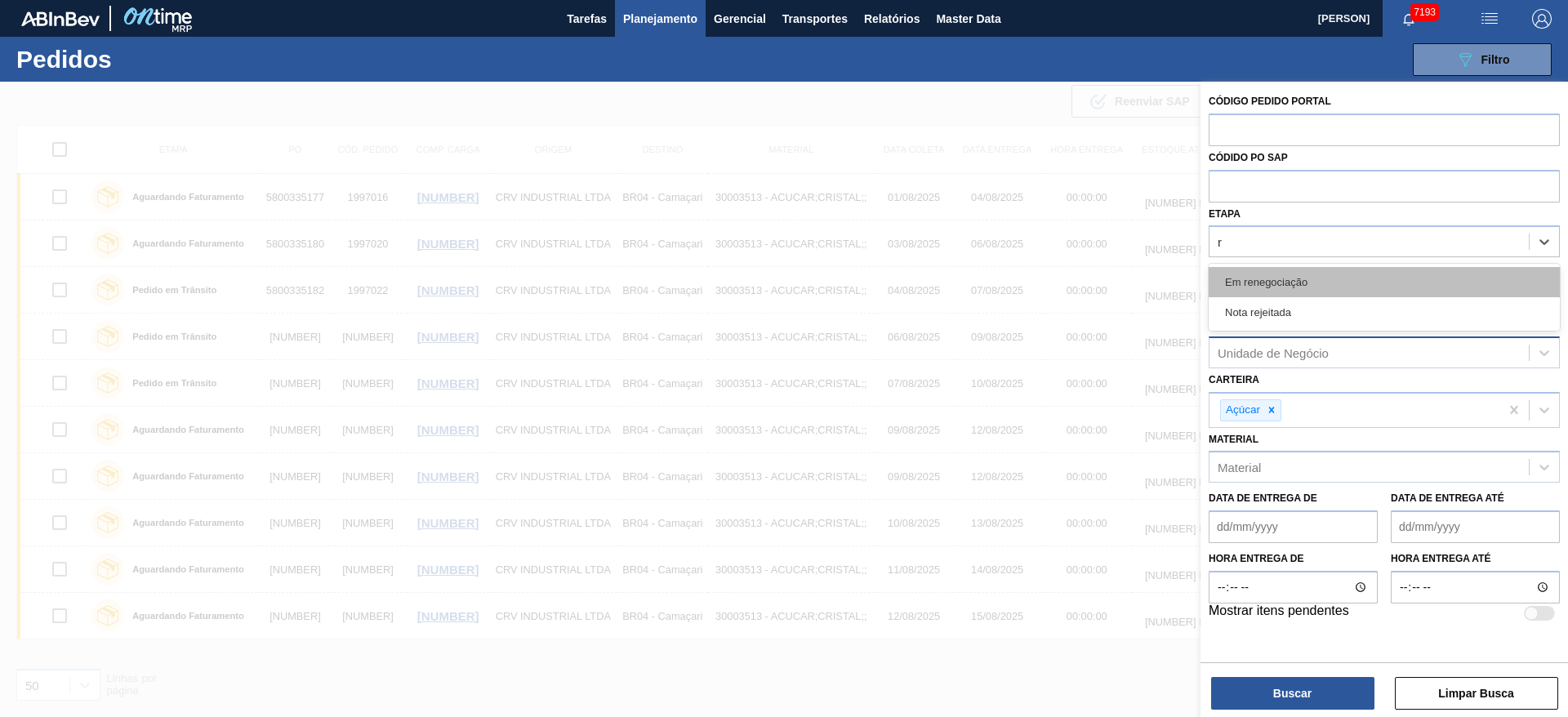 type on "re" 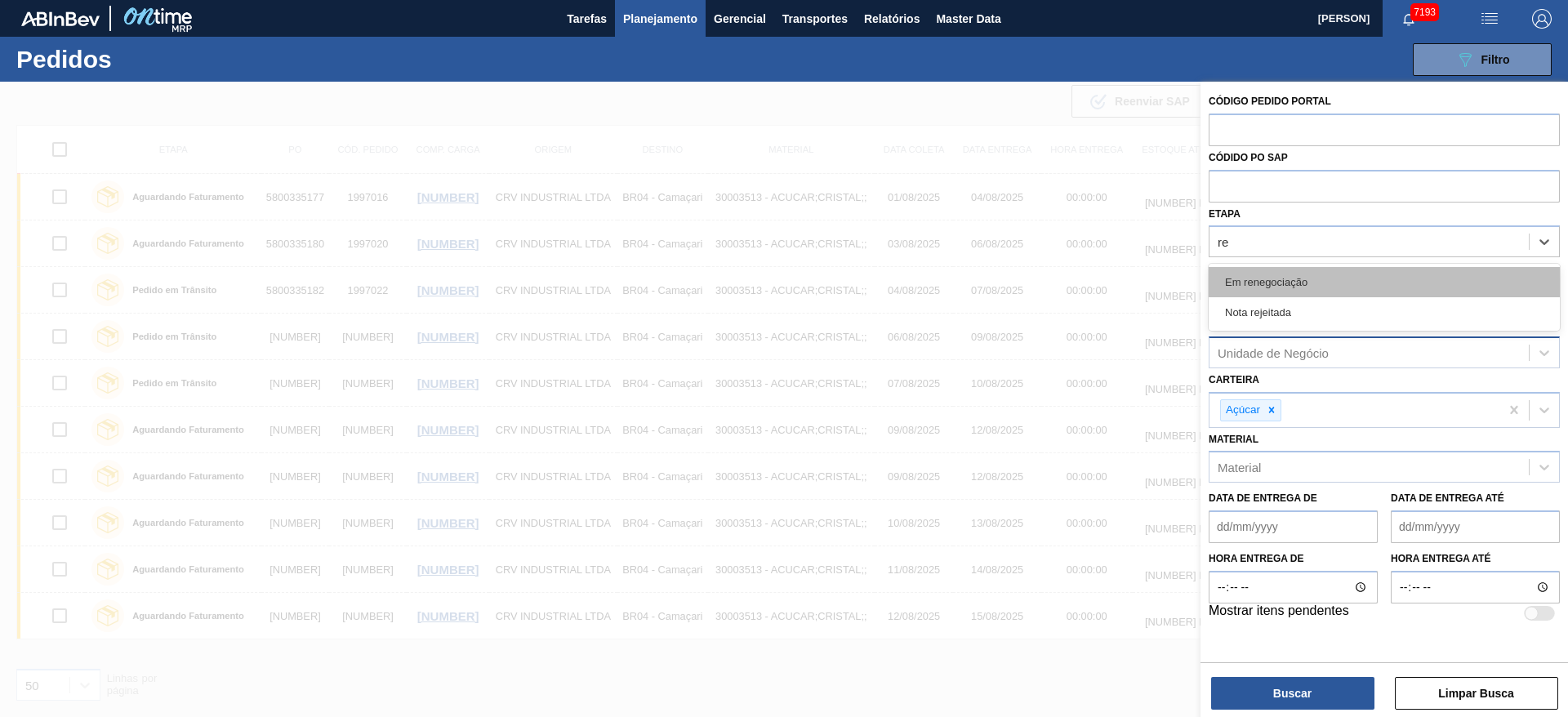 click on "Em renegociação" at bounding box center [1384, 282] 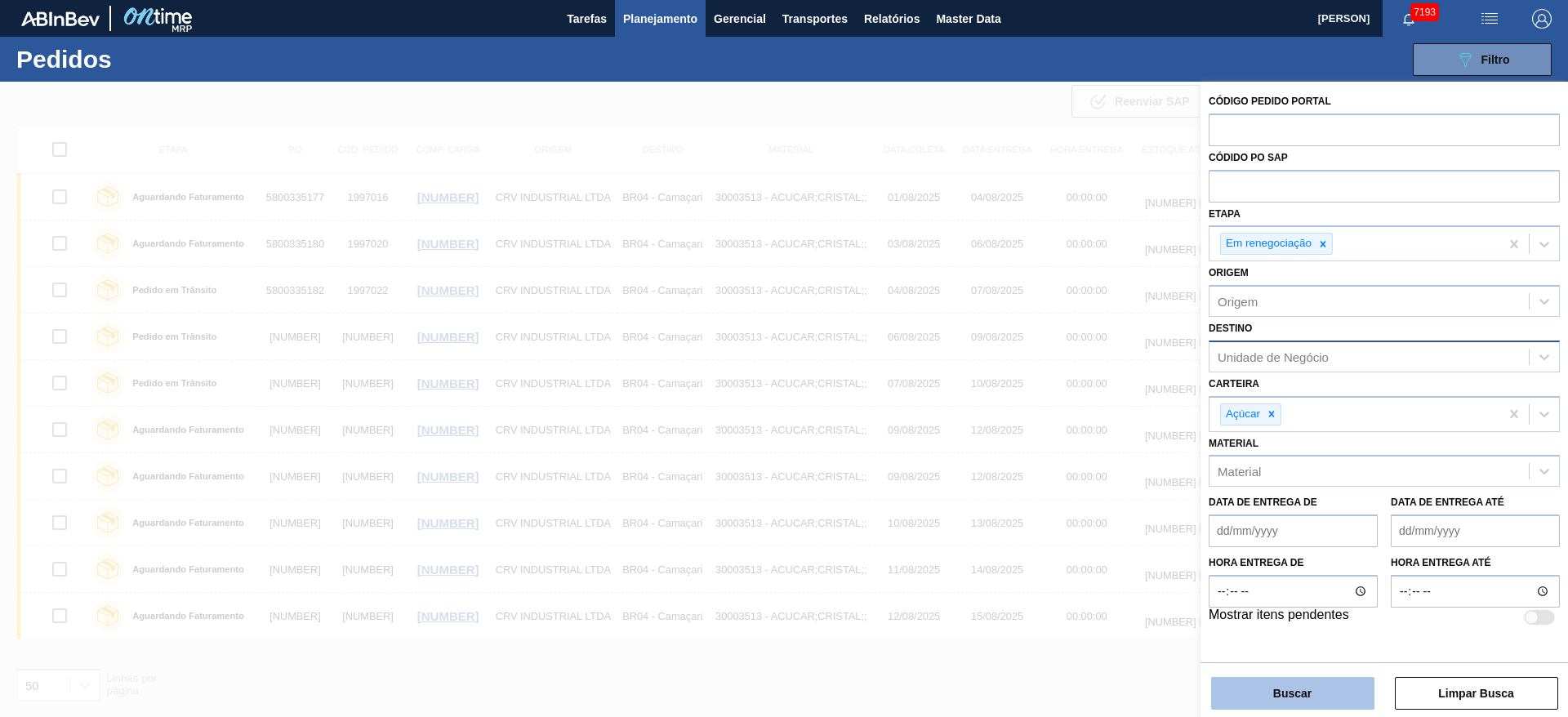 click on "Buscar" at bounding box center (1293, 693) 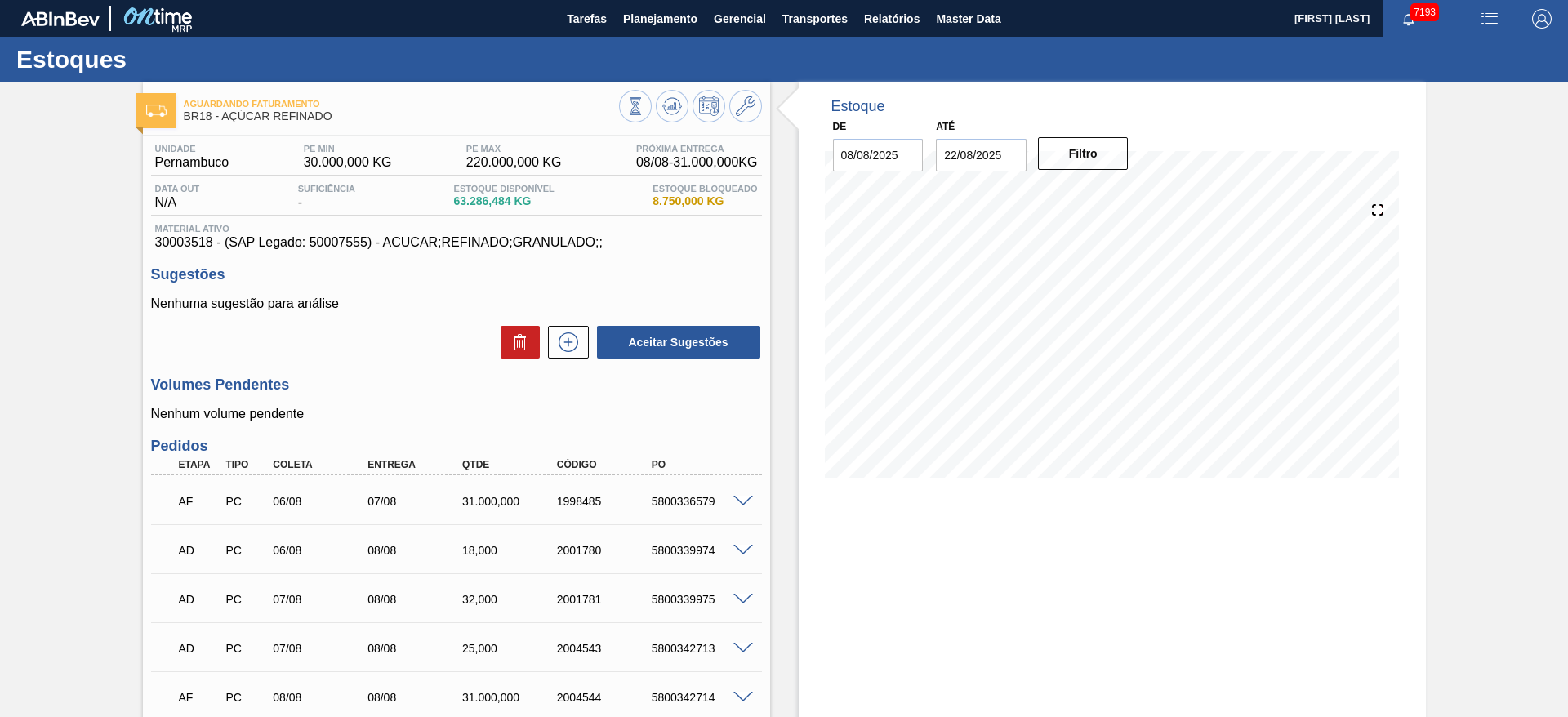 scroll, scrollTop: 0, scrollLeft: 0, axis: both 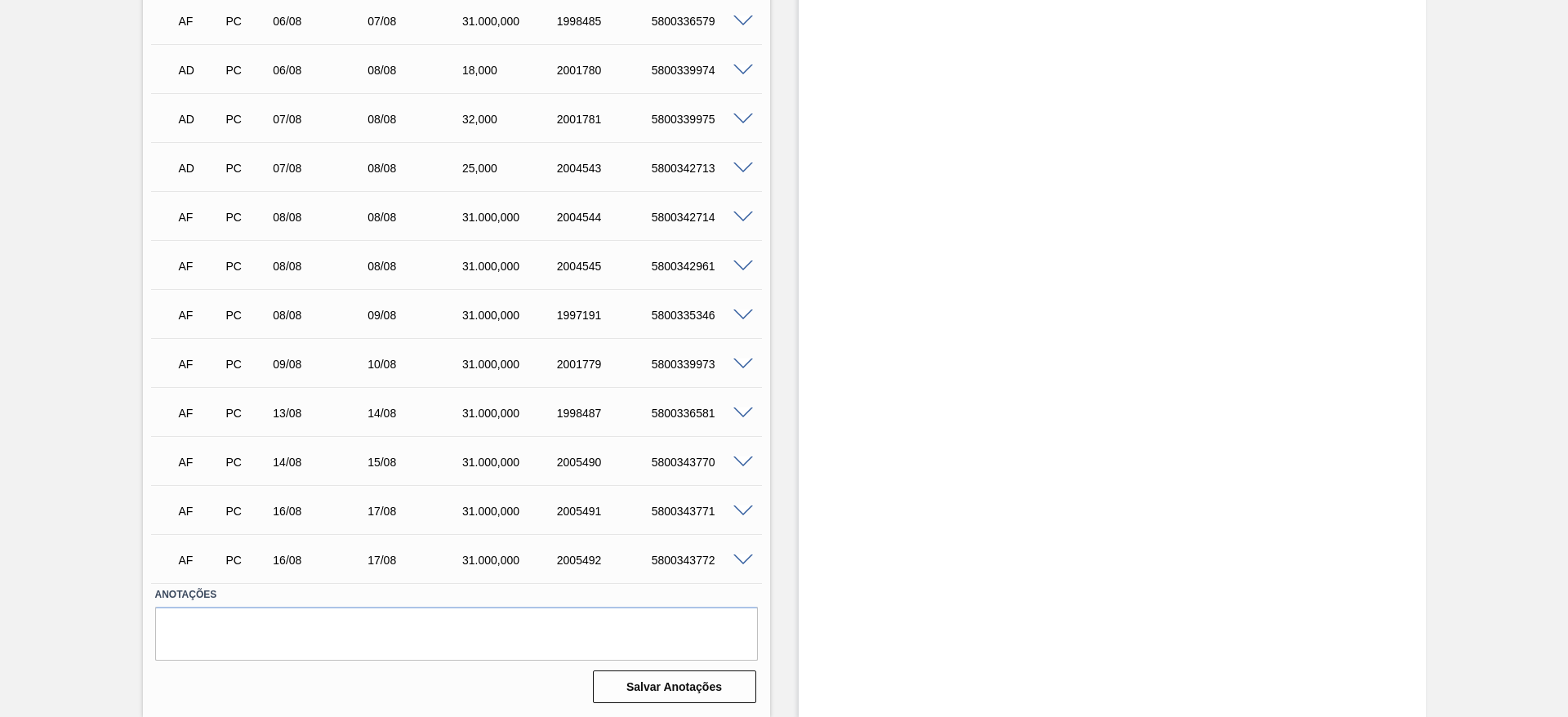 click at bounding box center (743, 560) 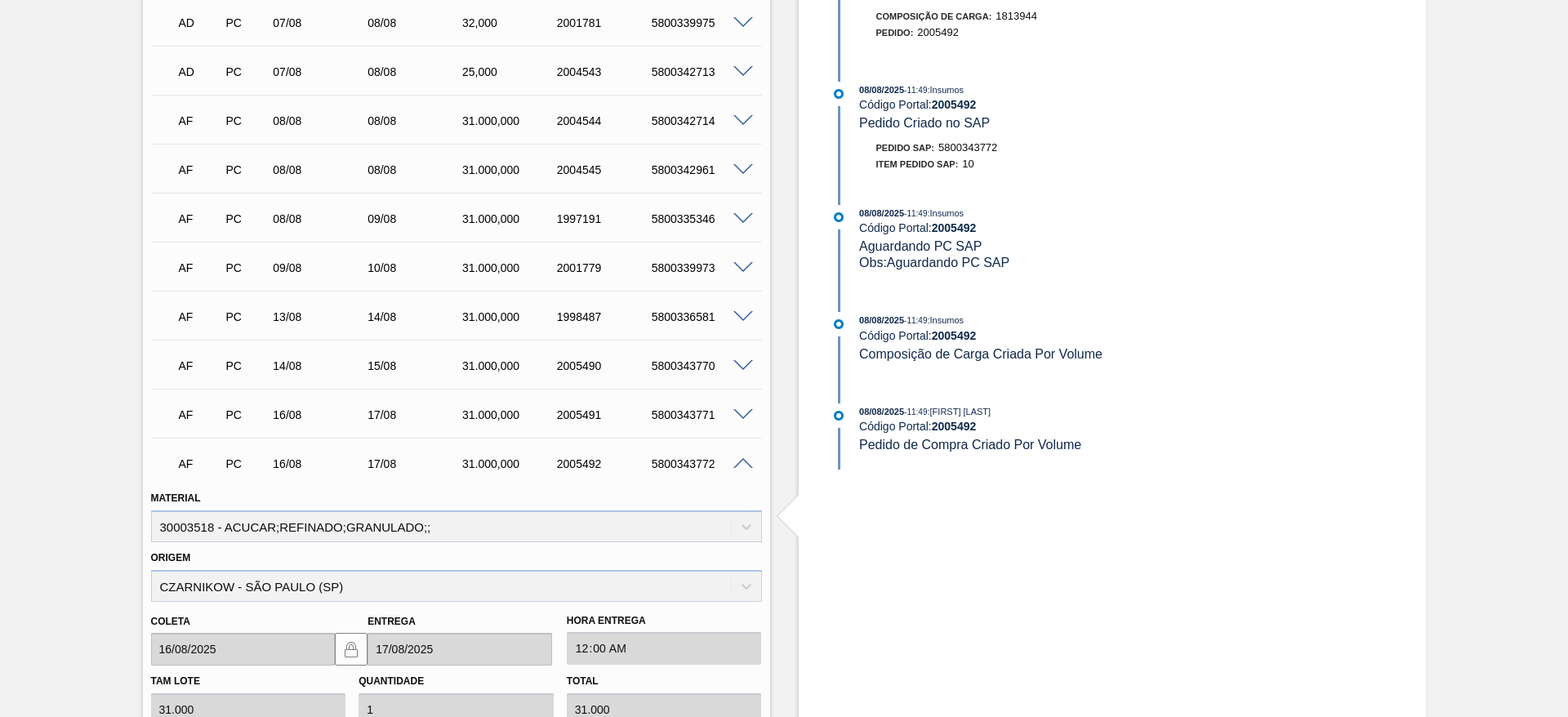scroll, scrollTop: 725, scrollLeft: 0, axis: vertical 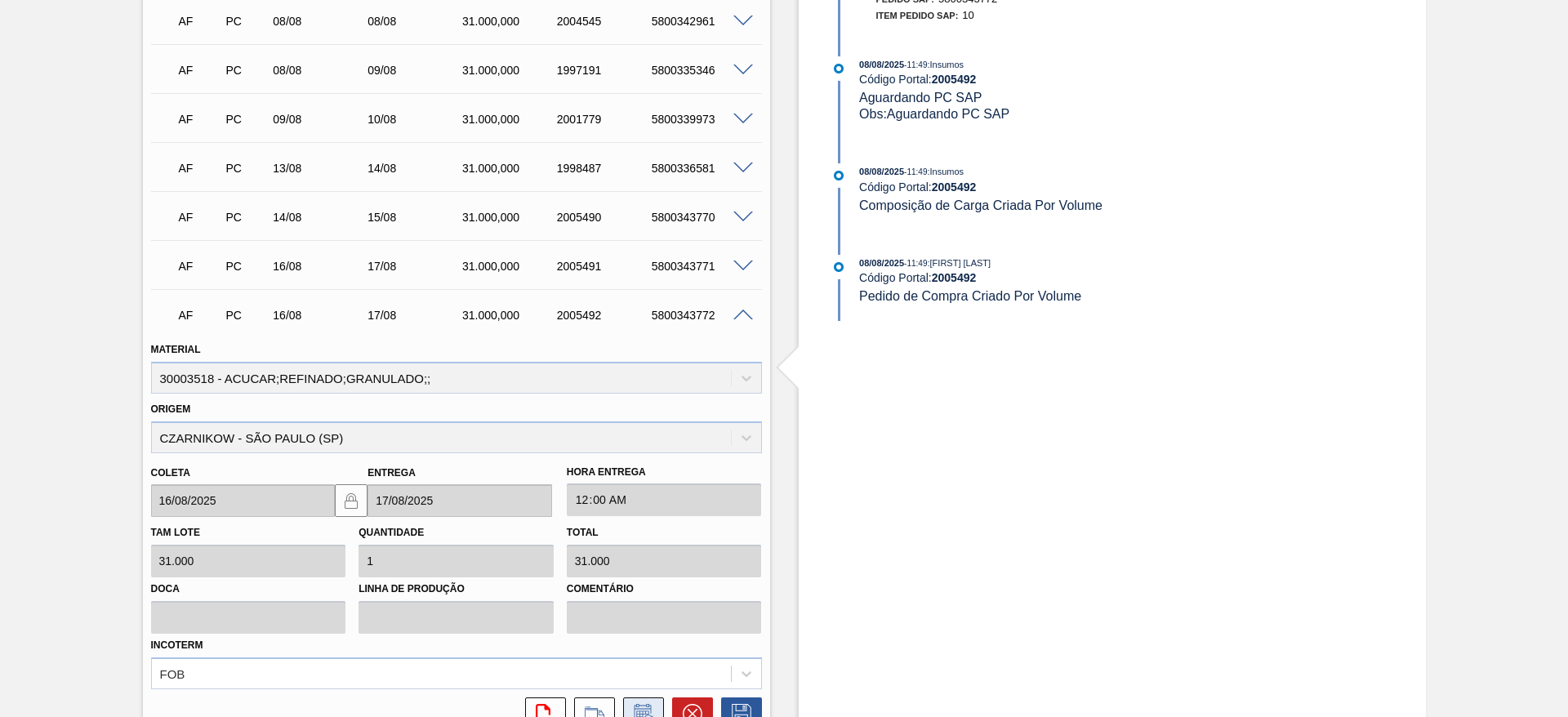 click 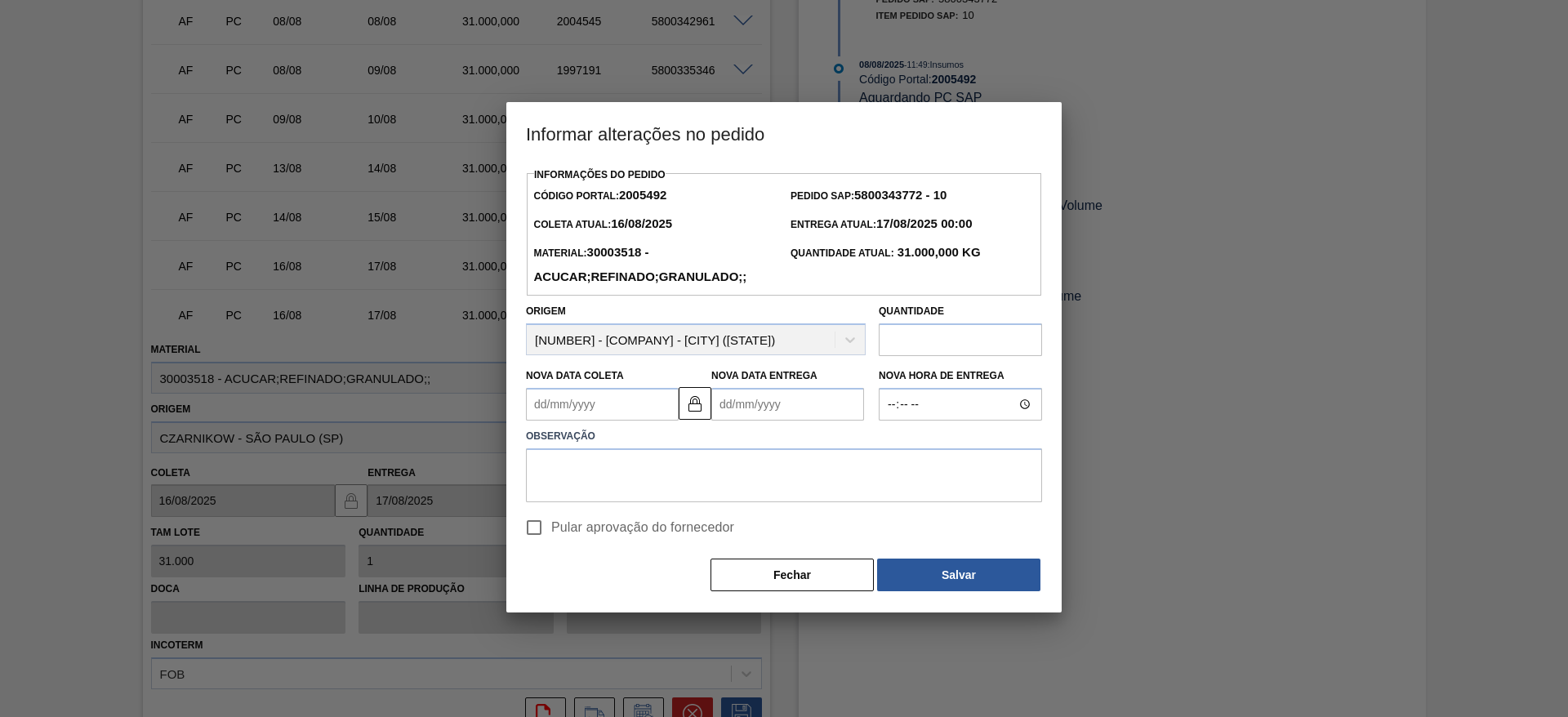 click on "Nova Data Coleta" at bounding box center [575, 376] 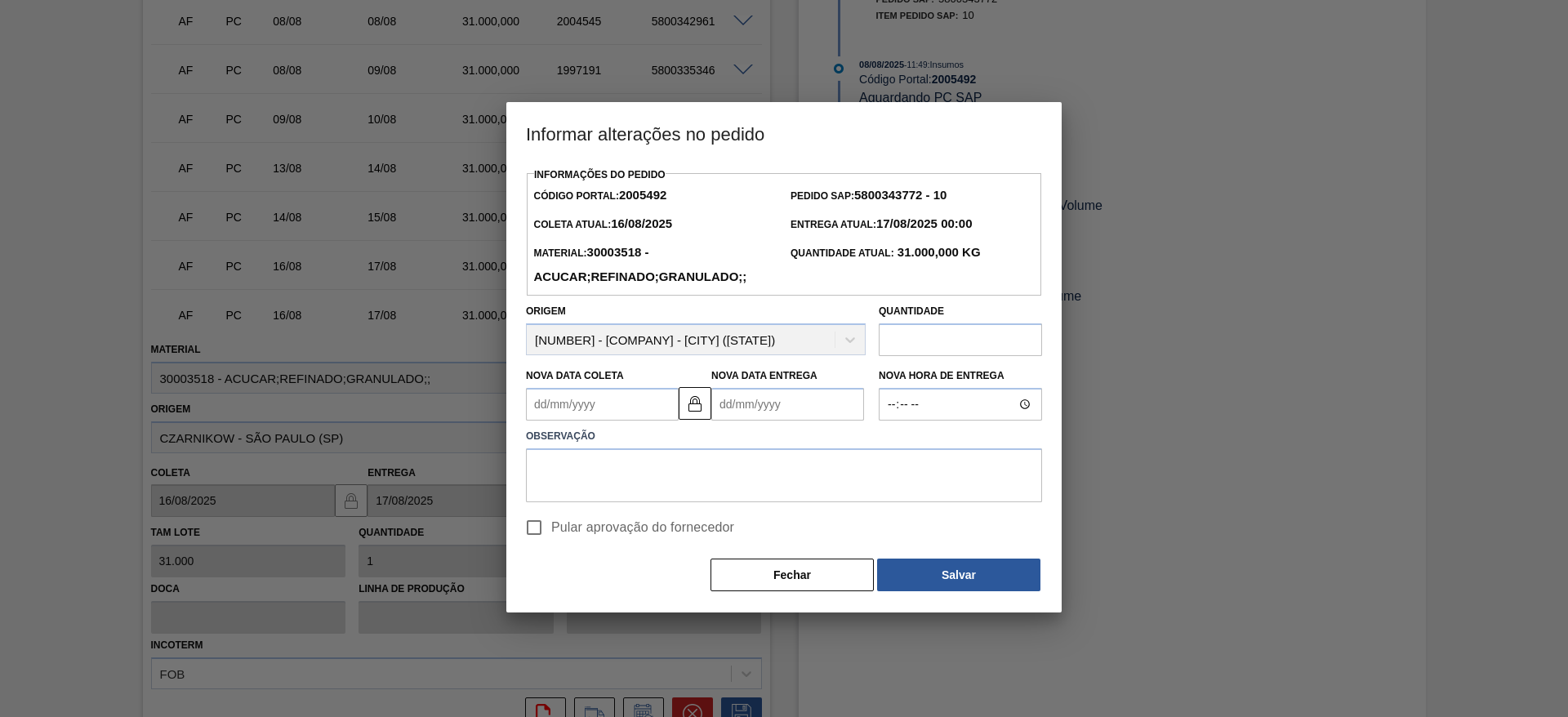 click on "Nova Data Coleta" at bounding box center [602, 404] 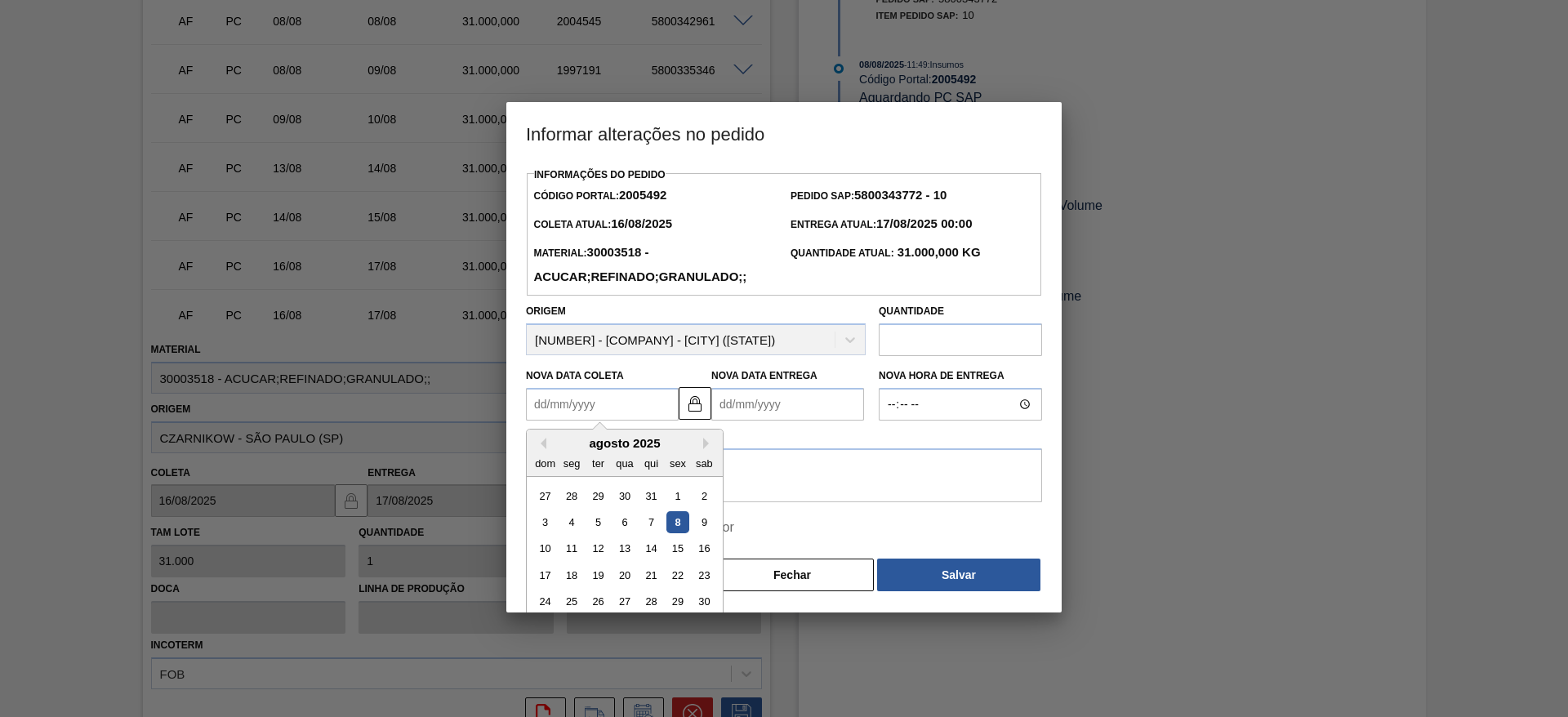 click on "Nova Data Coleta" at bounding box center [602, 404] 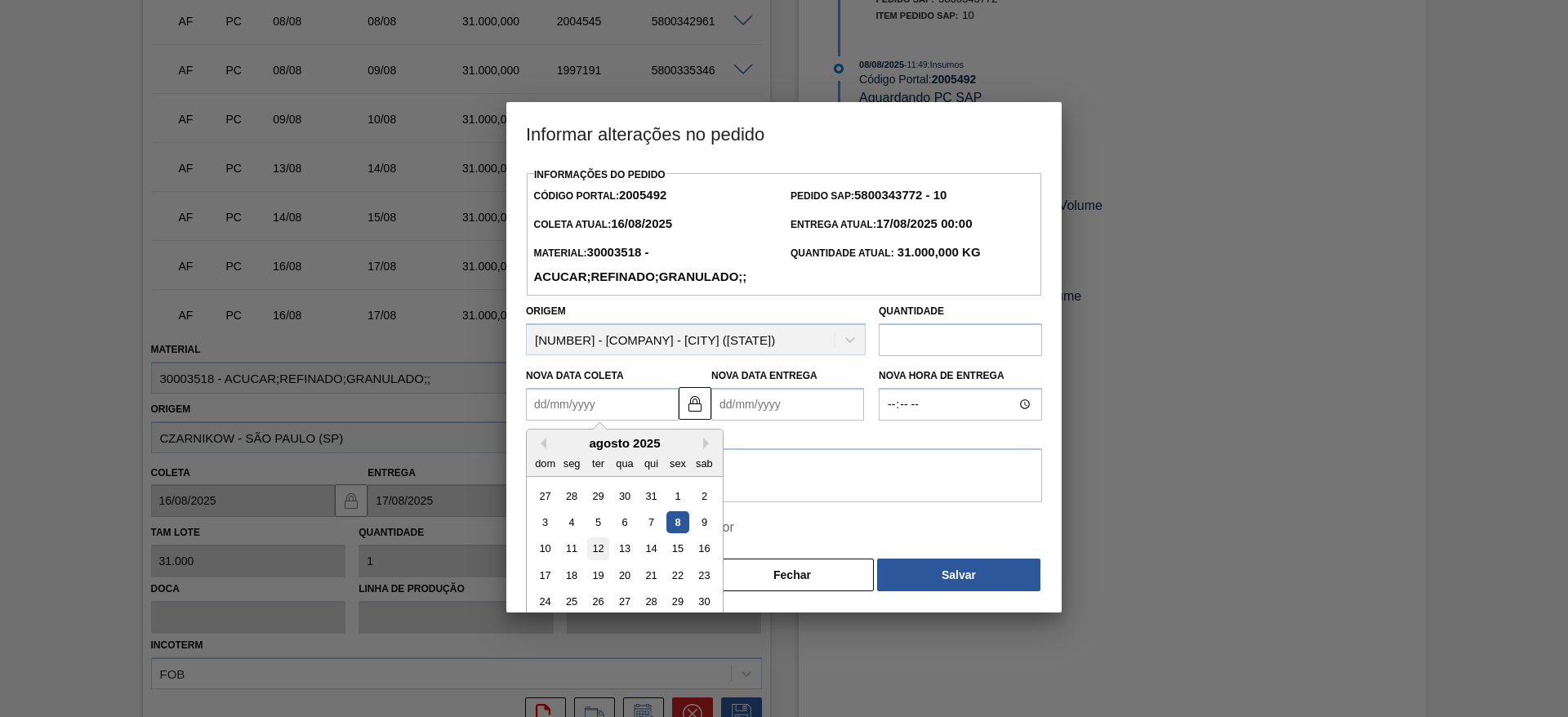 click on "12" at bounding box center [598, 549] 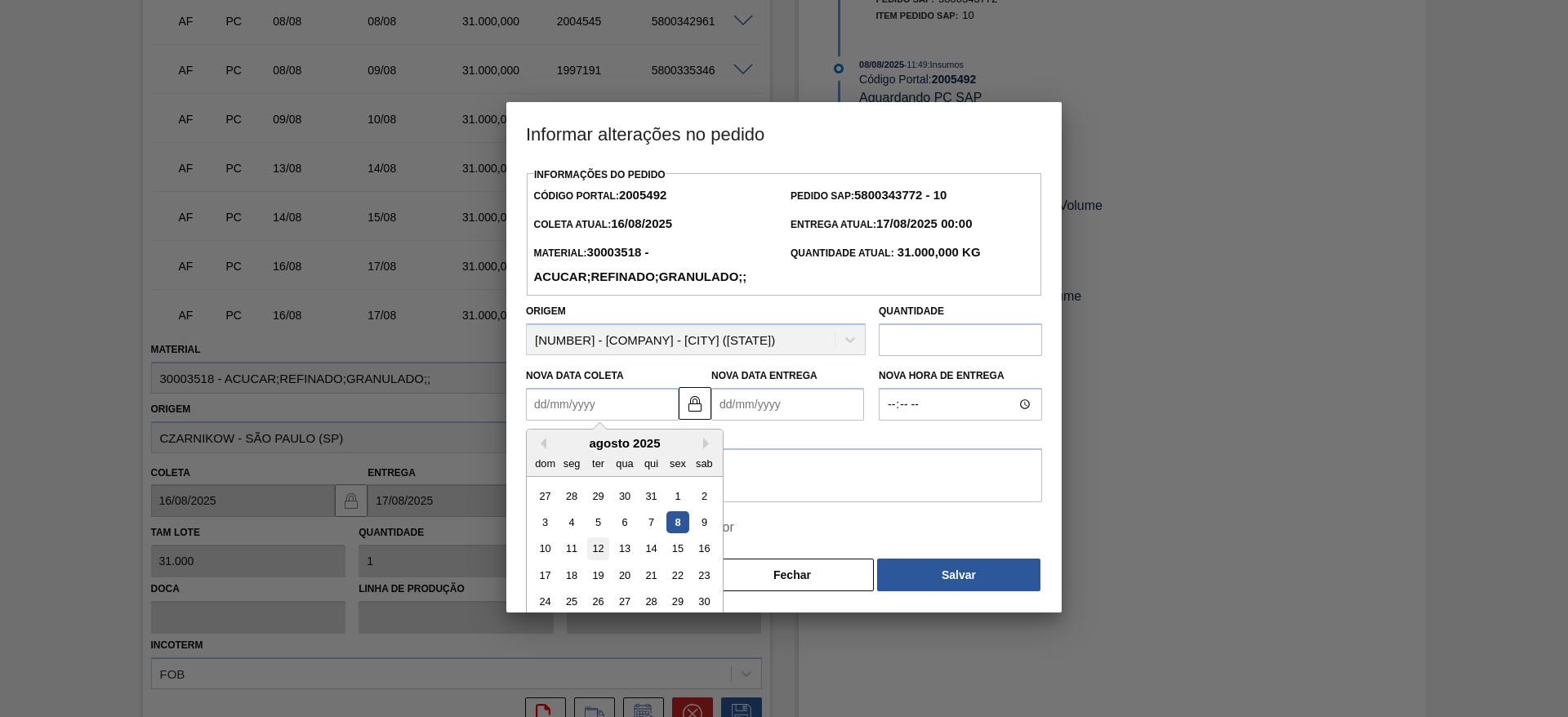 type on "12/08/2025" 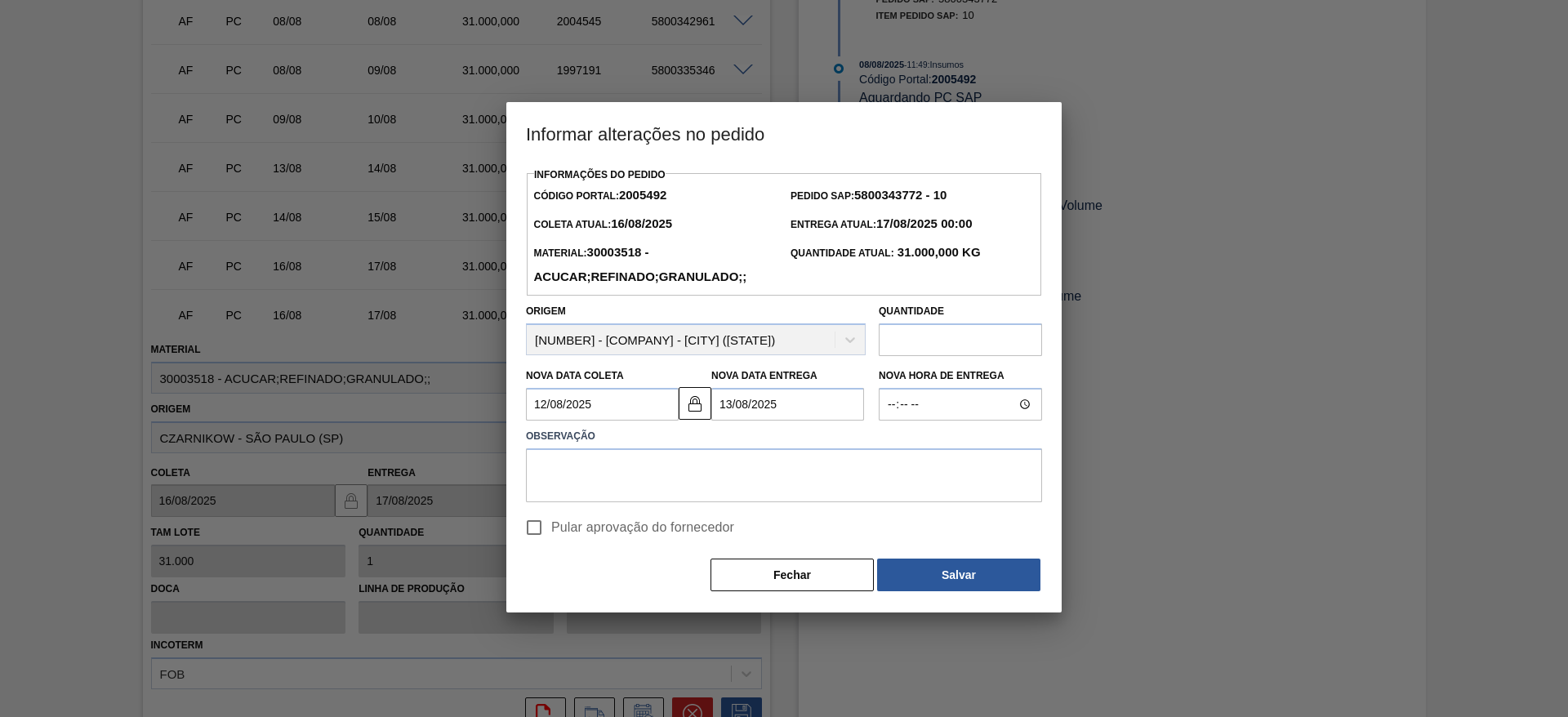 click on "Observação" at bounding box center [784, 436] 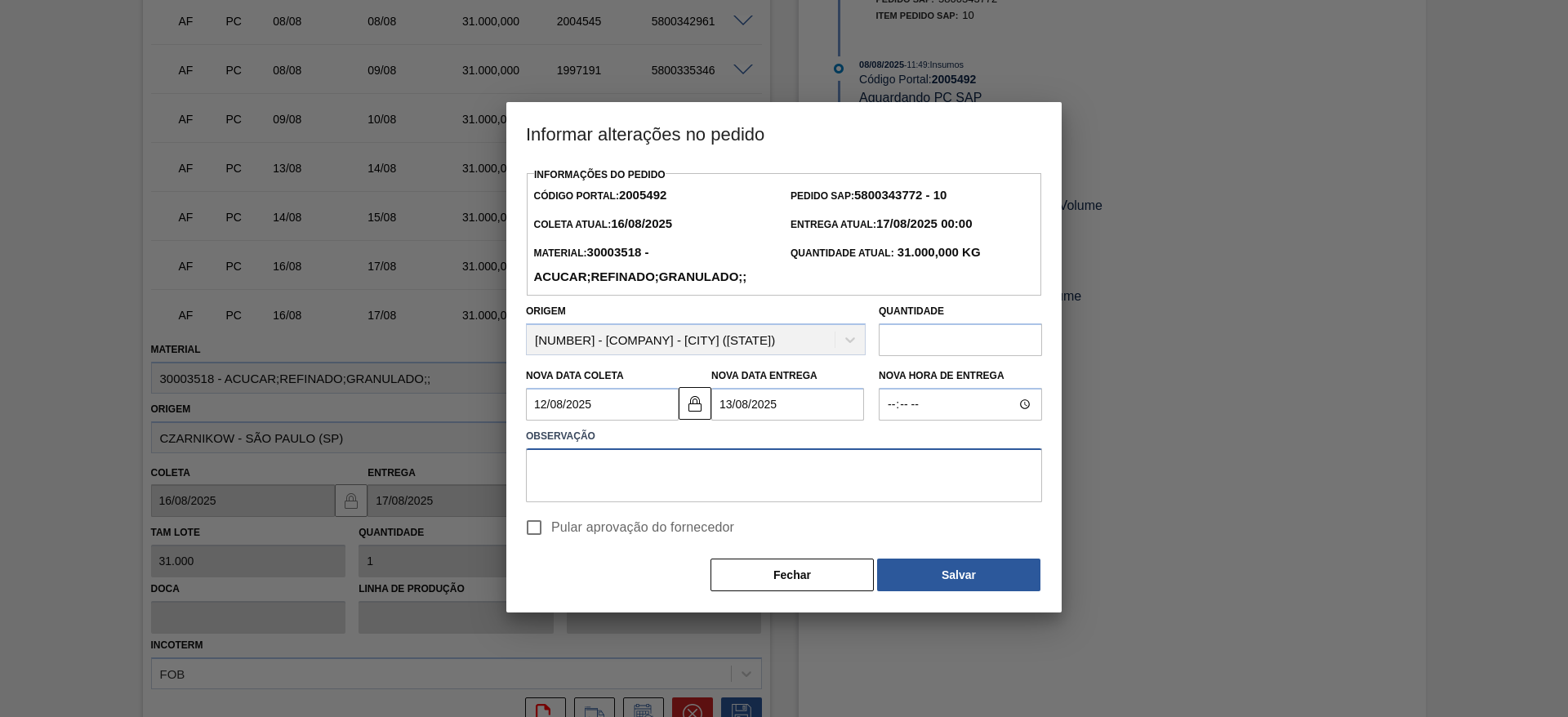 click at bounding box center [784, 475] 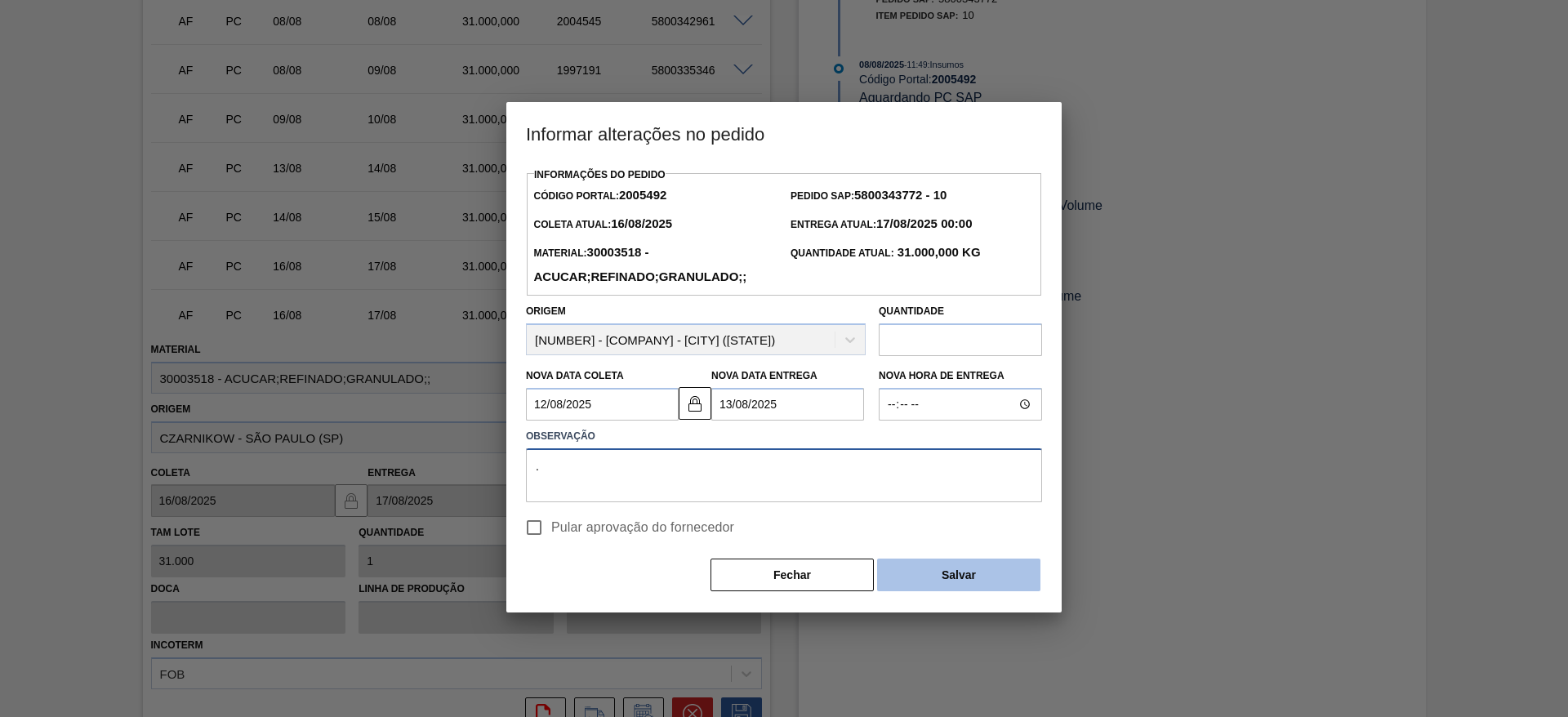 type on "." 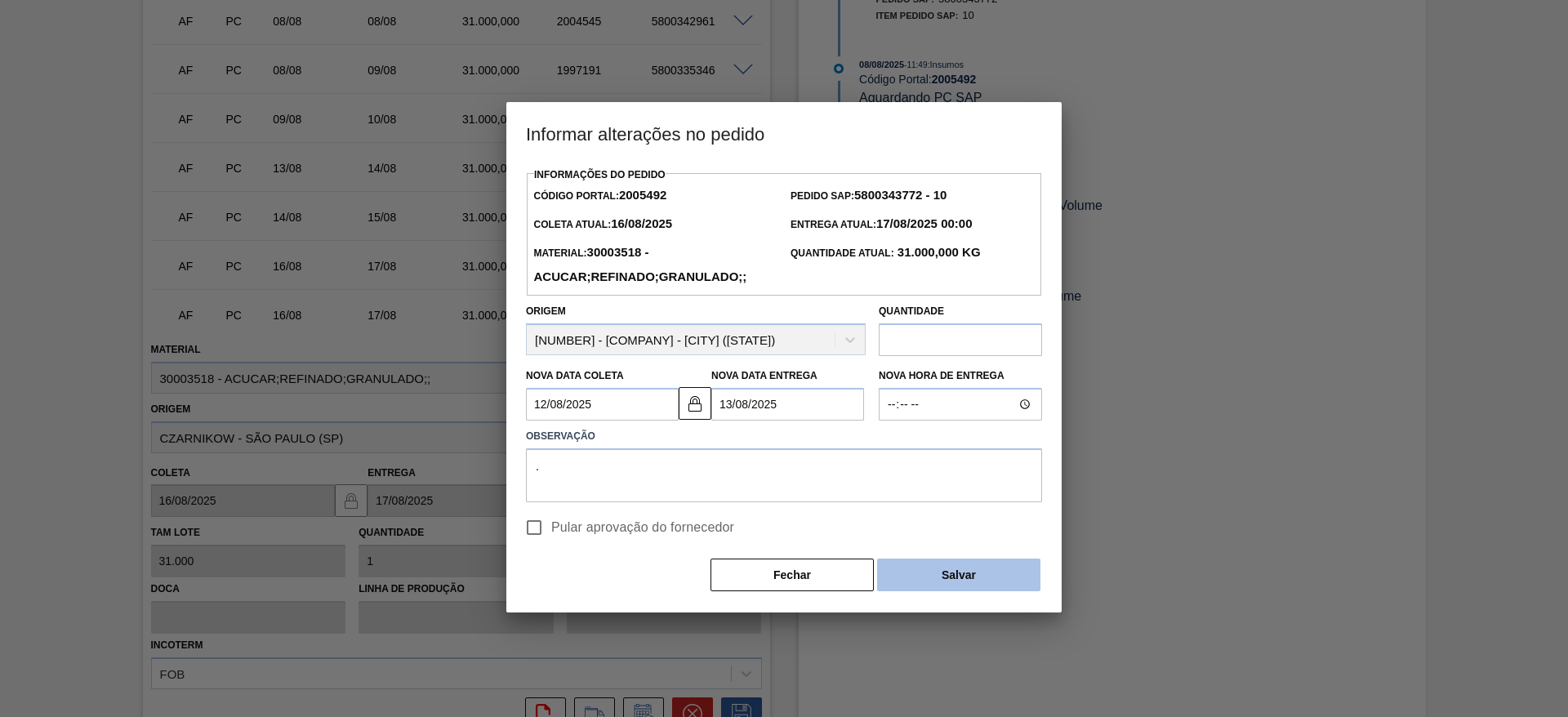click on "Salvar" at bounding box center [959, 575] 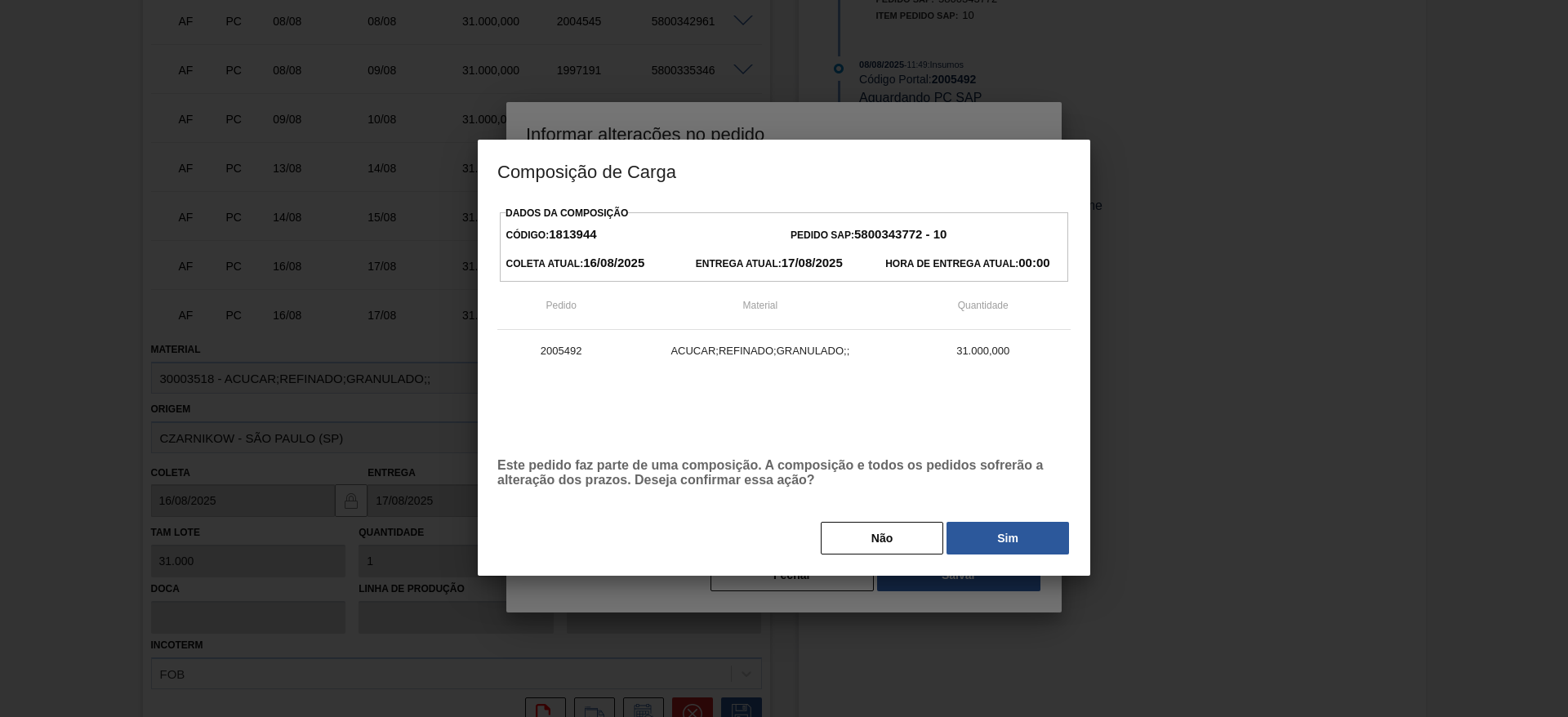 click on "Não Sim" at bounding box center (784, 538) 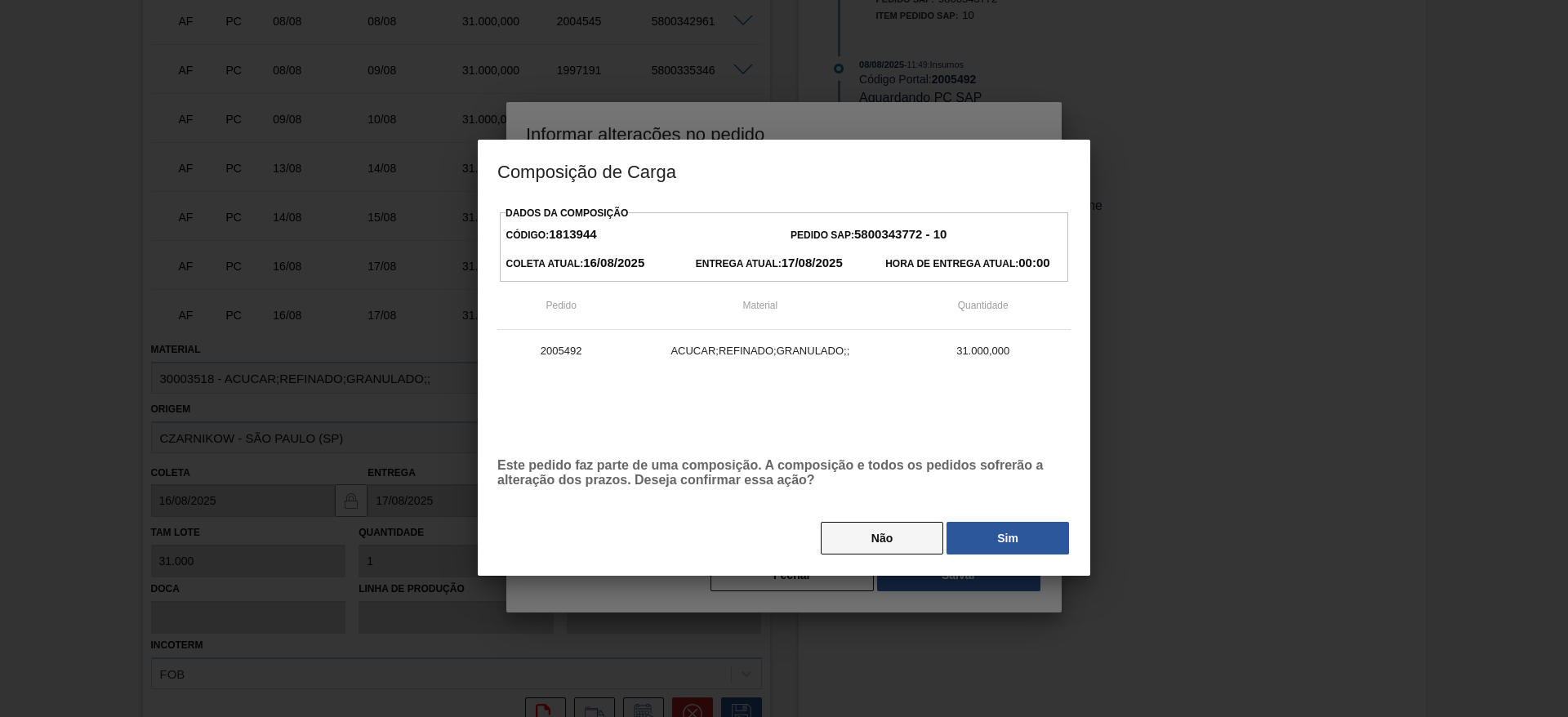 click on "Não" at bounding box center [882, 538] 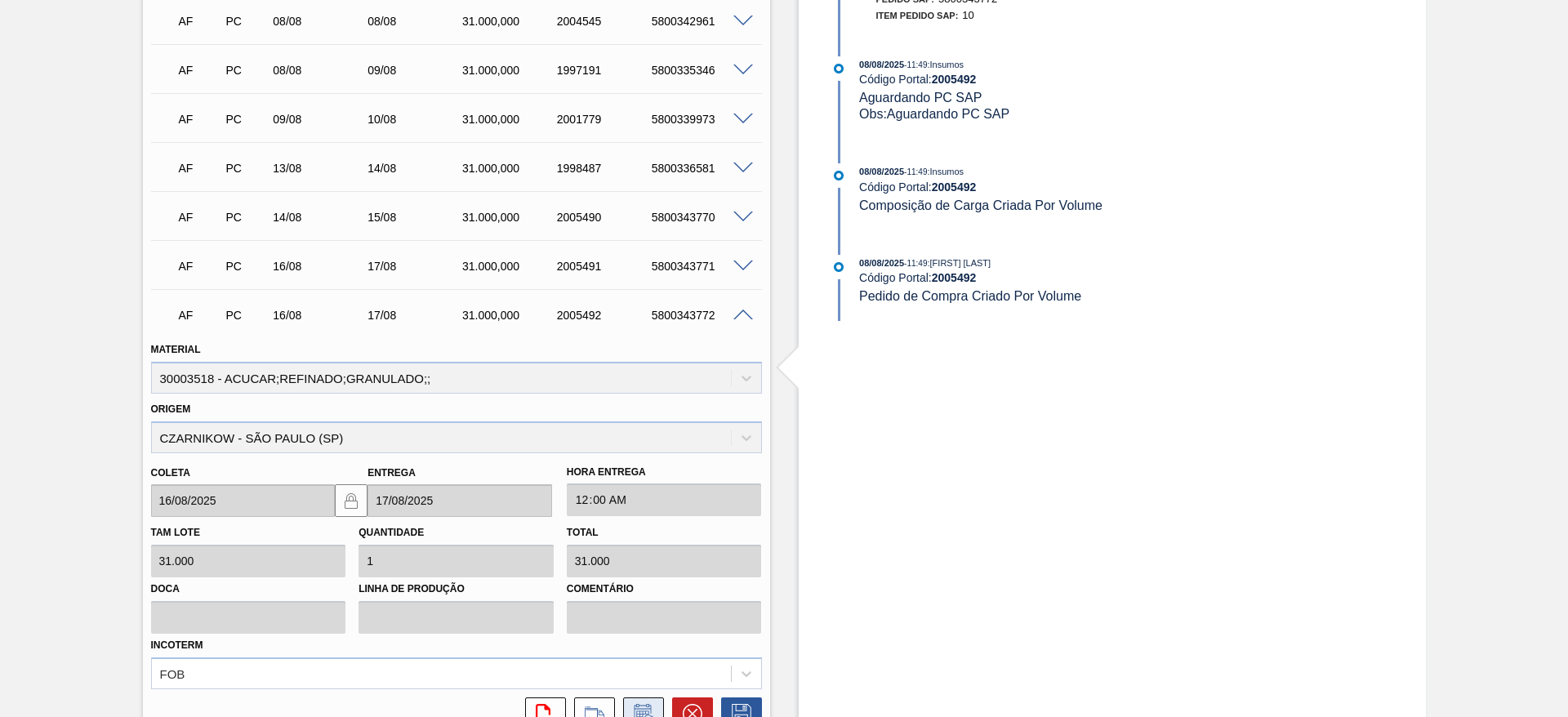 click at bounding box center (644, 714) 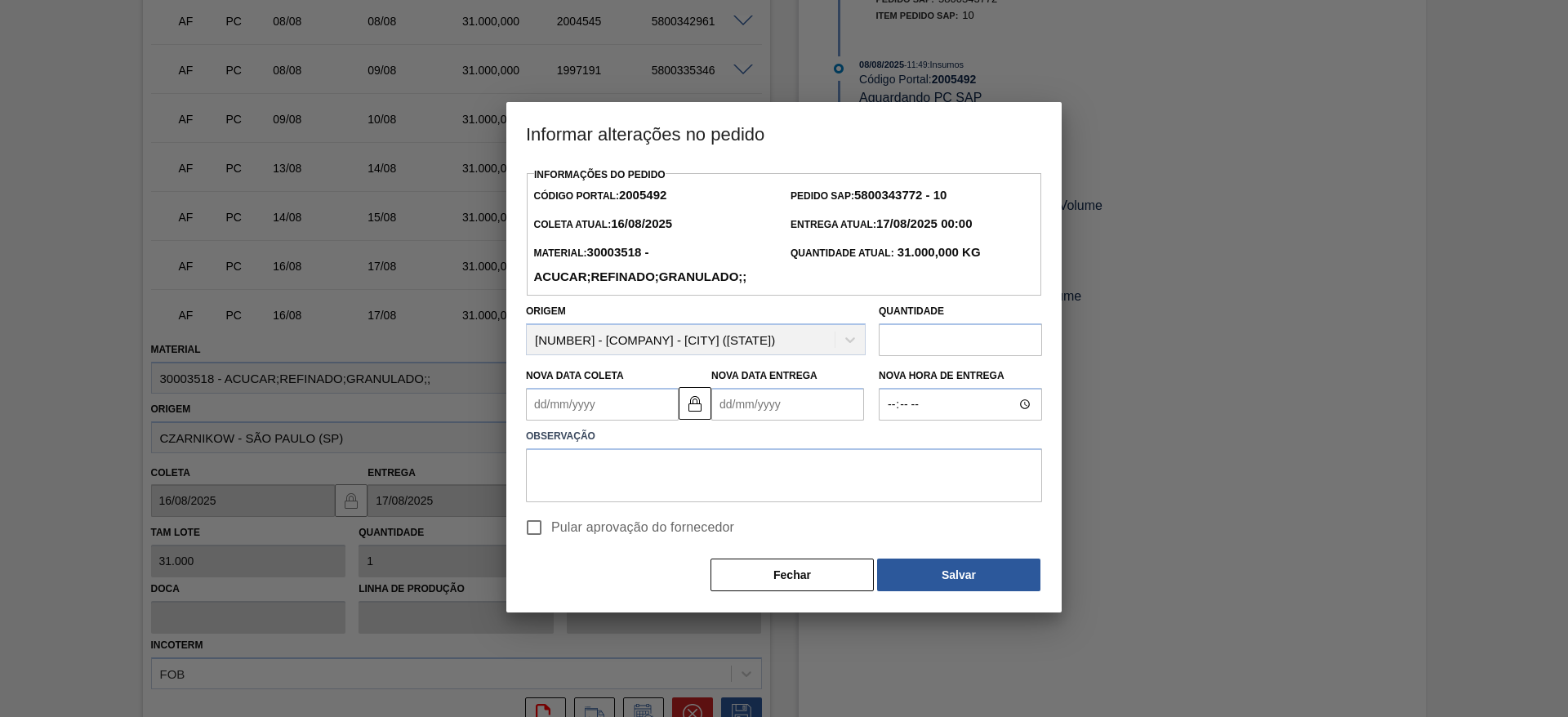 click on "Nova Data Coleta" at bounding box center (602, 404) 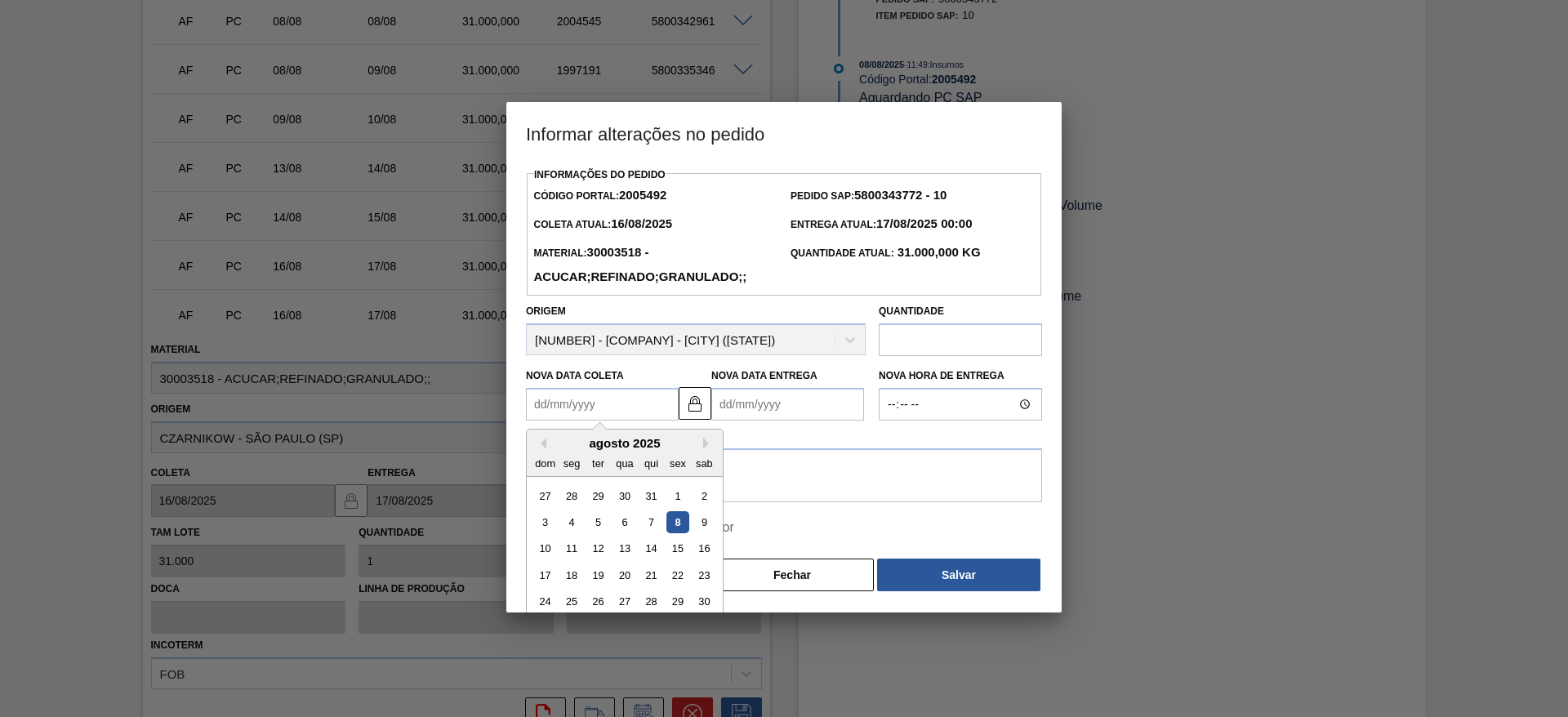 click on "agosto 2025" at bounding box center (625, 443) 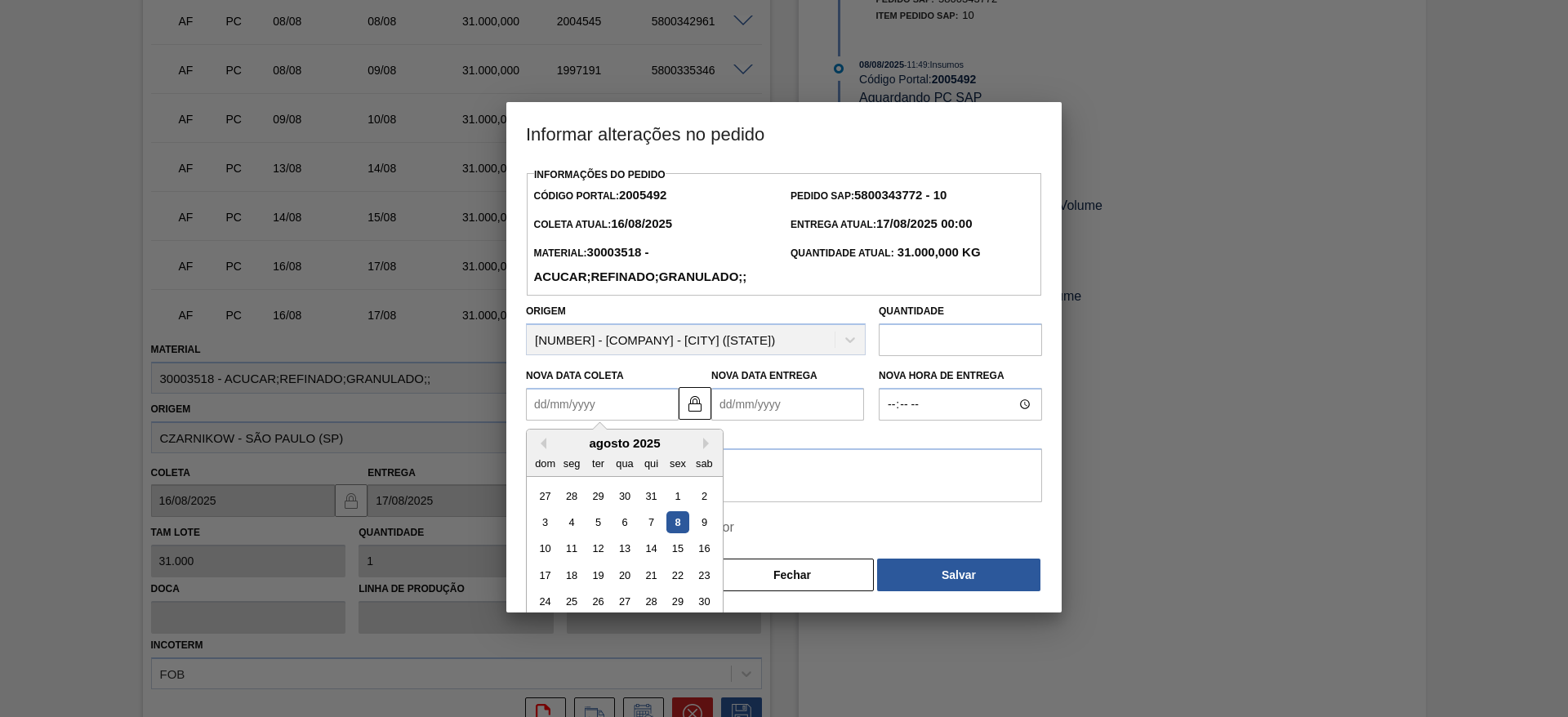 type on "12/08/2025" 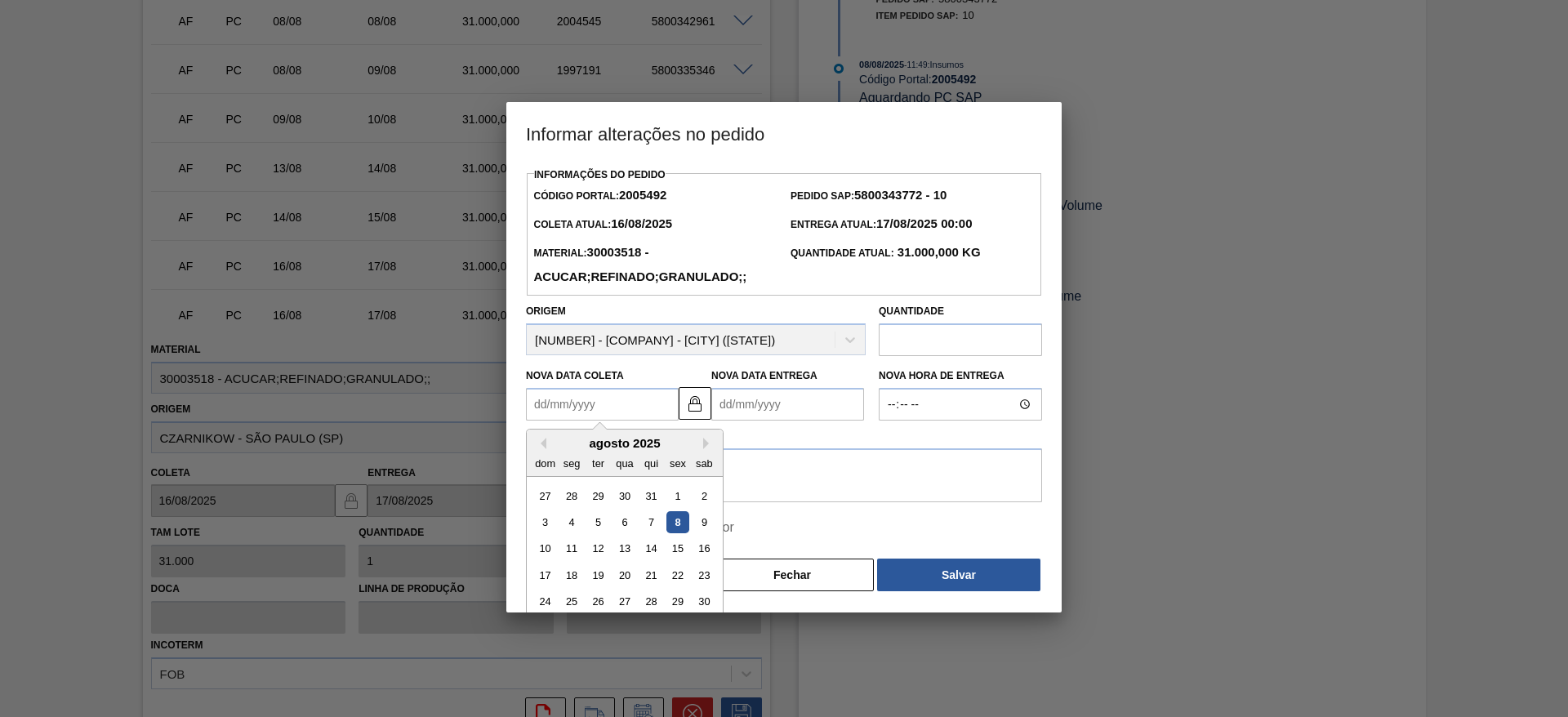 type on "13/08/2025" 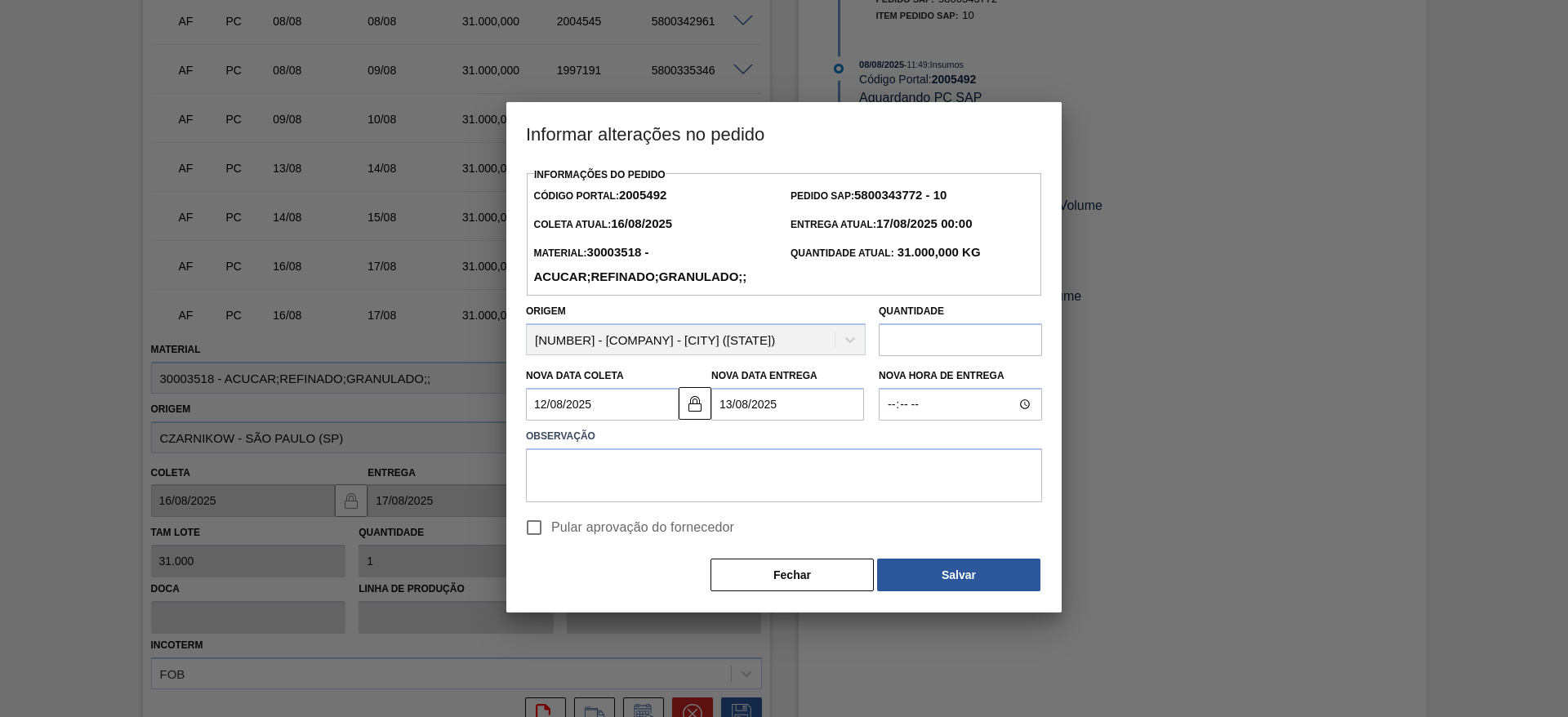 click on "Pular aprovação do fornecedor" at bounding box center (534, 528) 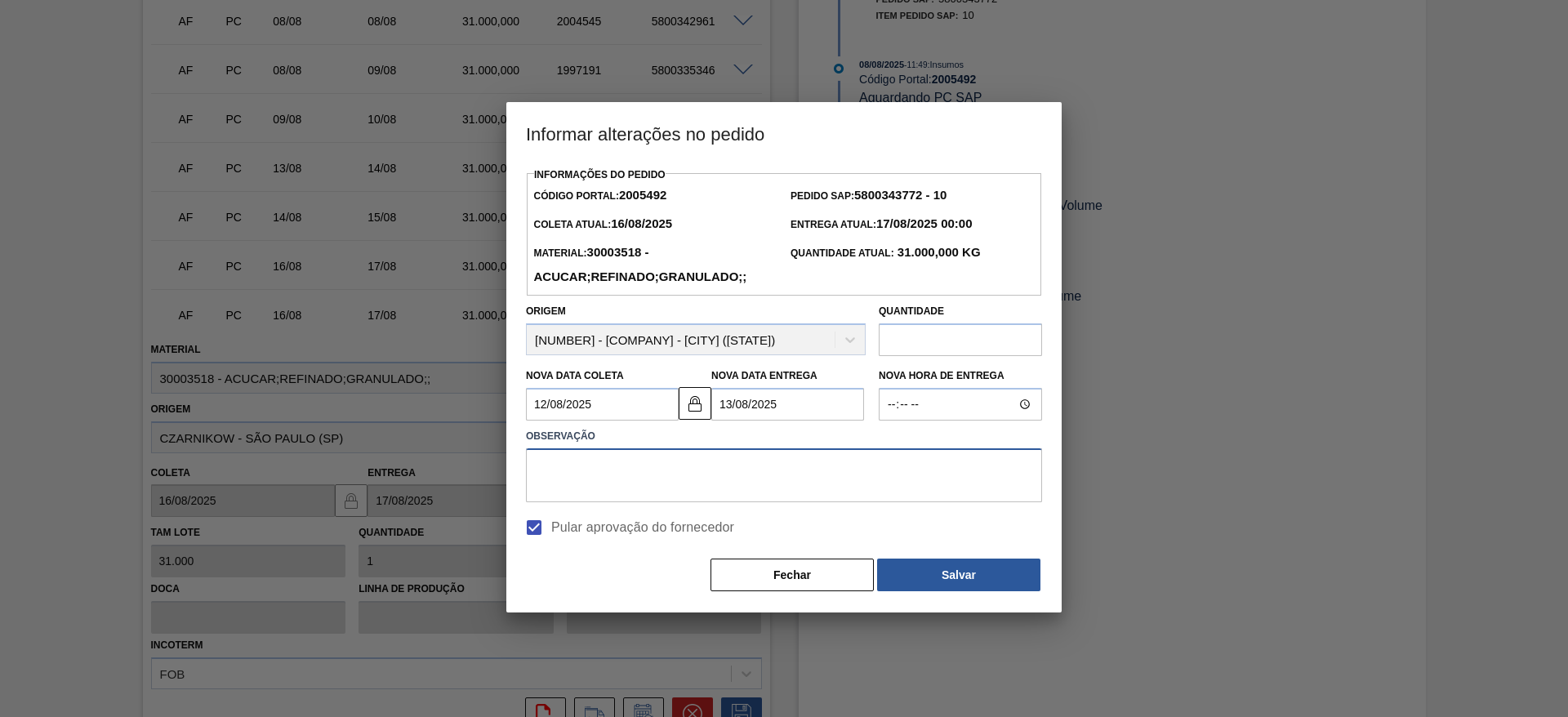 click at bounding box center [784, 475] 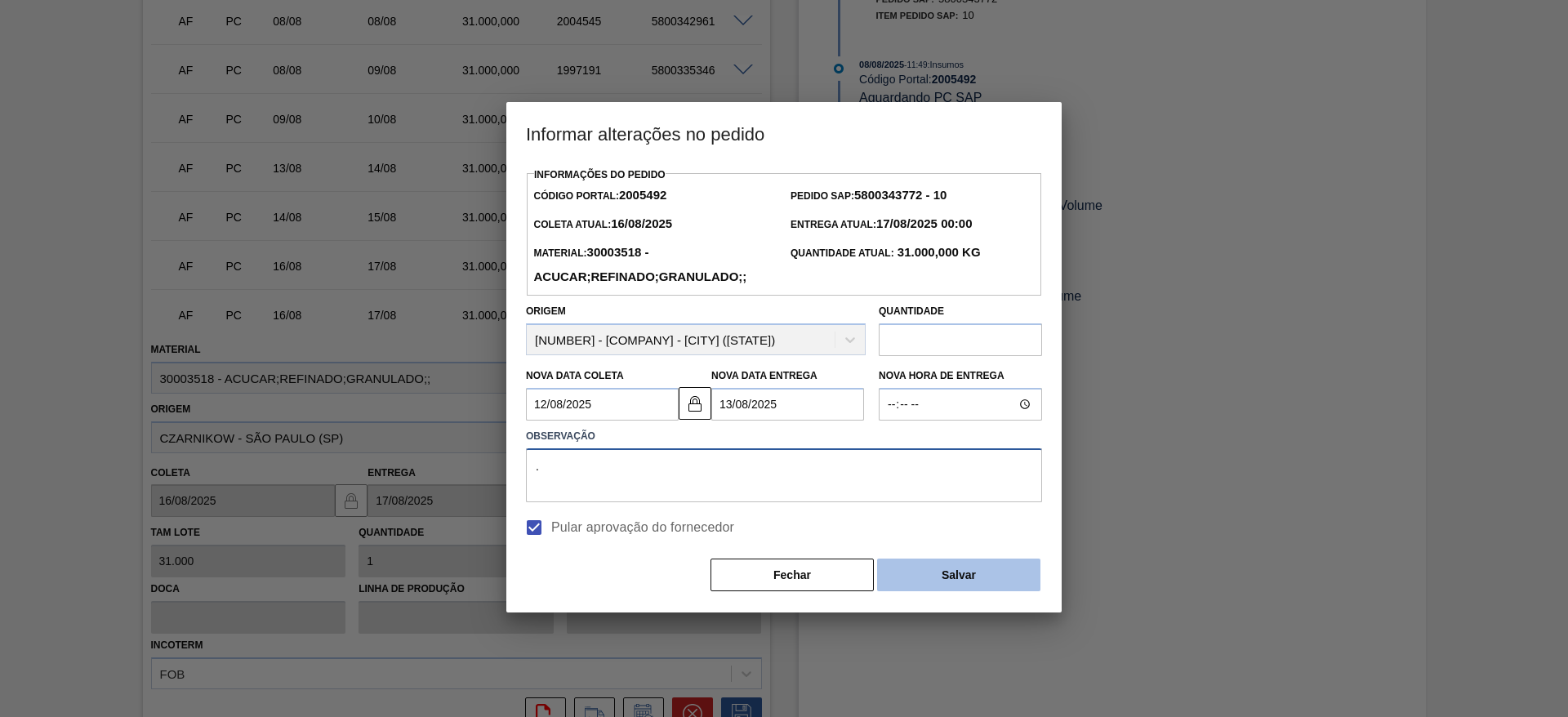 type on "." 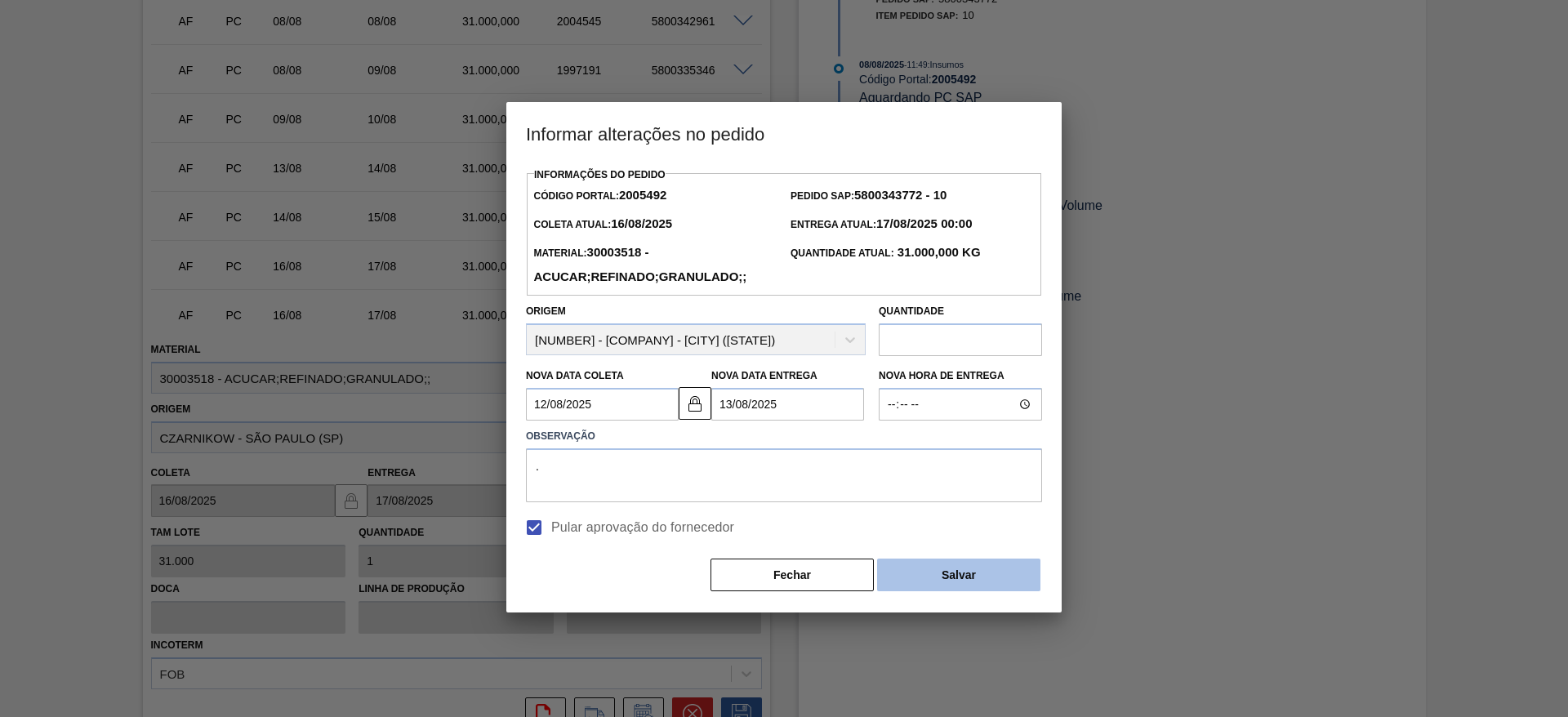 click on "Salvar" at bounding box center [959, 575] 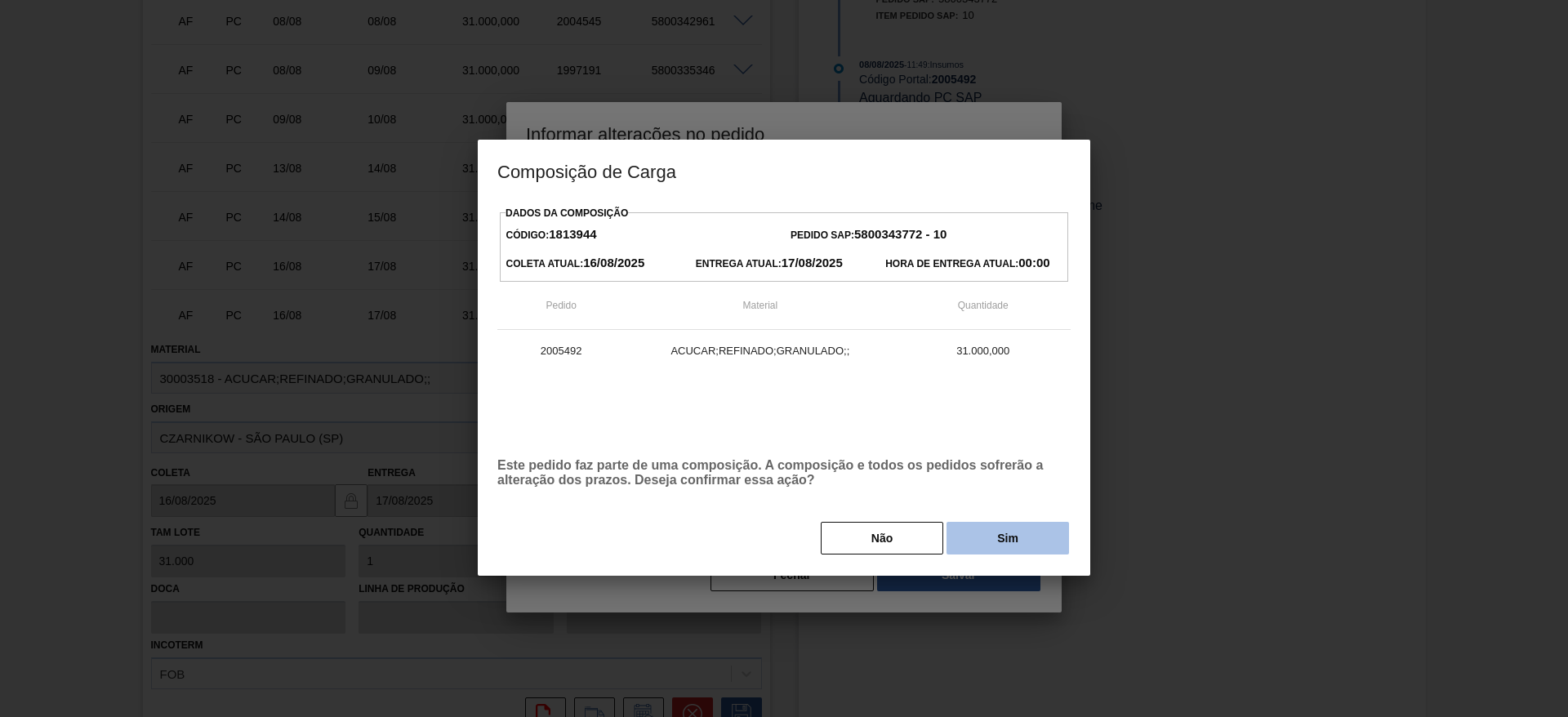 click on "Sim" at bounding box center [1008, 538] 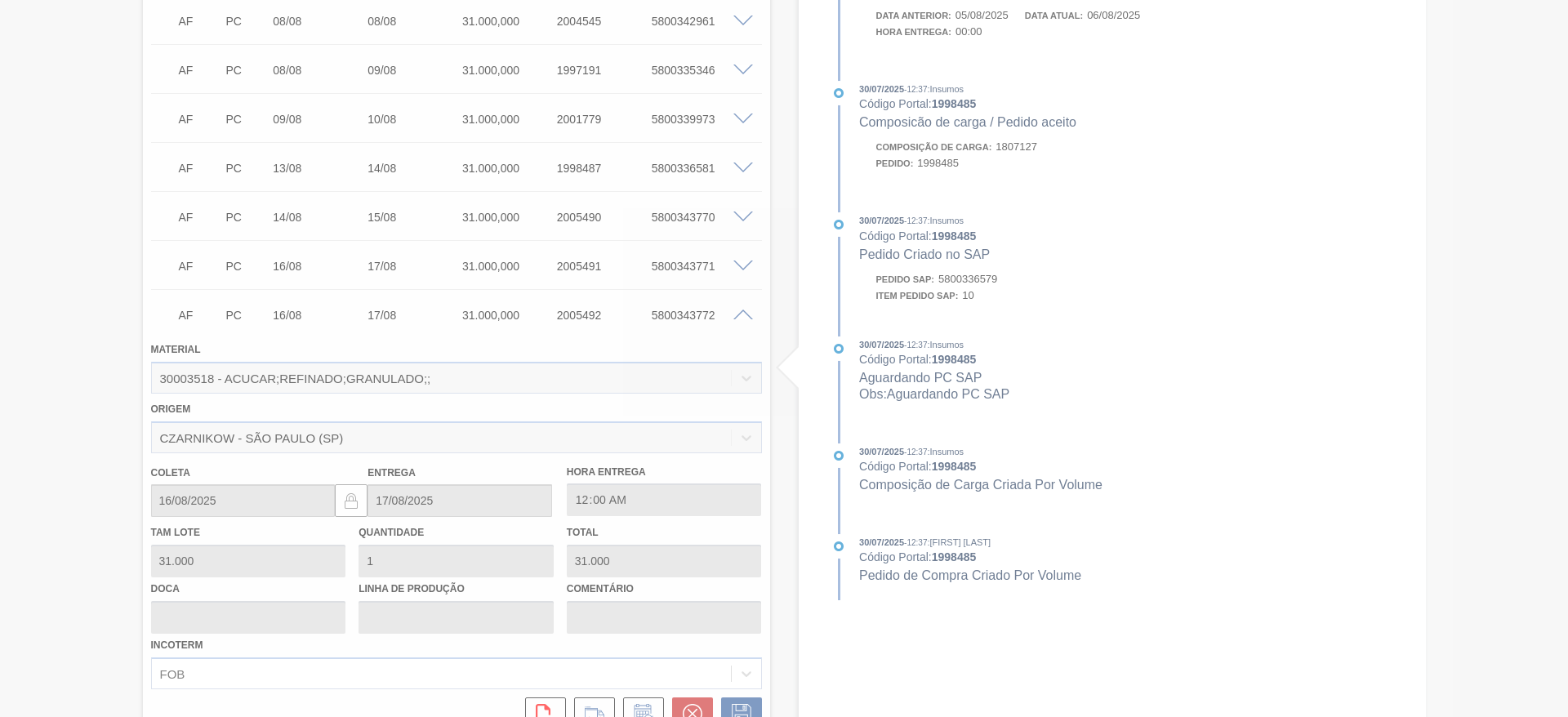 type on "." 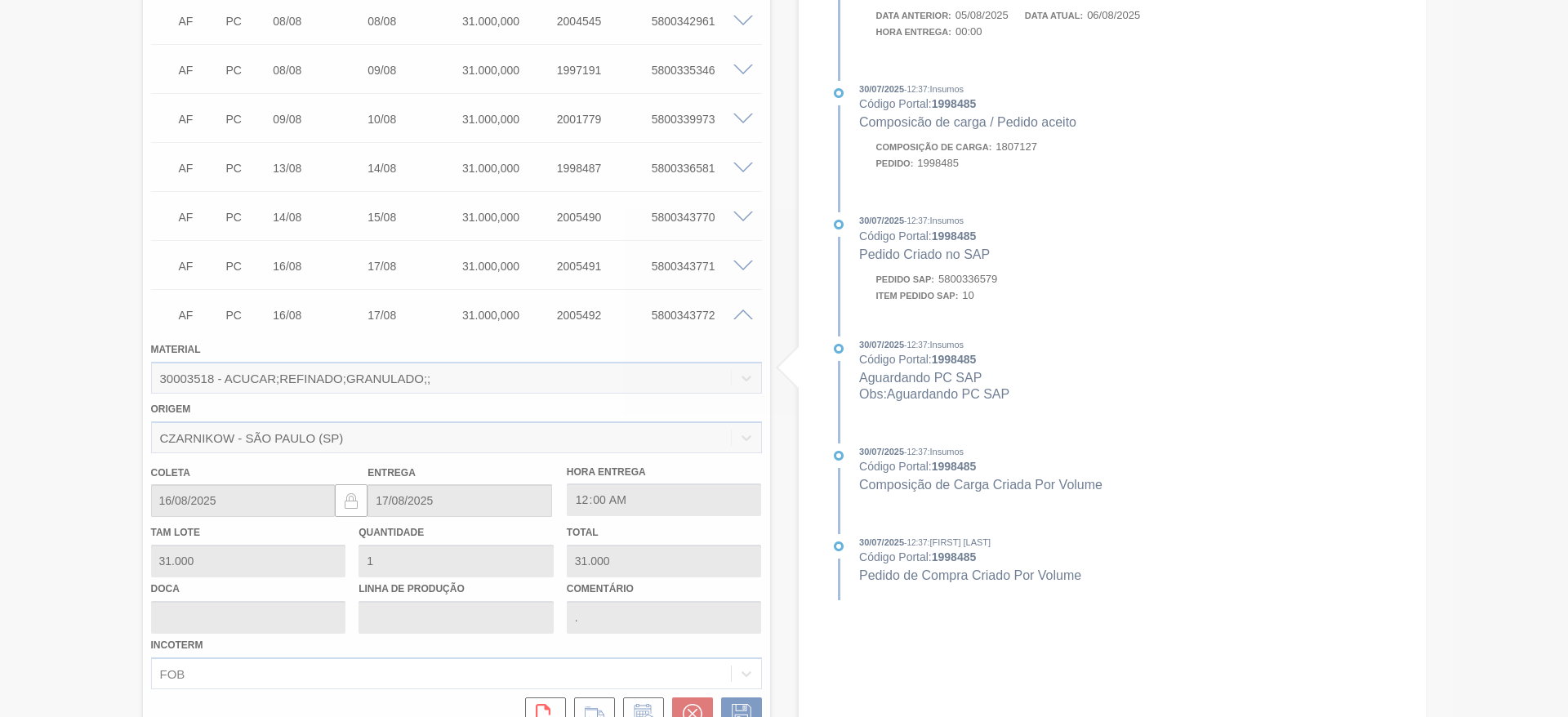 type on "12/08/2025" 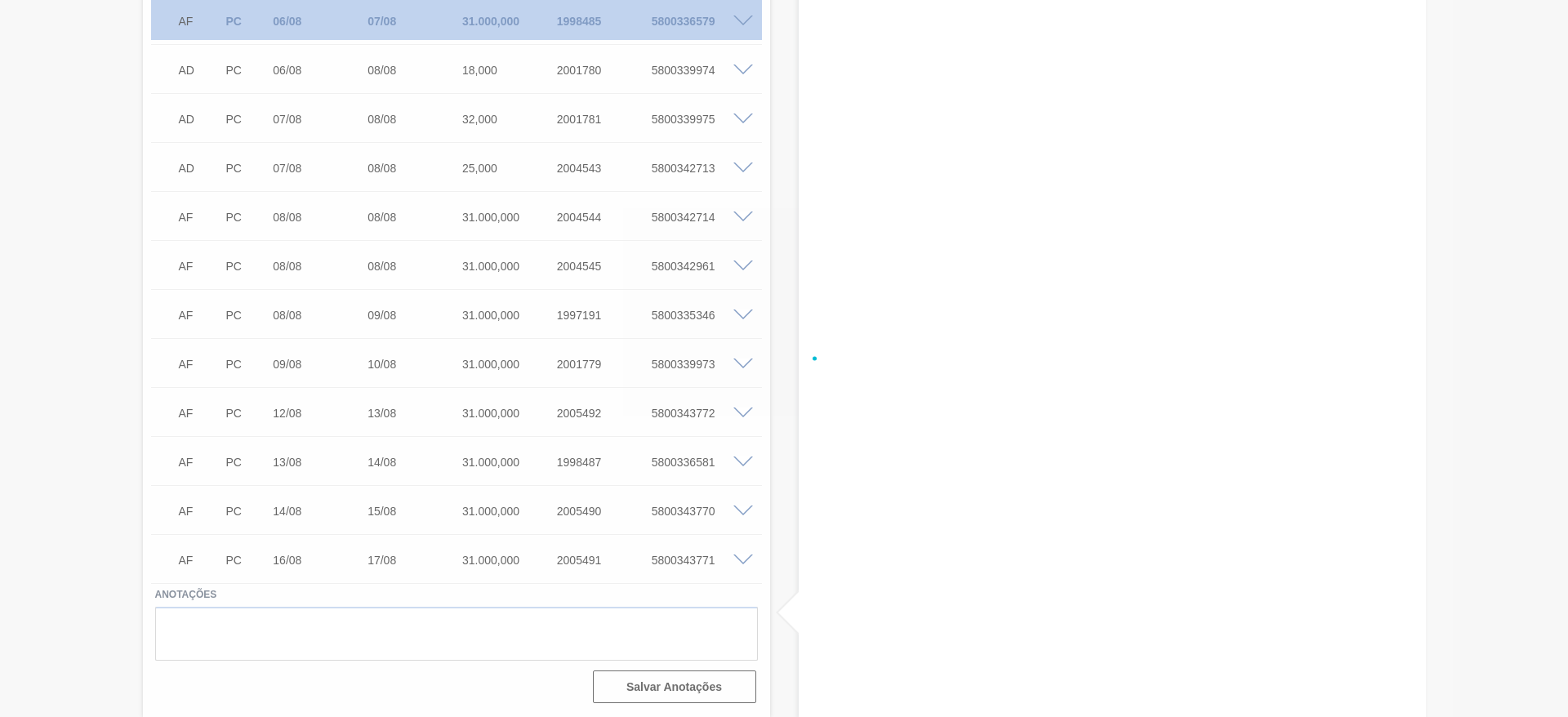 scroll, scrollTop: 480, scrollLeft: 0, axis: vertical 